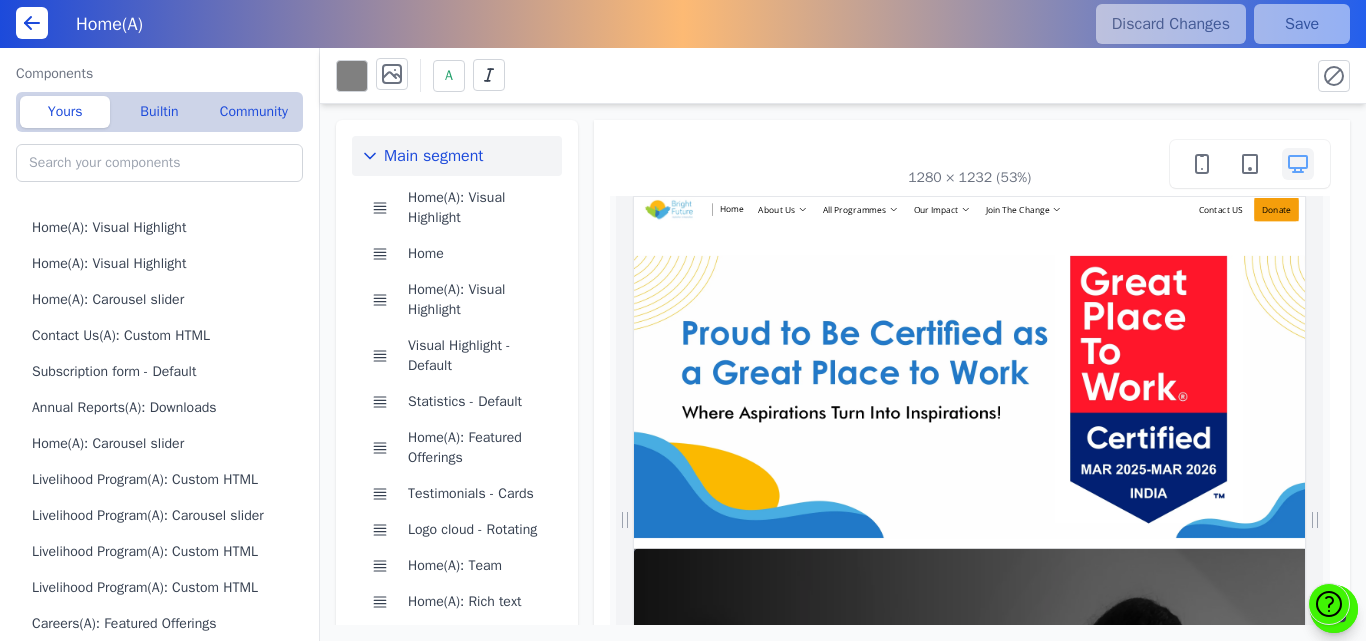 scroll, scrollTop: 0, scrollLeft: 0, axis: both 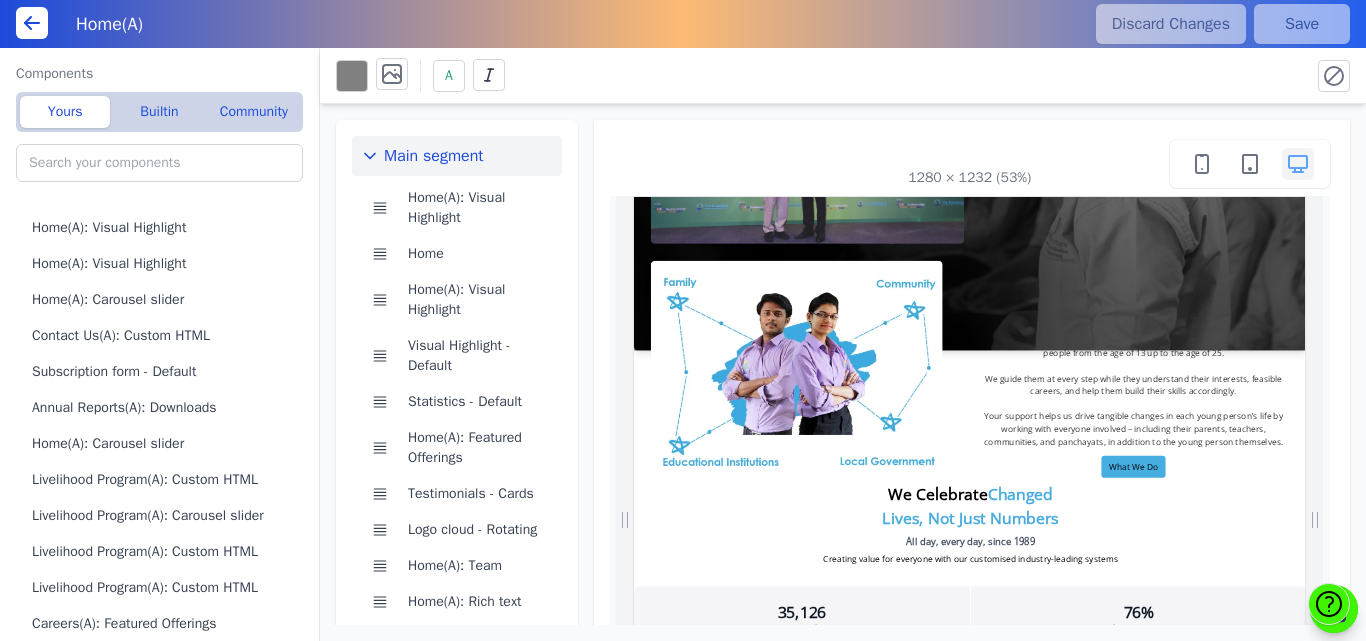 click 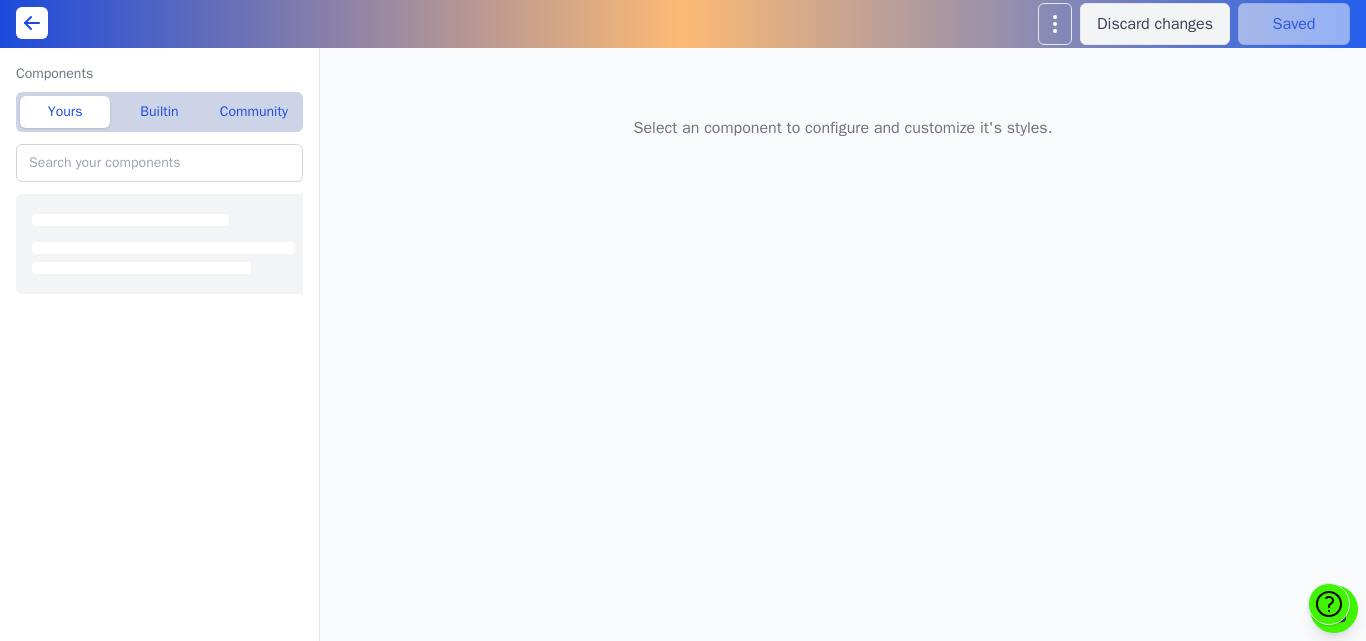 scroll, scrollTop: 0, scrollLeft: 0, axis: both 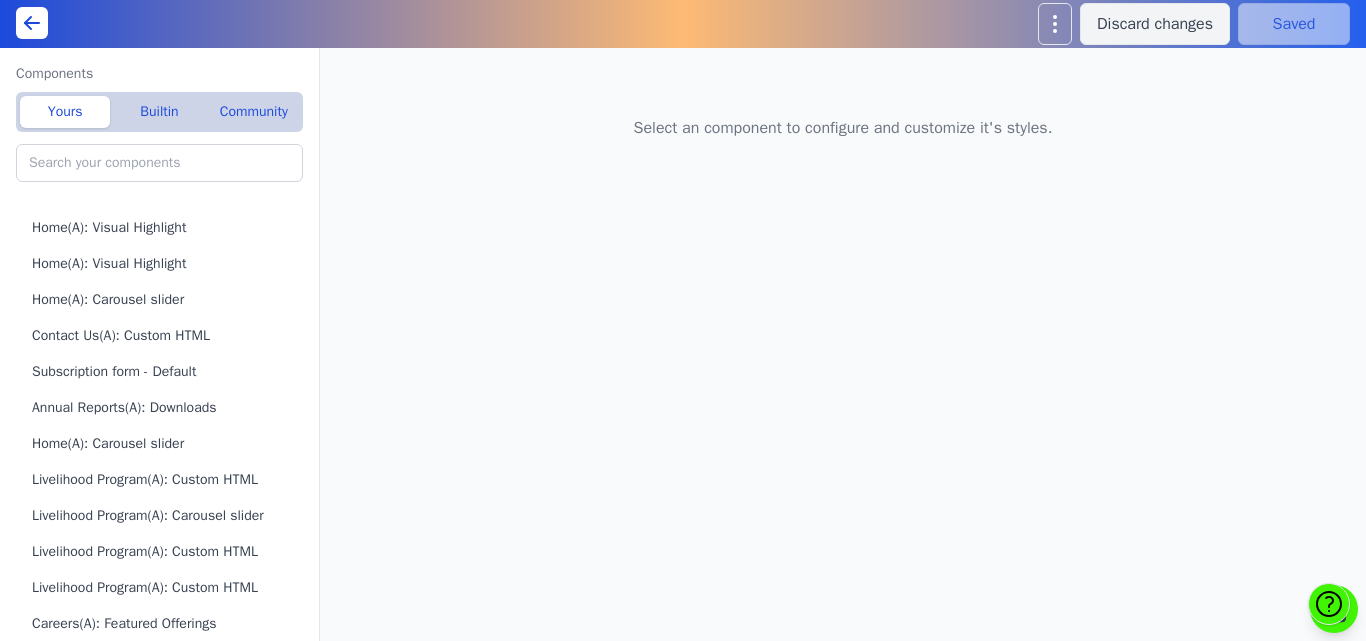 type on "Footer - Split-With-Cta" 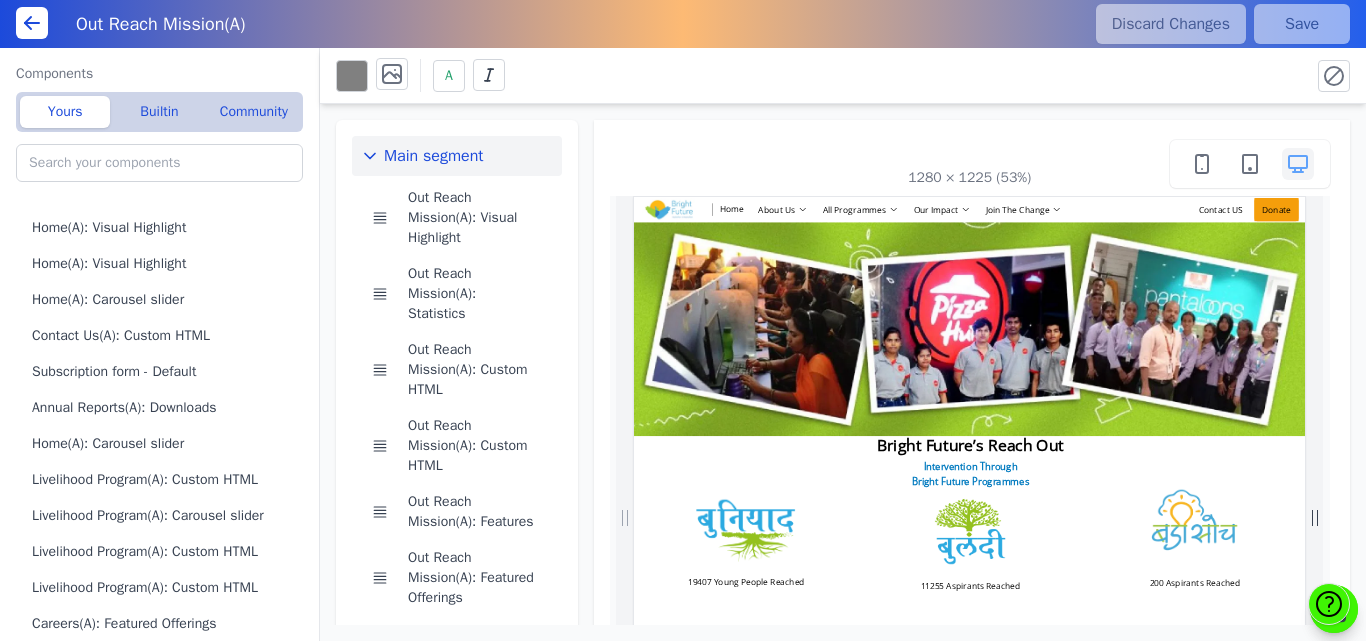 scroll, scrollTop: 0, scrollLeft: 0, axis: both 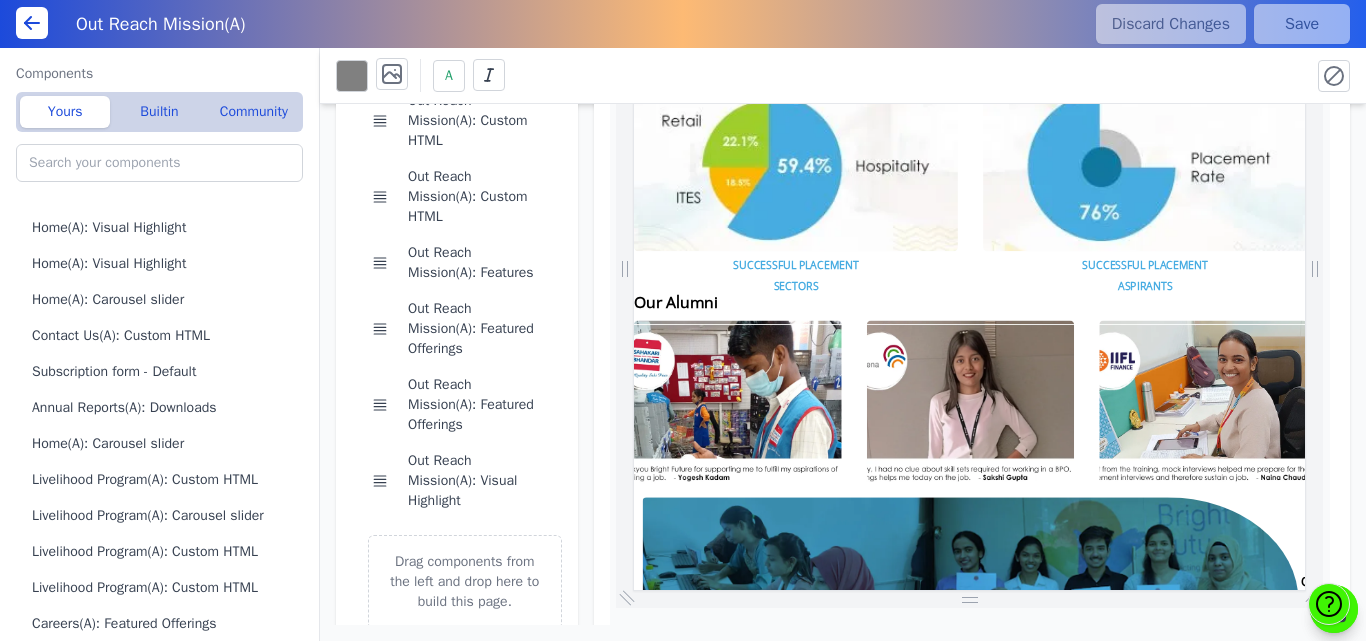 click at bounding box center [831, 817] 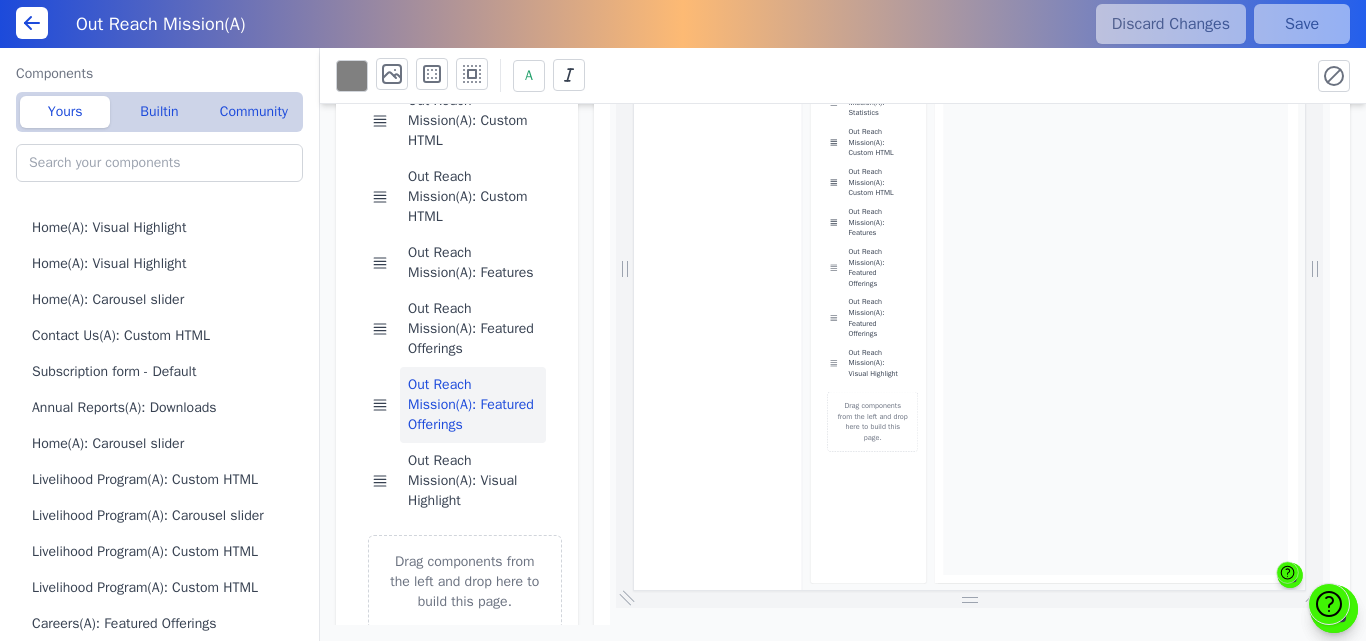 scroll, scrollTop: 93, scrollLeft: 0, axis: vertical 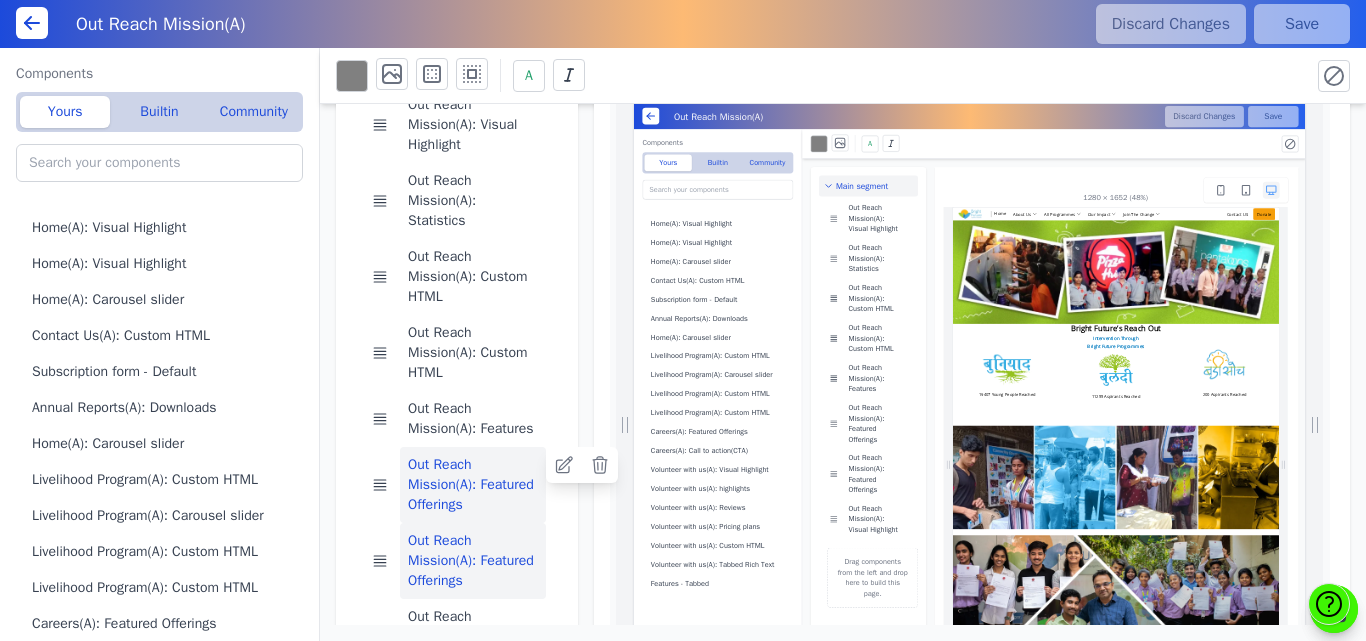 click on "Out Reach Mission(A): Featured Offerings" at bounding box center [473, 485] 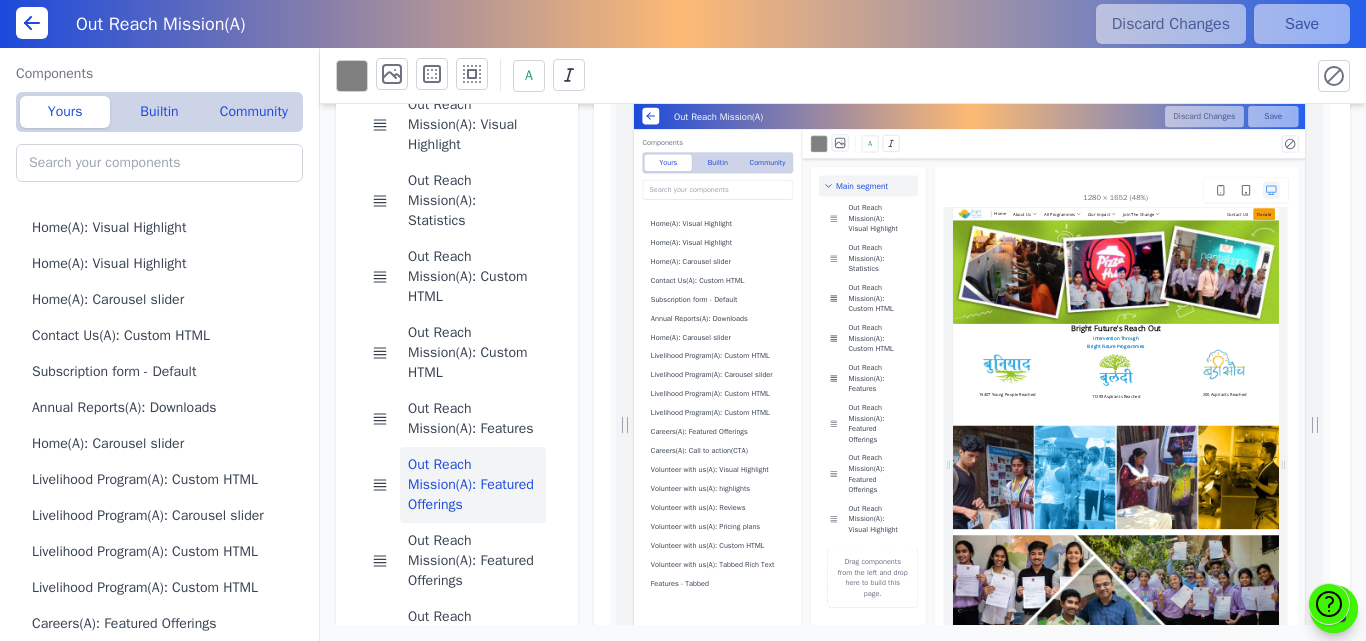 scroll, scrollTop: 0, scrollLeft: 0, axis: both 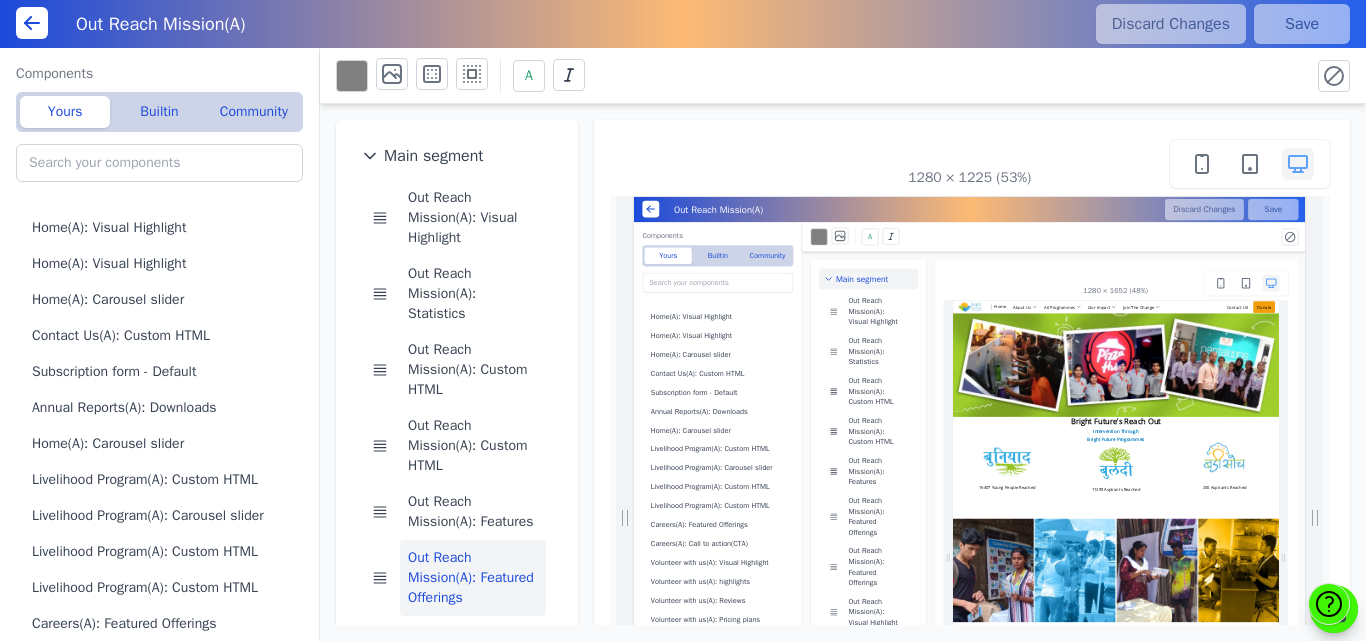 click on "1280 × 1225 (53%)" at bounding box center [972, 507] 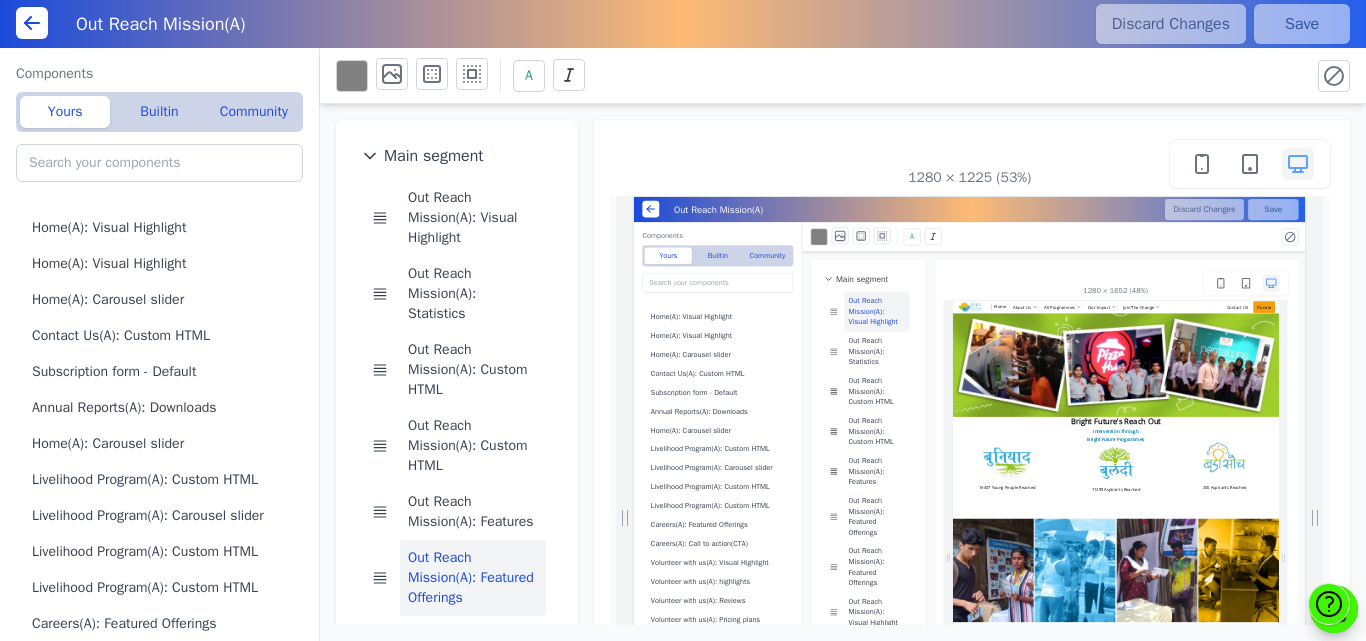 click 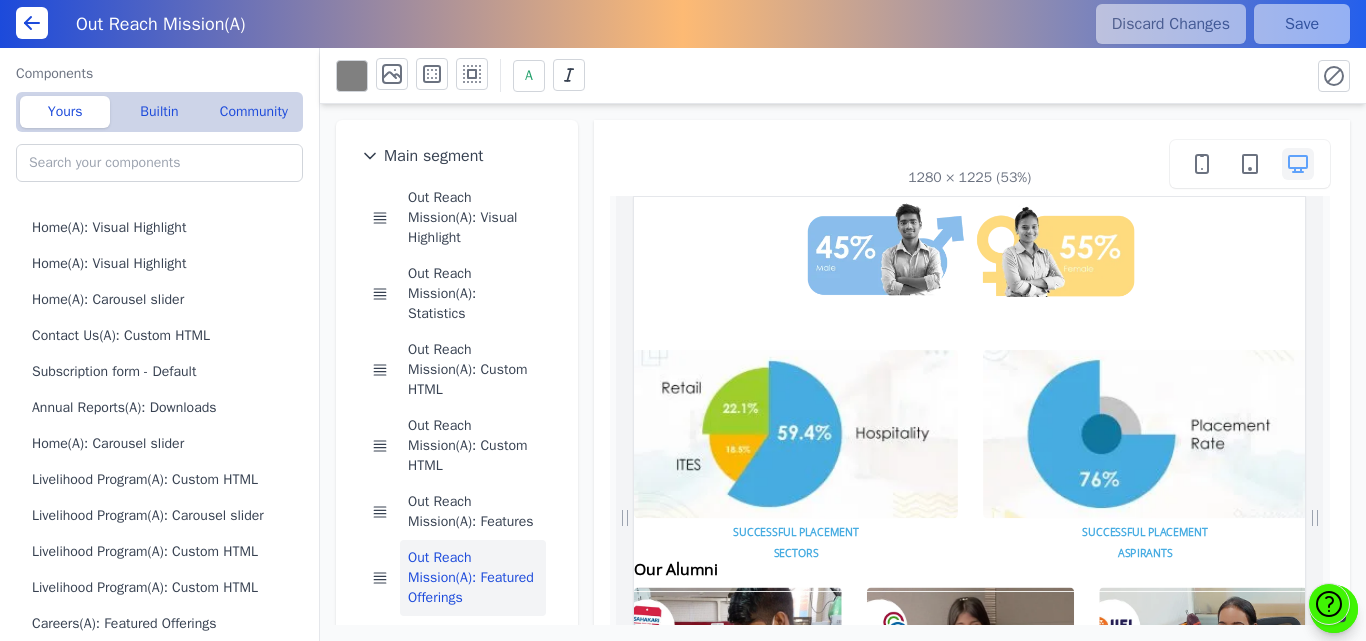 scroll, scrollTop: 1835, scrollLeft: 0, axis: vertical 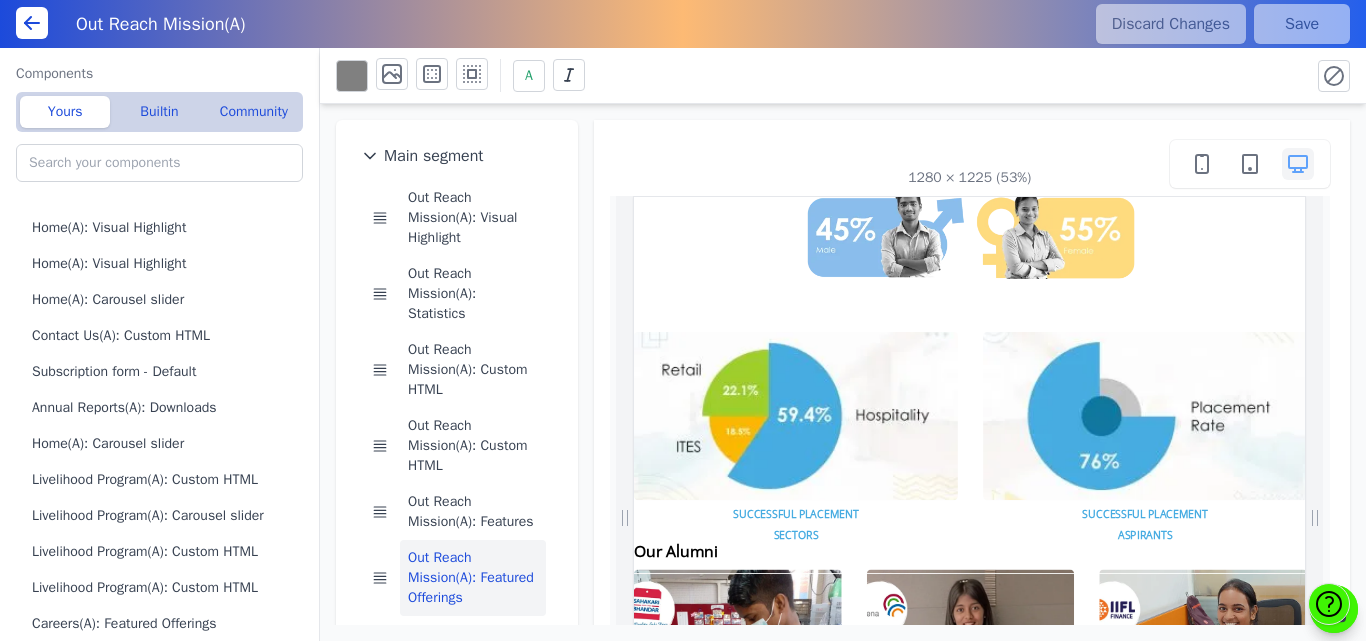 click at bounding box center (831, 1066) 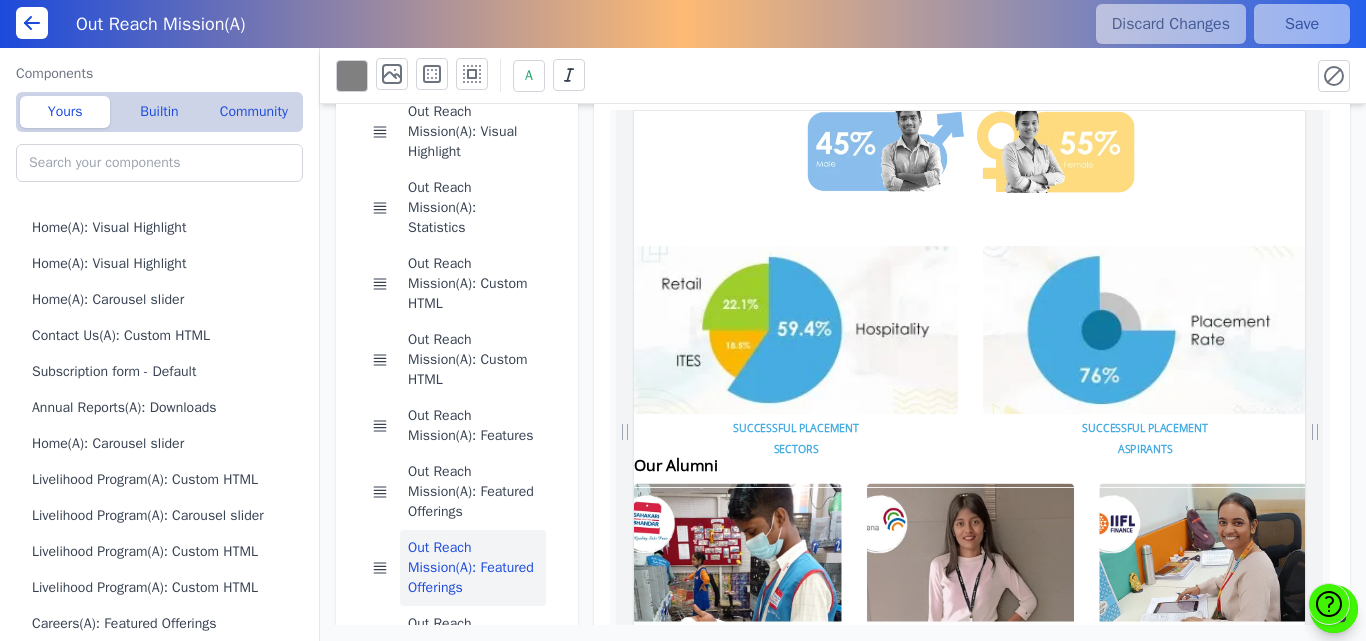 scroll, scrollTop: 114, scrollLeft: 0, axis: vertical 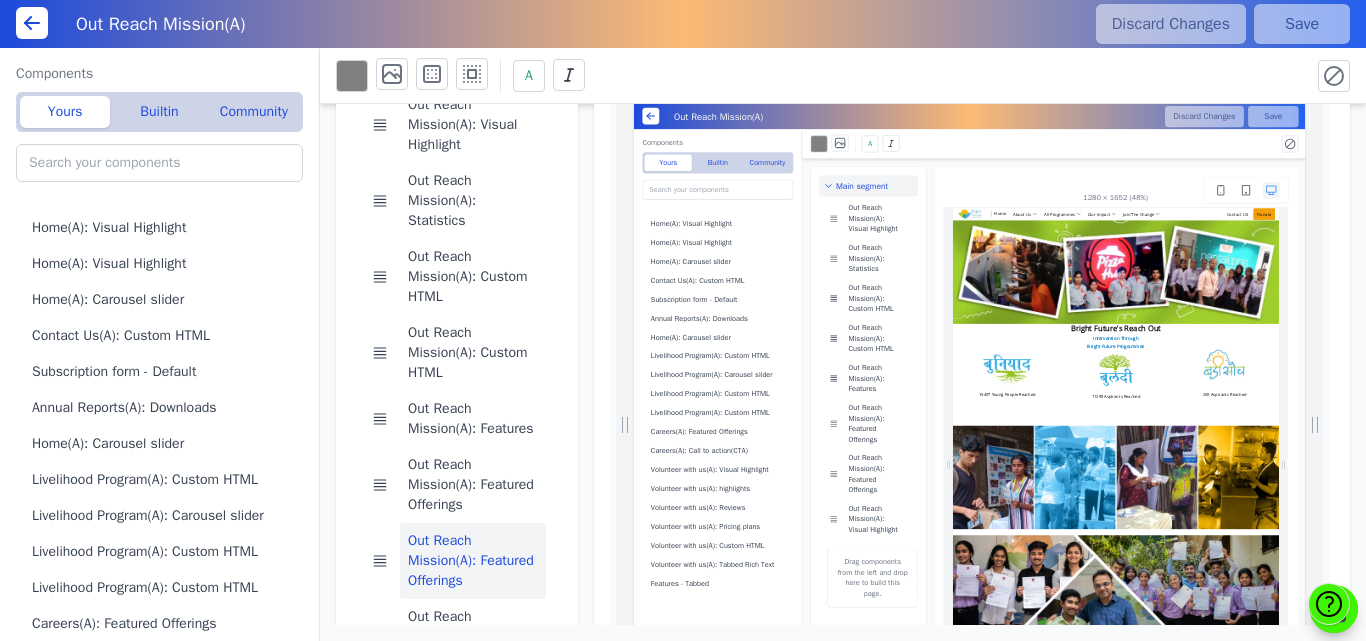 click 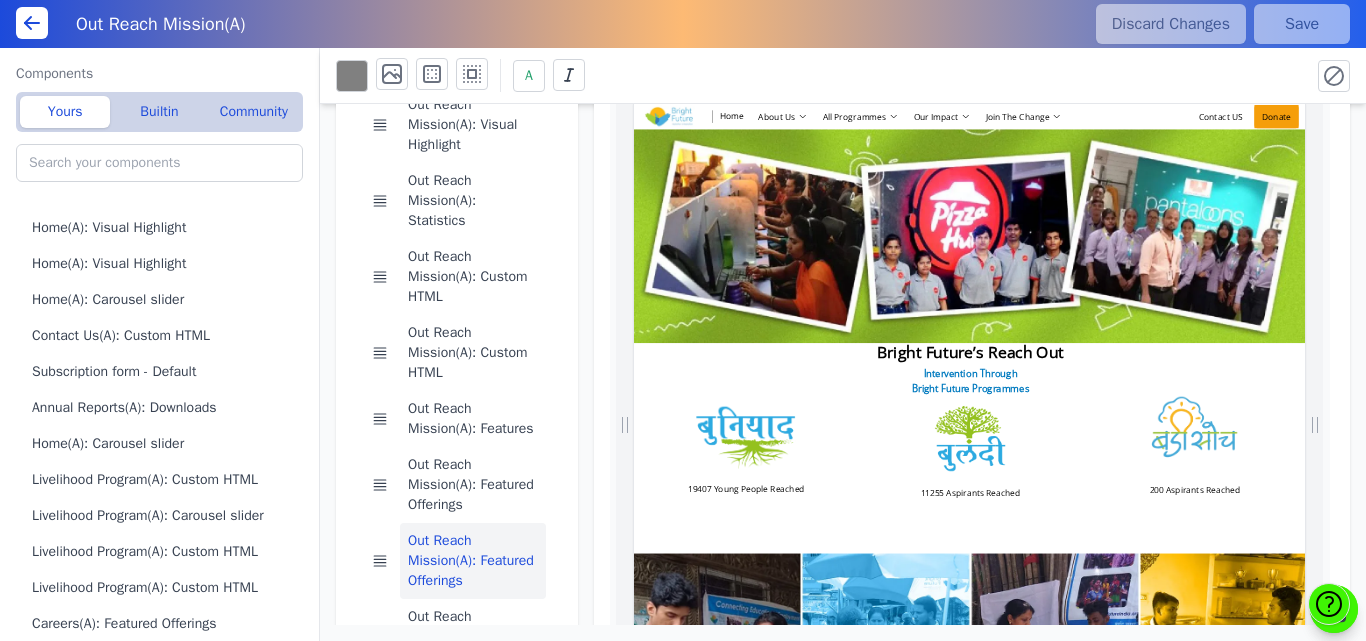 scroll, scrollTop: 1835, scrollLeft: 0, axis: vertical 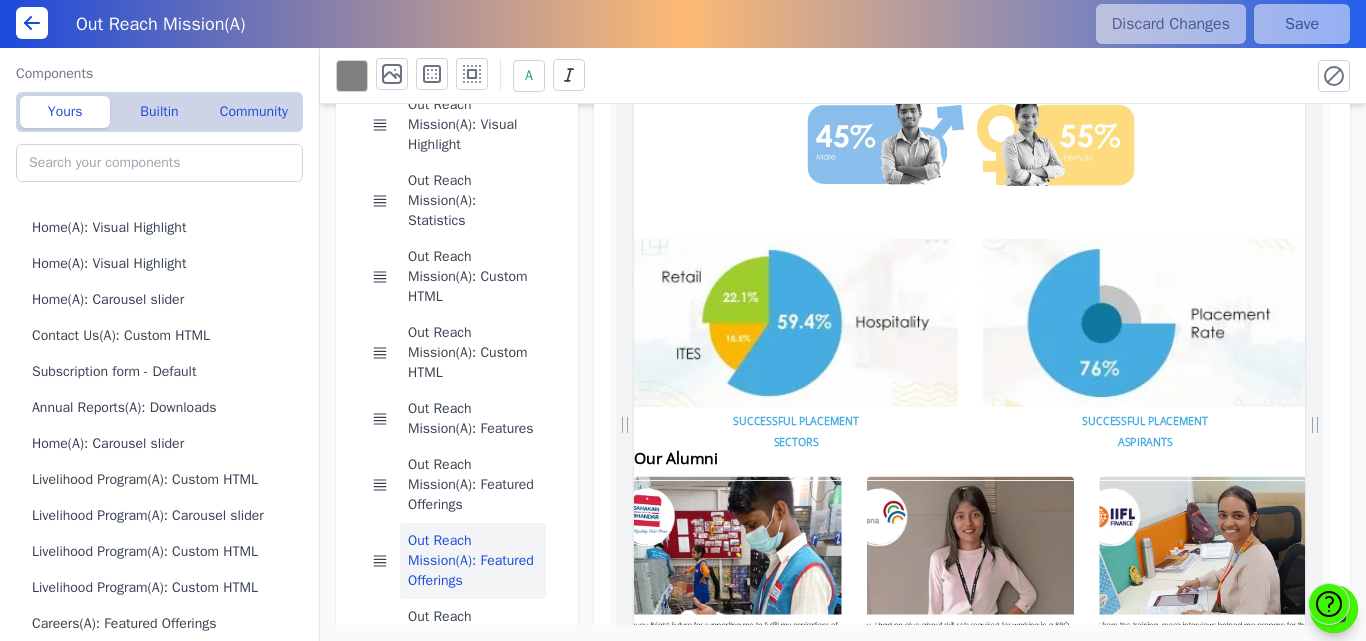 click 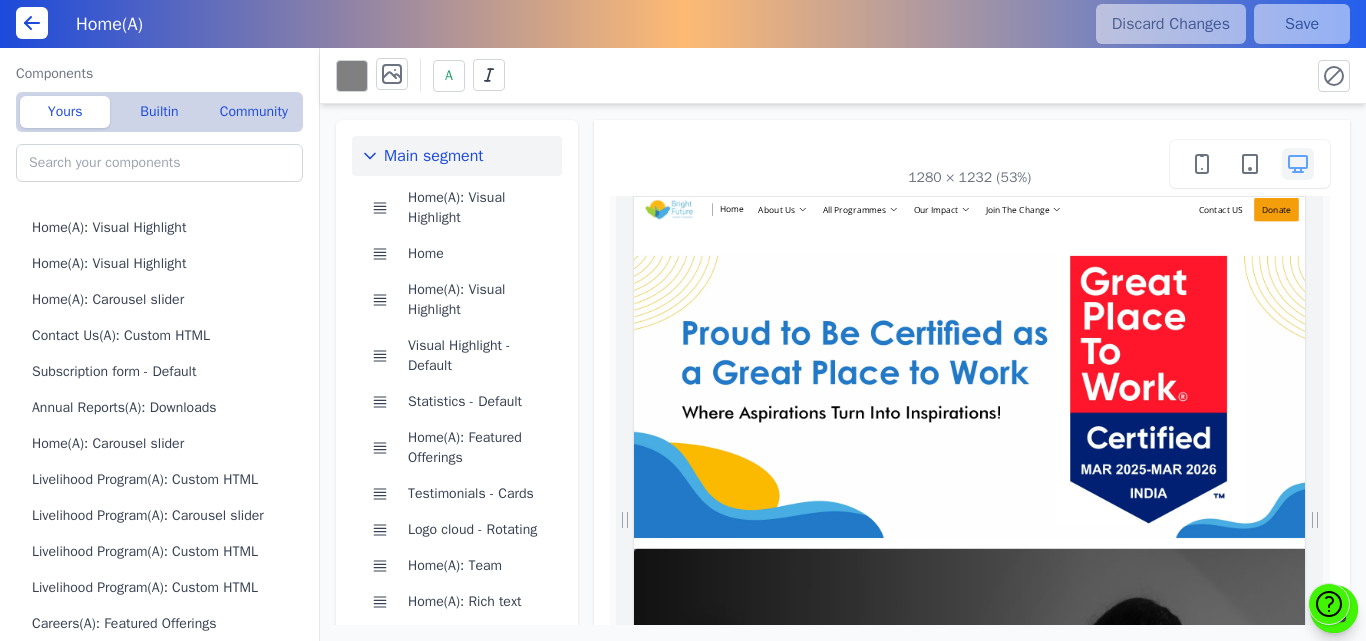 scroll, scrollTop: 0, scrollLeft: 0, axis: both 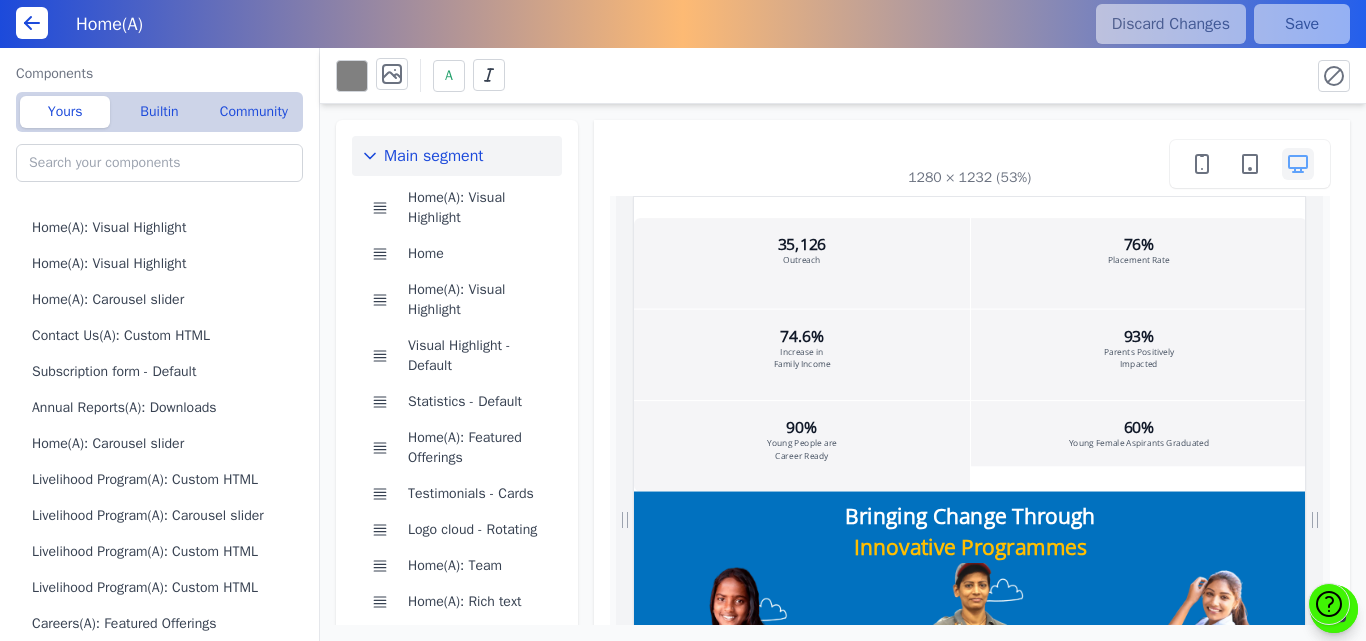 drag, startPoint x: 1908, startPoint y: 354, endPoint x: 1999, endPoint y: 517, distance: 186.68155 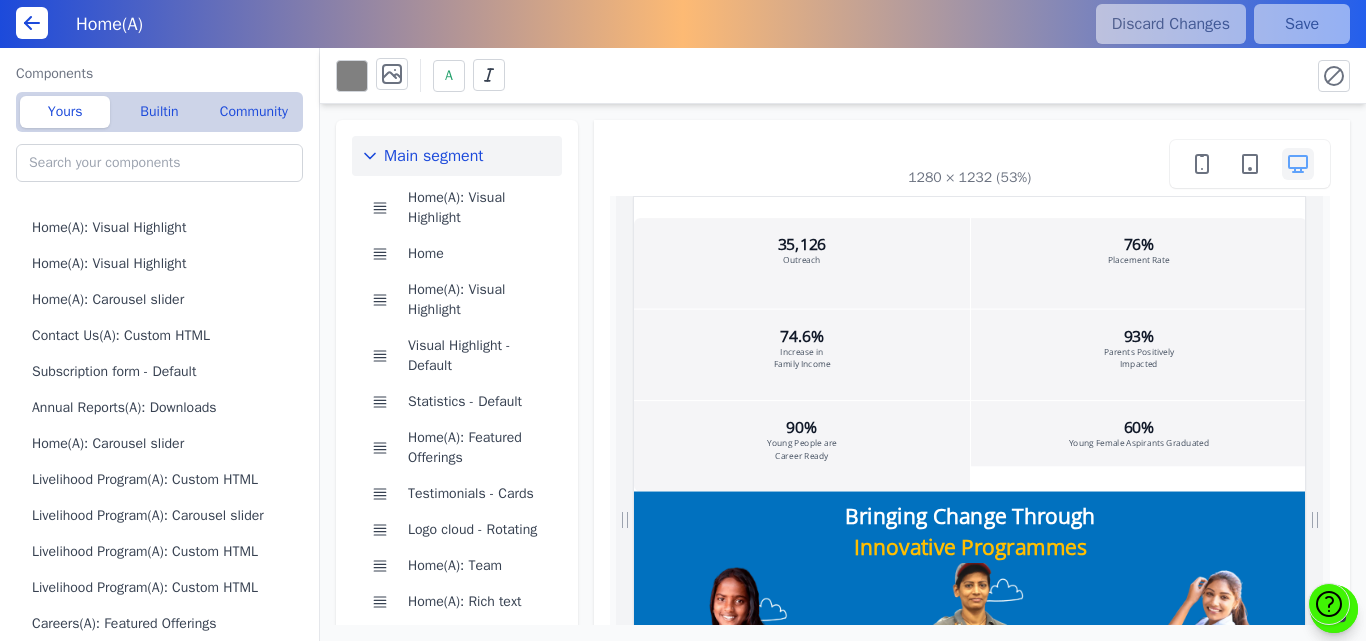 scroll, scrollTop: 3181, scrollLeft: 0, axis: vertical 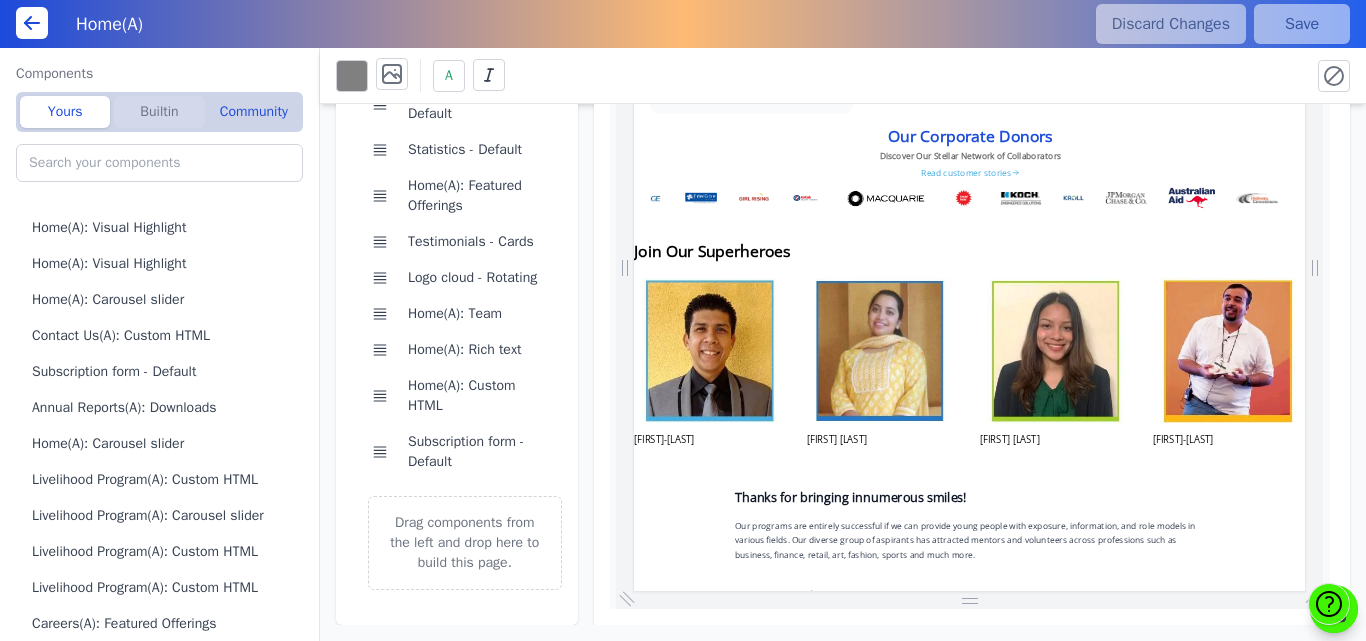 click on "Builtin" 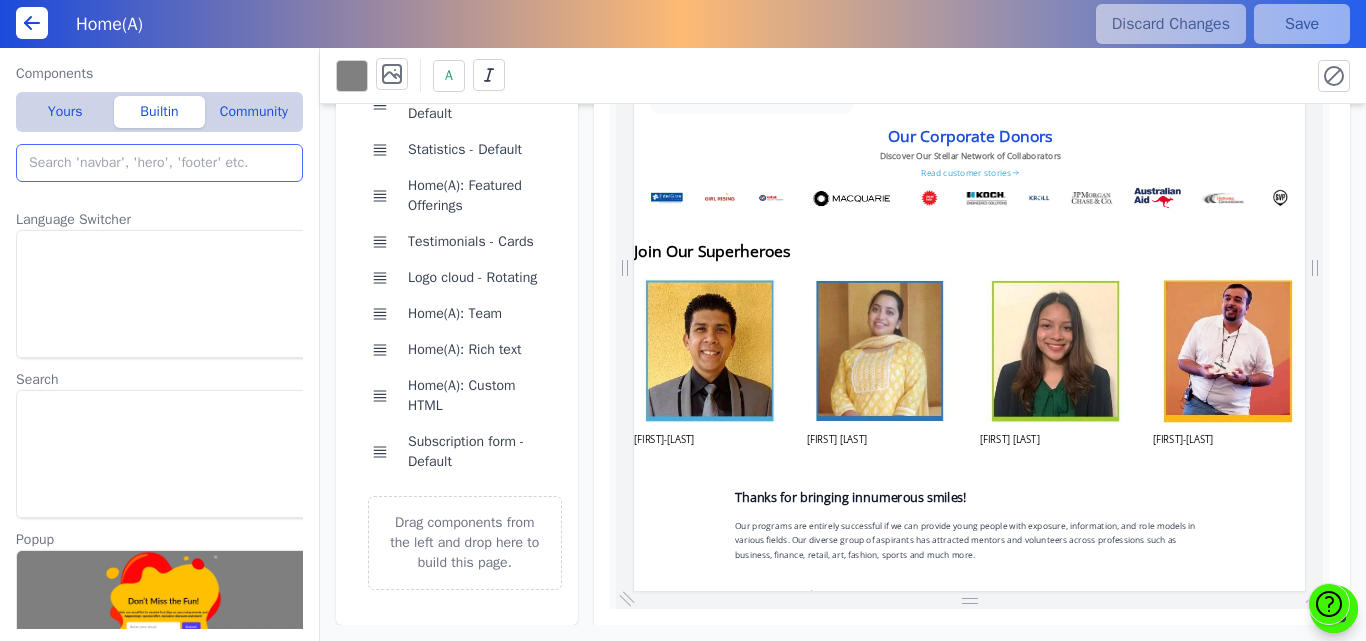 click at bounding box center (159, 163) 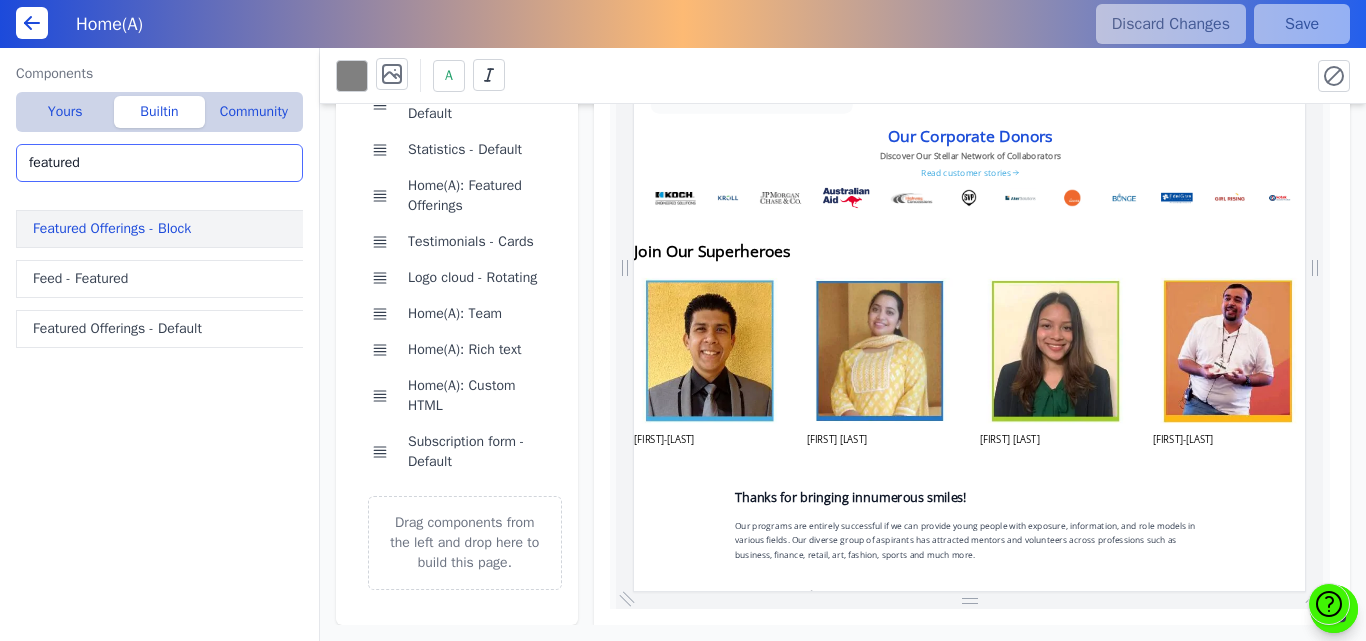 type on "featured" 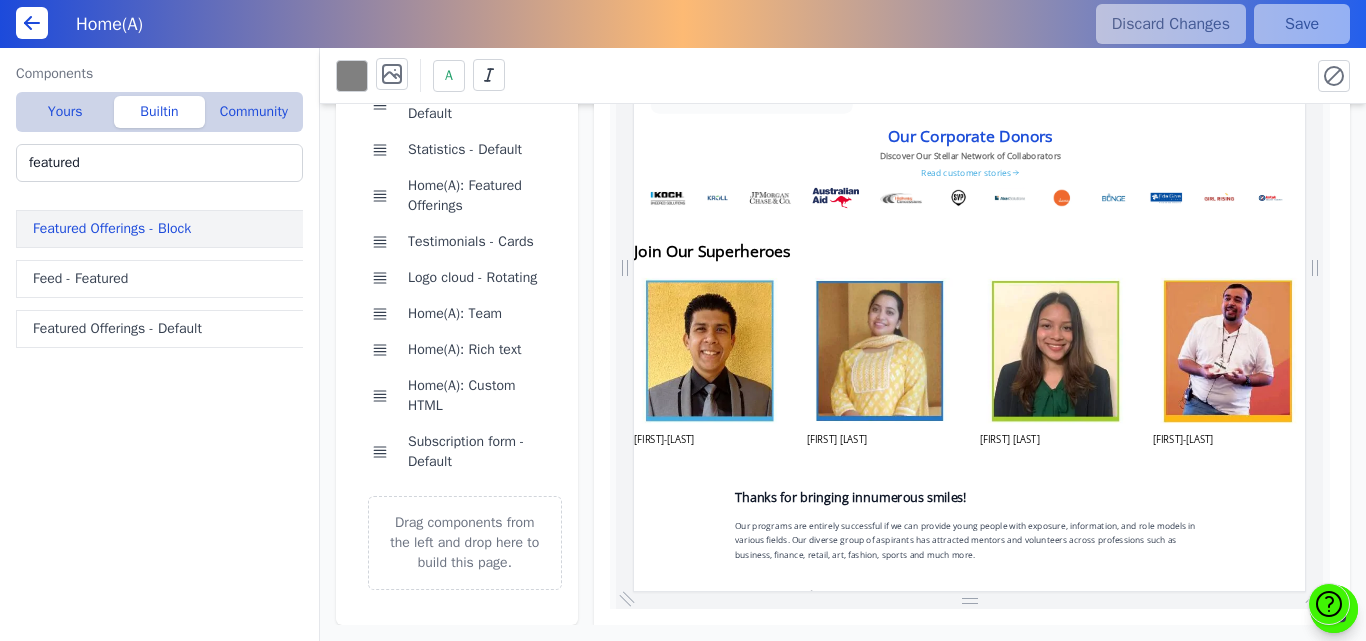 click on "Featured Offerings - Block" at bounding box center (163, 229) 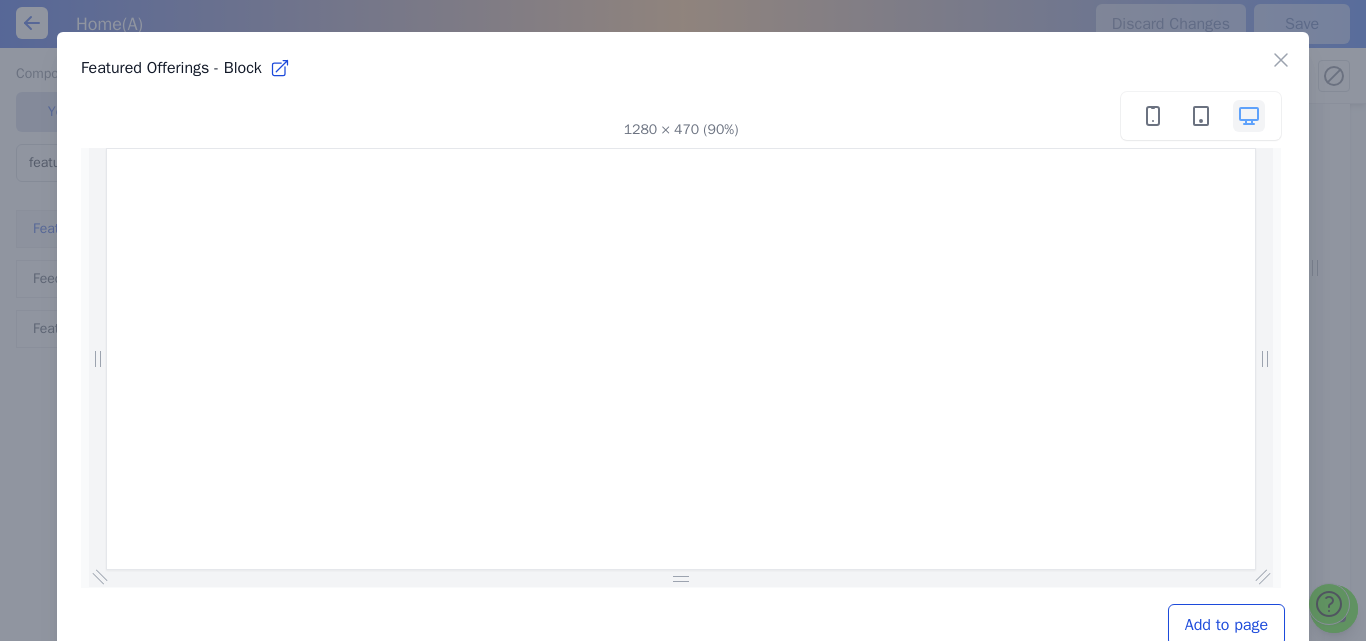 scroll, scrollTop: 0, scrollLeft: 1342, axis: horizontal 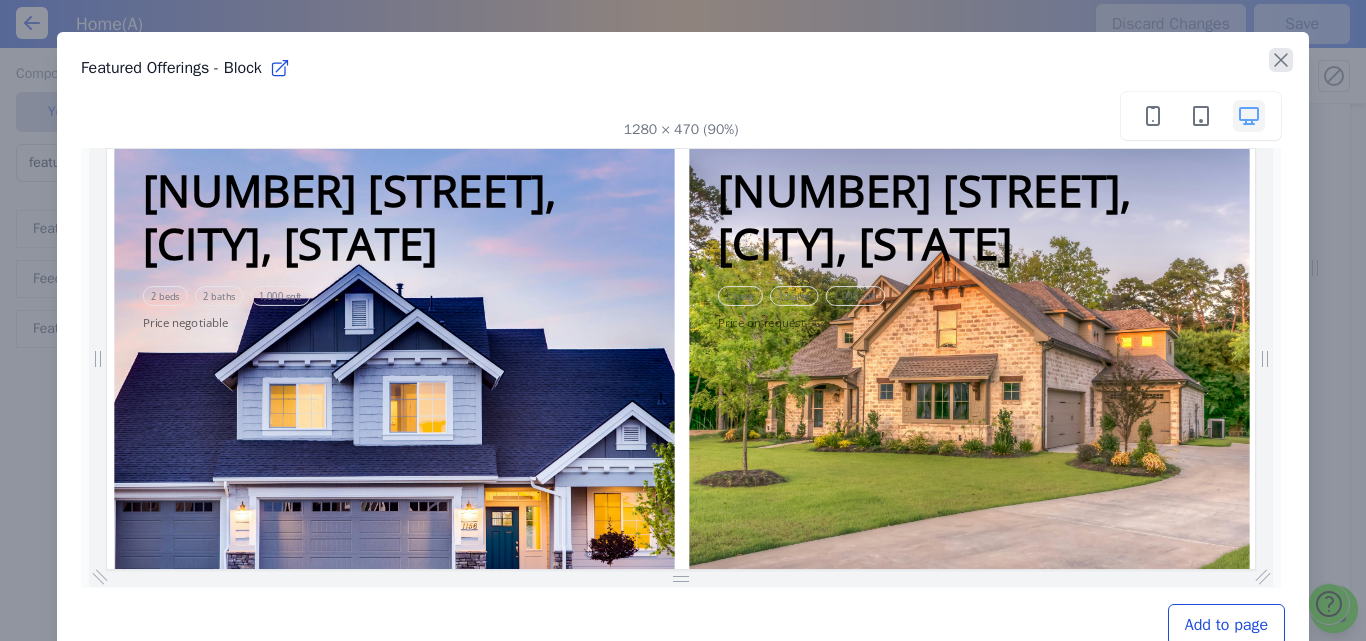 click 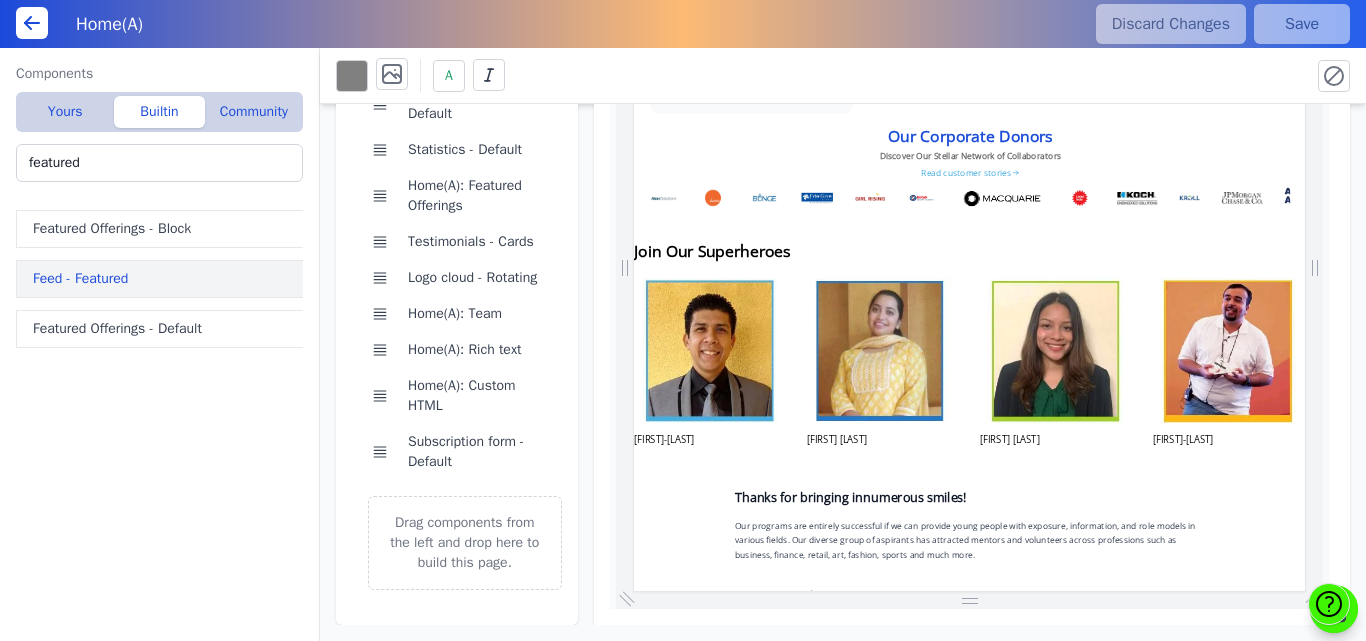 click on "Feed - Featured" at bounding box center [163, 279] 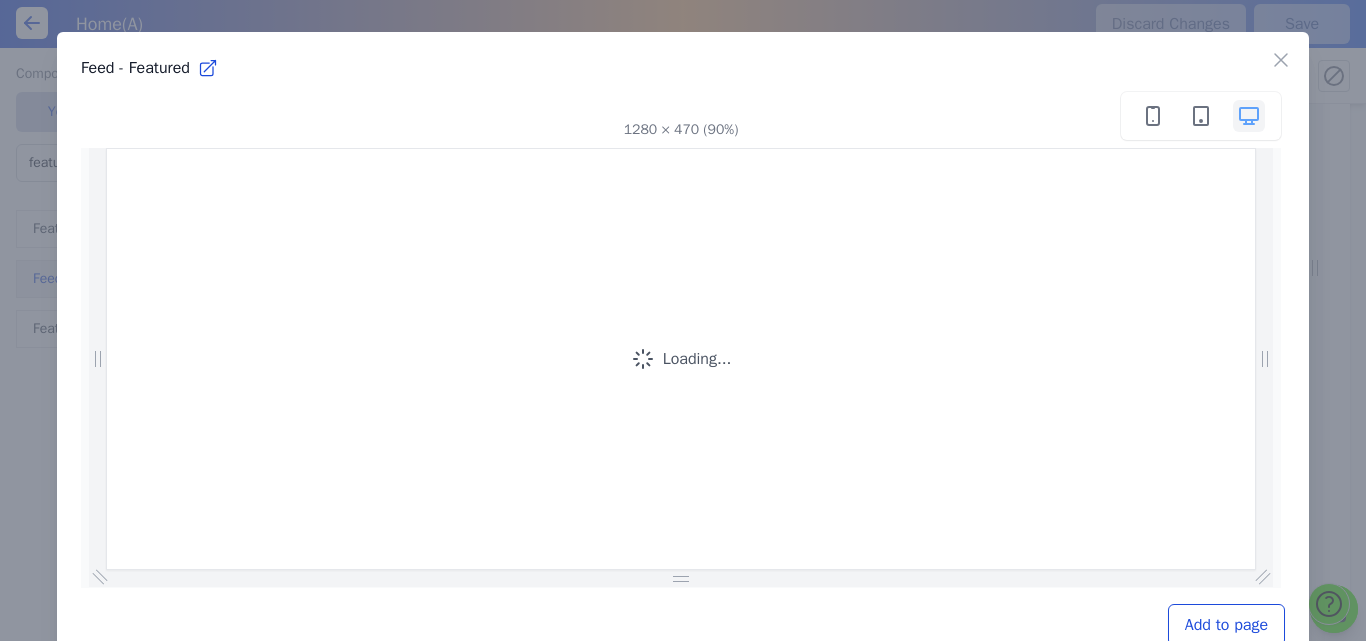 scroll, scrollTop: 0, scrollLeft: 442, axis: horizontal 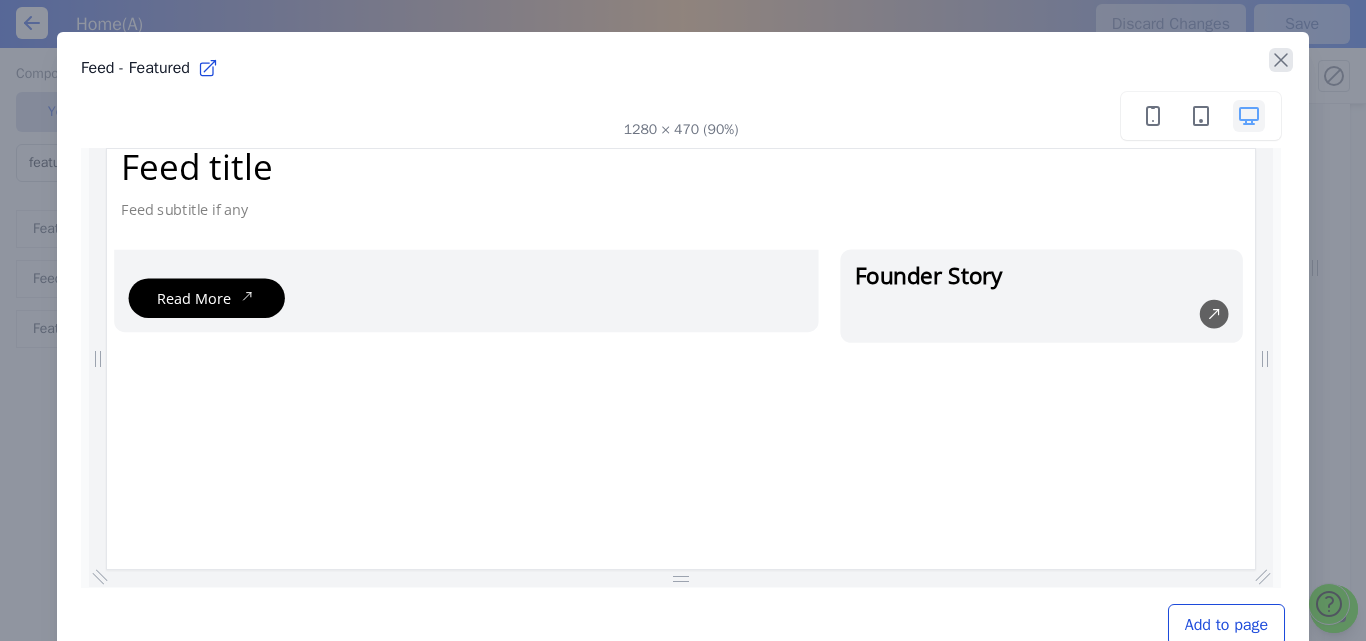 click 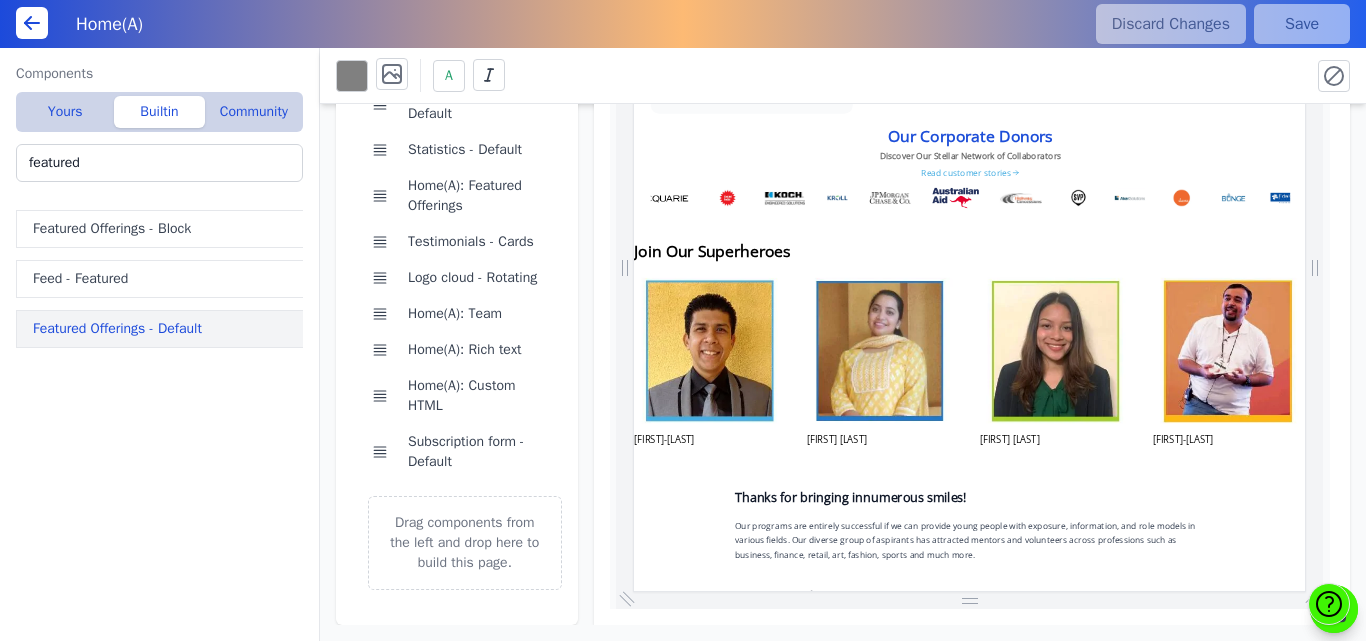 click on "Featured Offerings - Default" at bounding box center (163, 329) 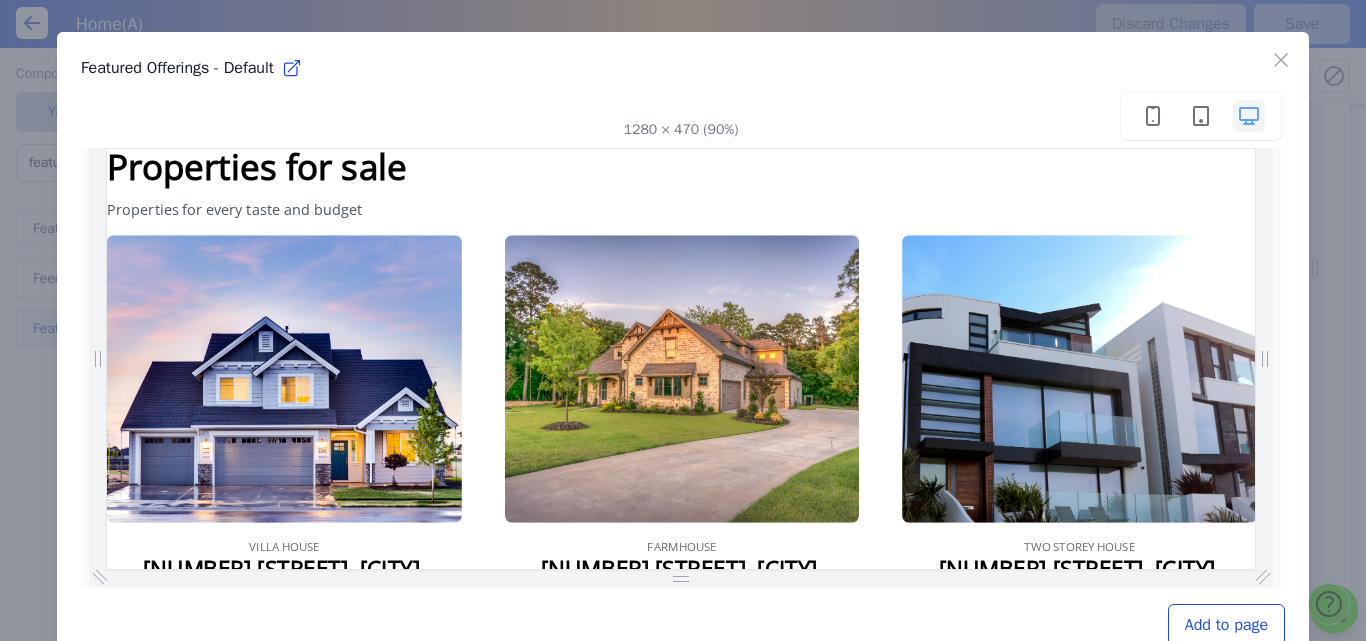 scroll, scrollTop: 0, scrollLeft: 1130, axis: horizontal 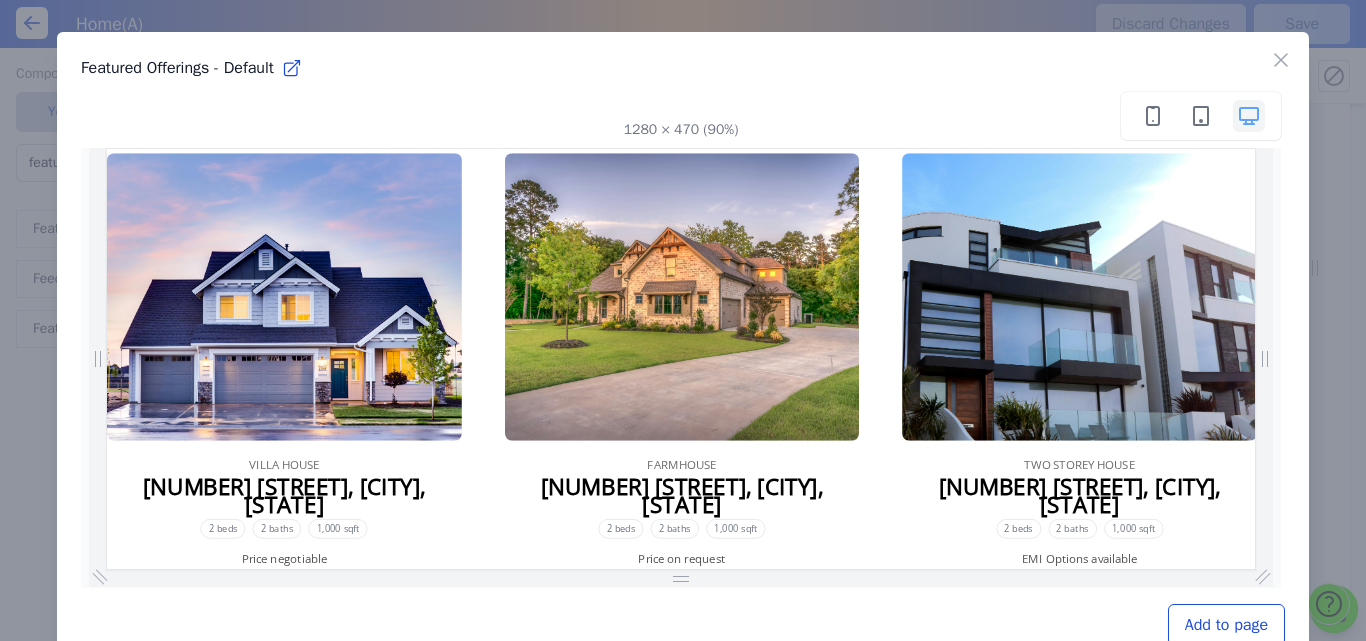 drag, startPoint x: 1381, startPoint y: 313, endPoint x: 1355, endPoint y: 681, distance: 368.91733 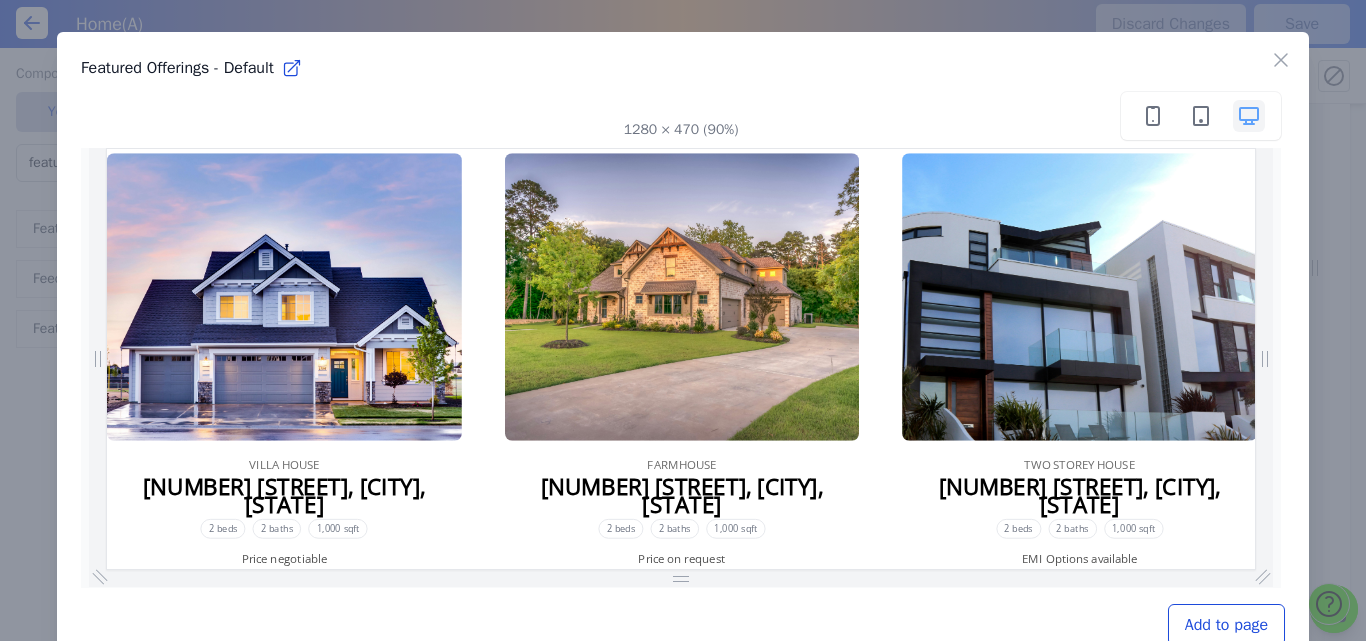 click on "Add to page" at bounding box center (1226, 625) 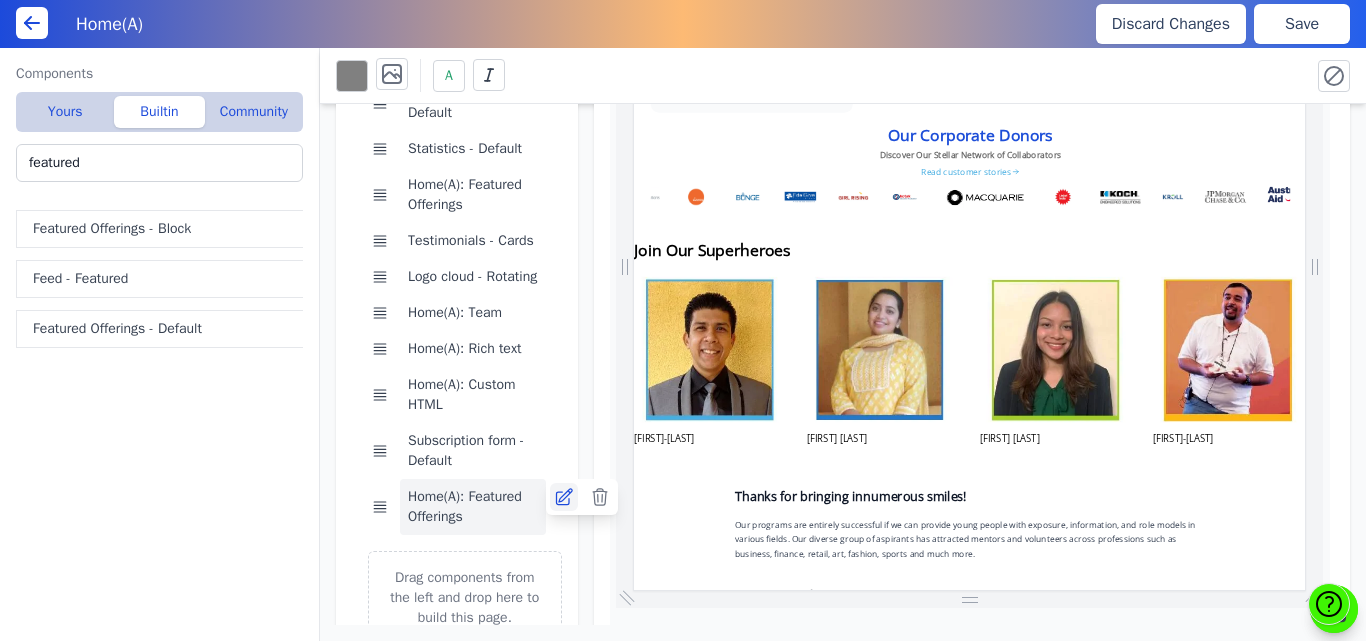 click 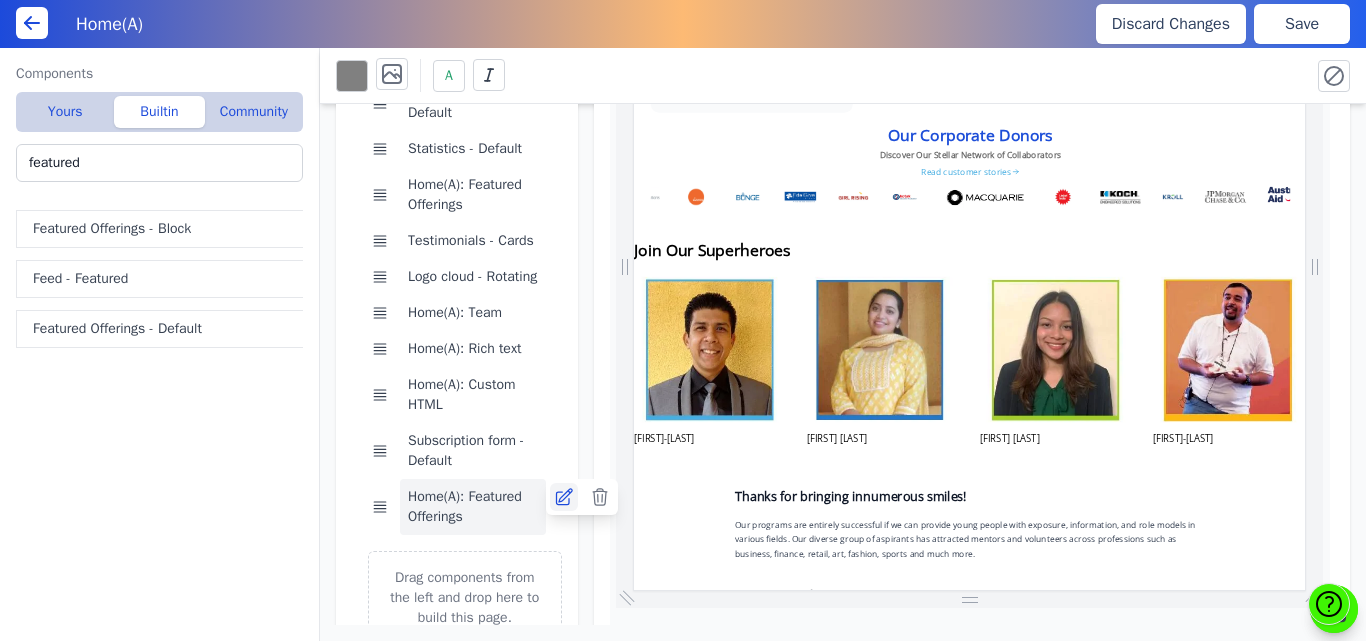 scroll, scrollTop: 0, scrollLeft: 550, axis: horizontal 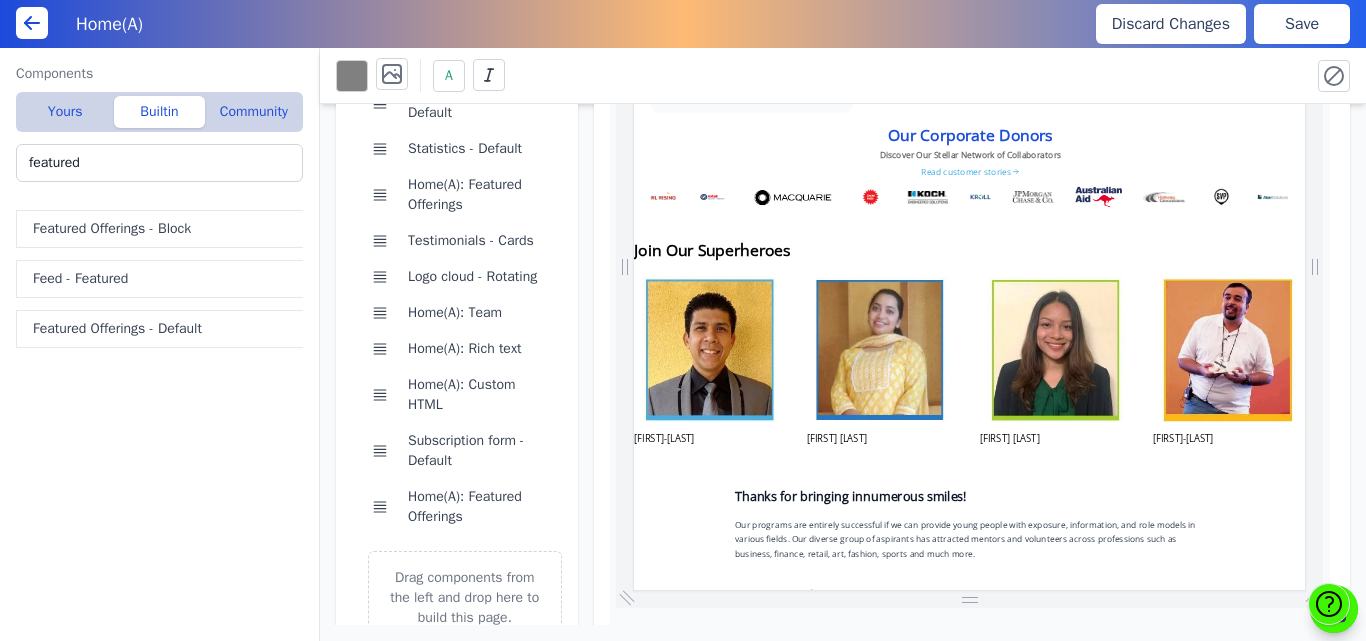 click on "Save" at bounding box center (1302, 24) 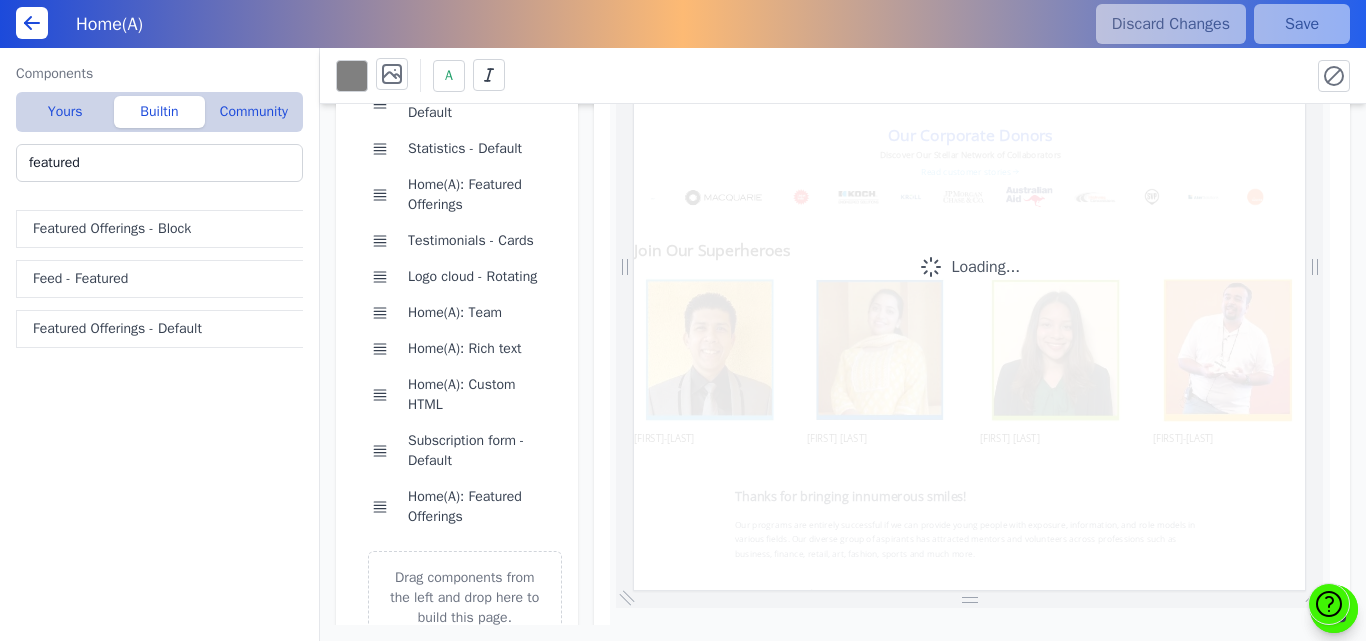 scroll, scrollTop: 0, scrollLeft: 918, axis: horizontal 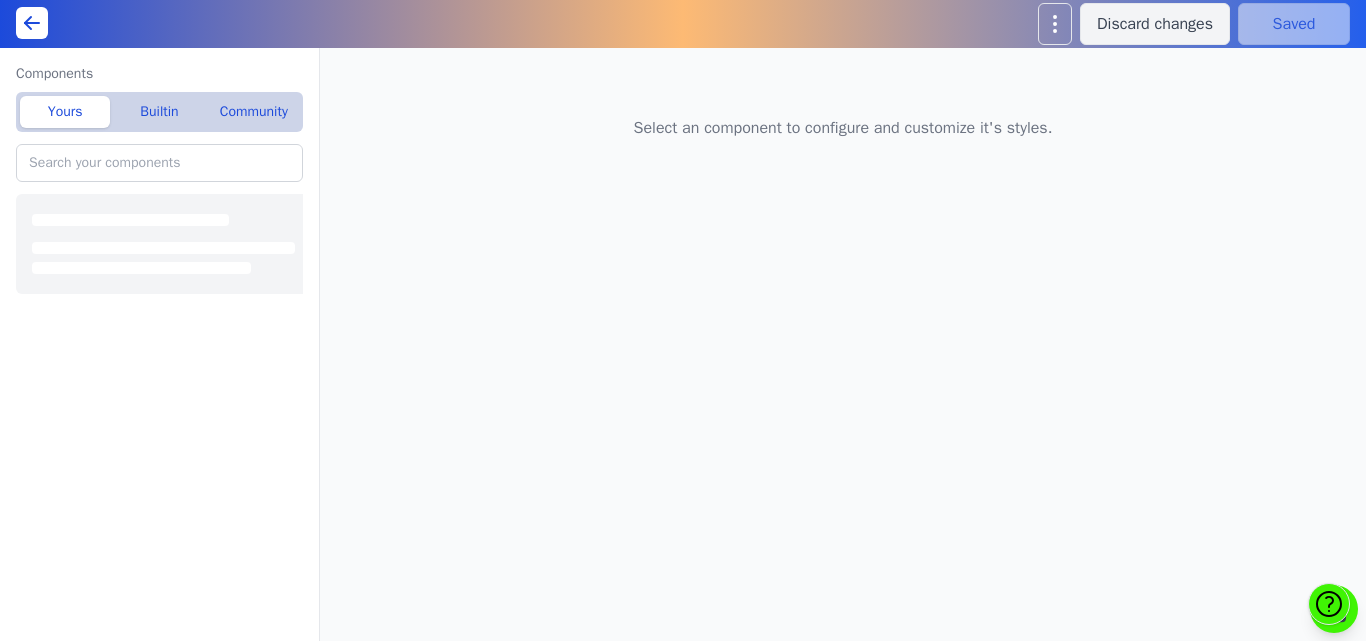 type on "Home(A): Featured Offerings" 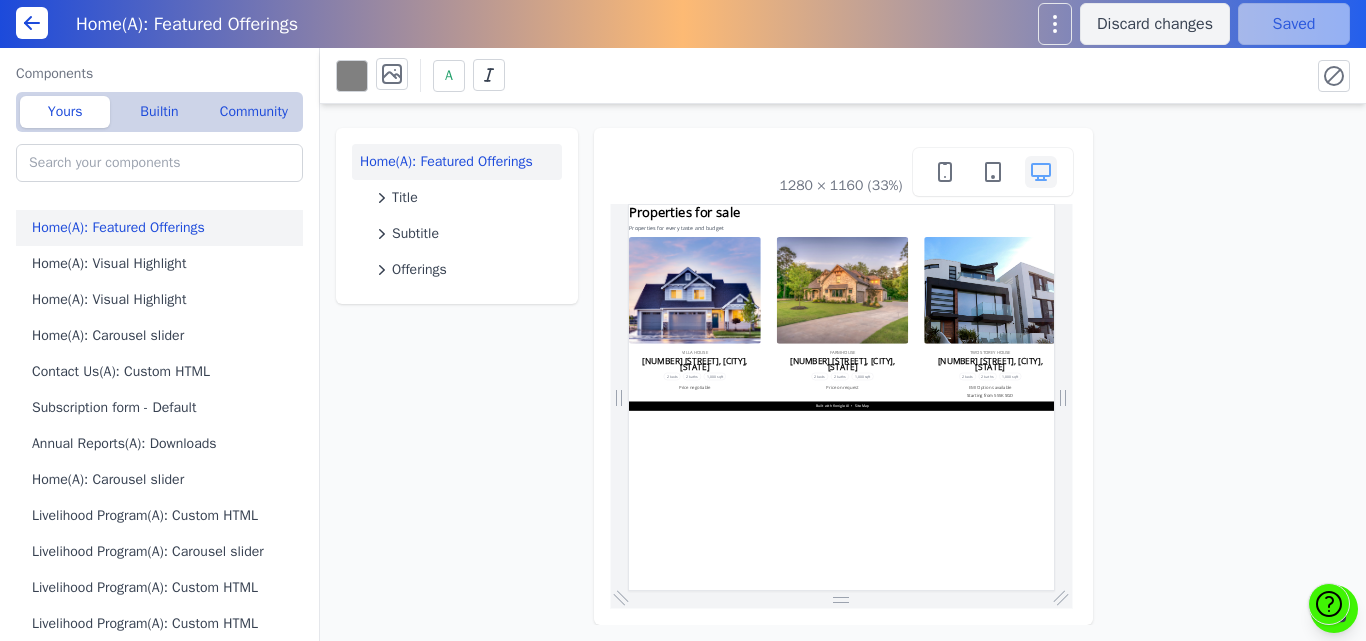 scroll, scrollTop: 0, scrollLeft: 0, axis: both 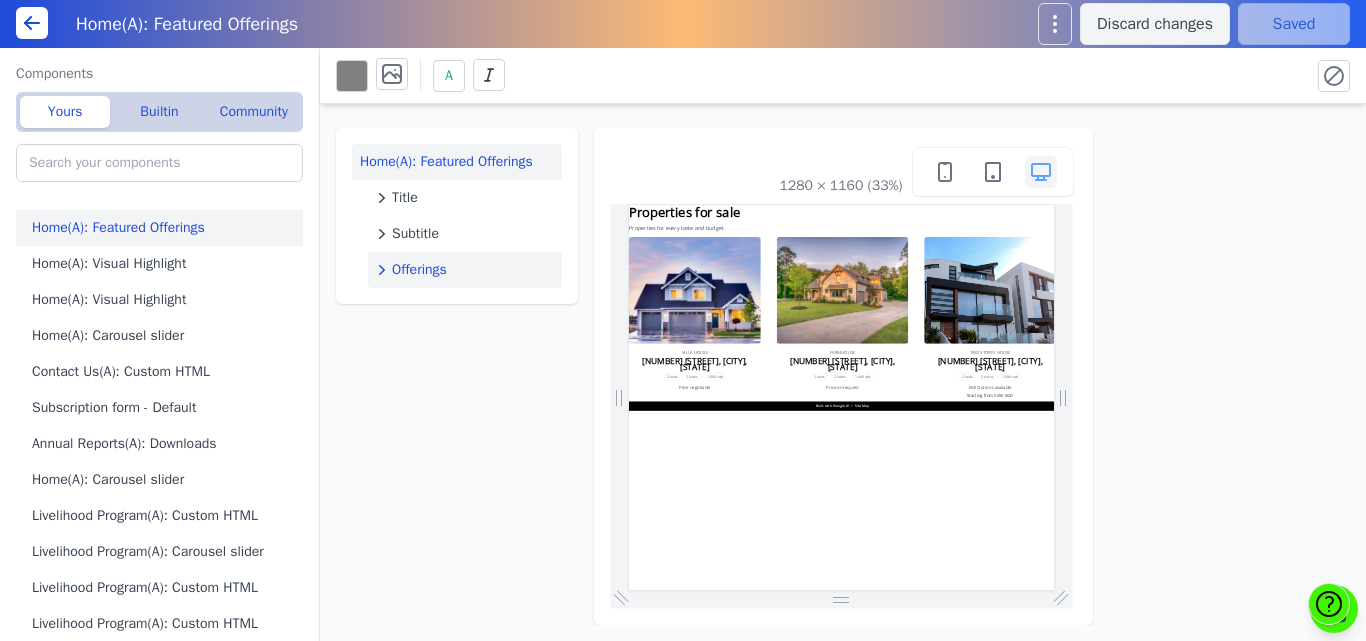 click on "Offerings" at bounding box center [465, 270] 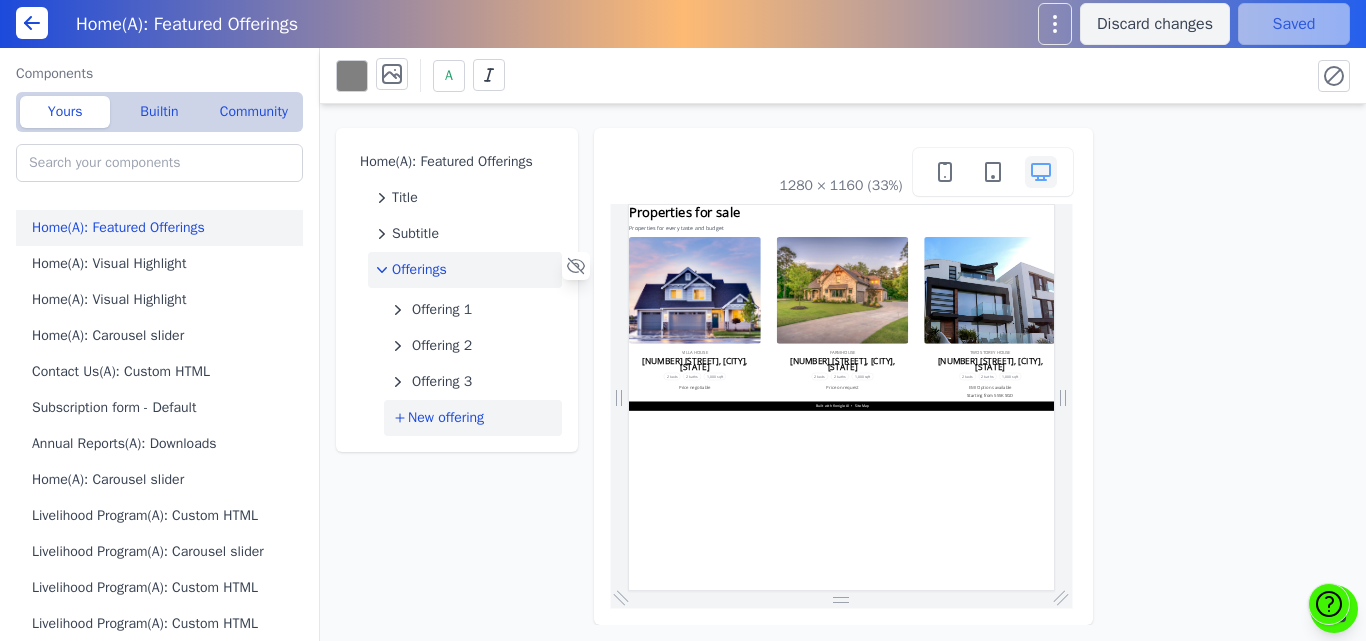 click on "New offering" at bounding box center [446, 418] 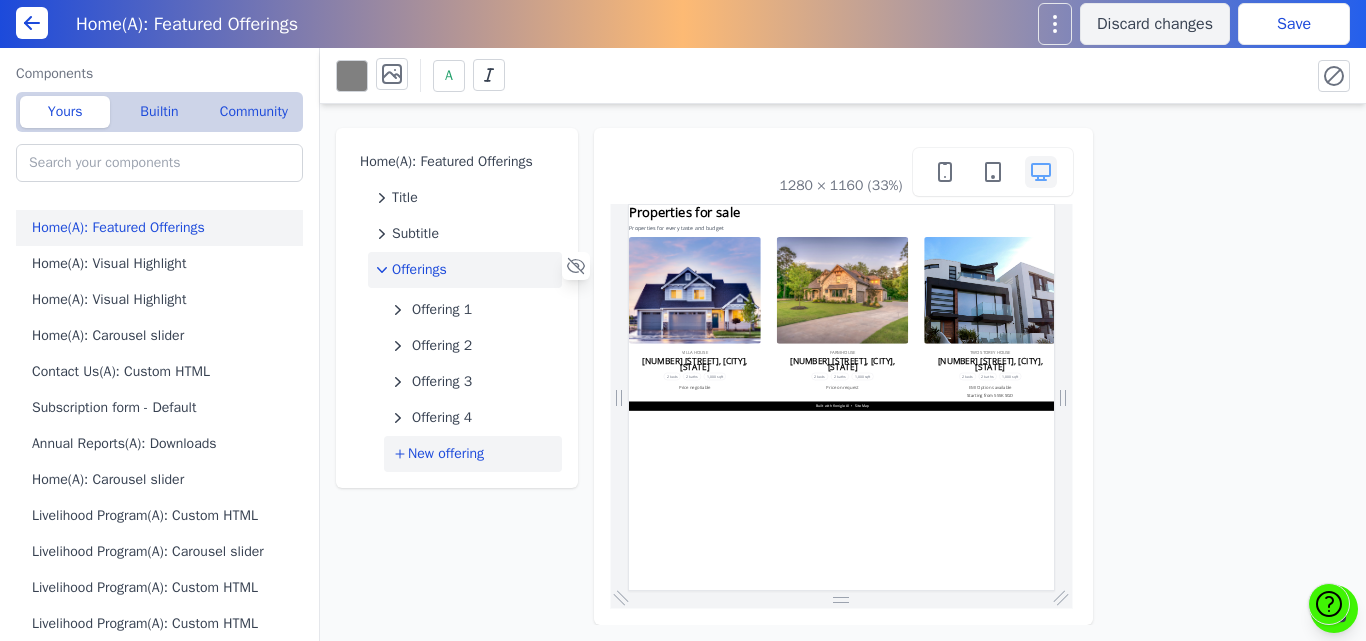 click on "New offering" at bounding box center [446, 454] 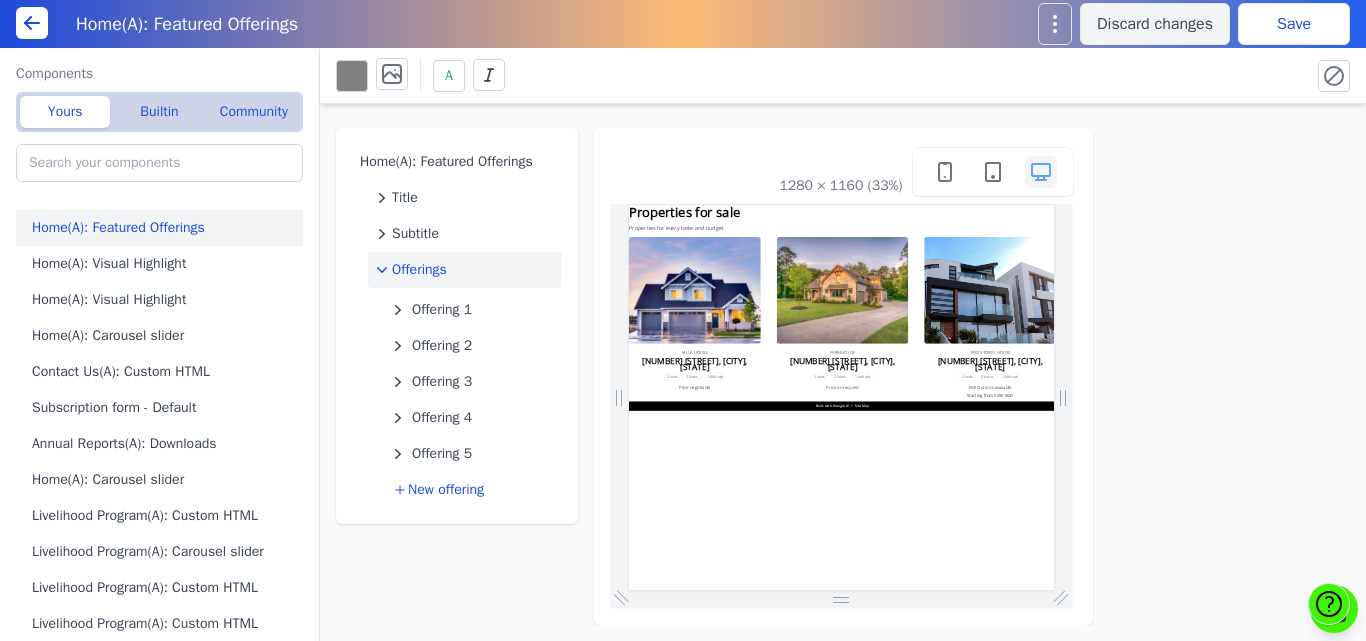 click on "Save" at bounding box center [1294, 24] 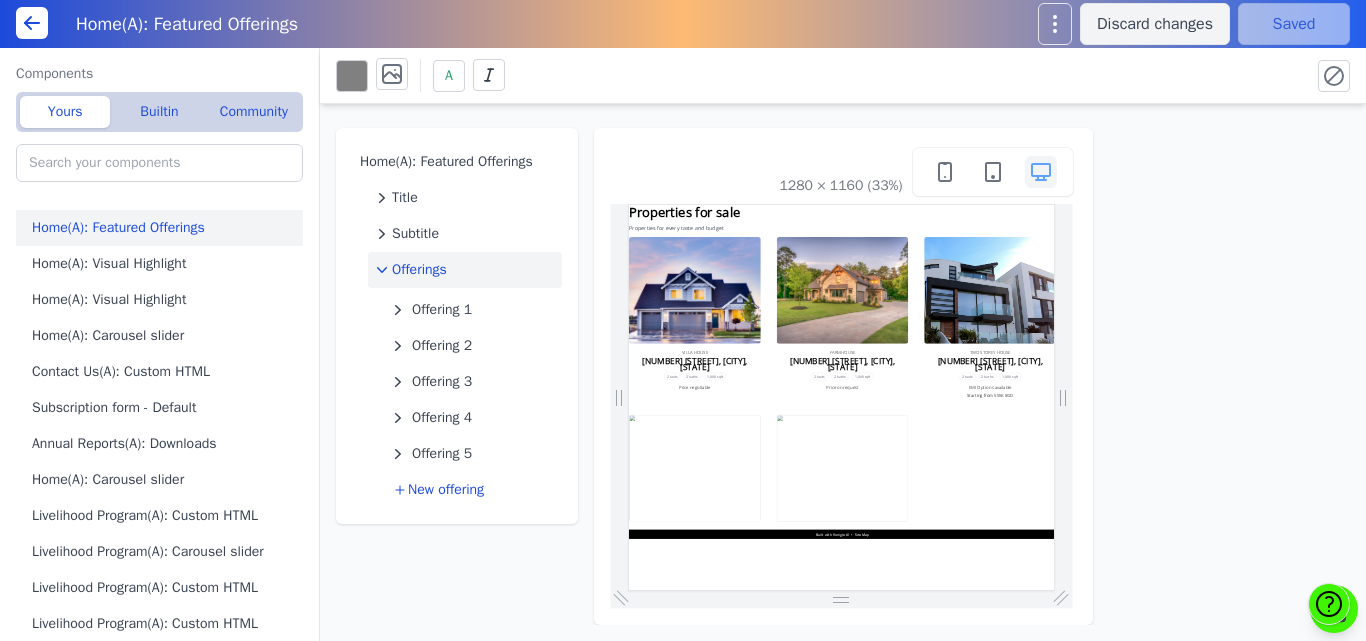 scroll, scrollTop: 0, scrollLeft: 0, axis: both 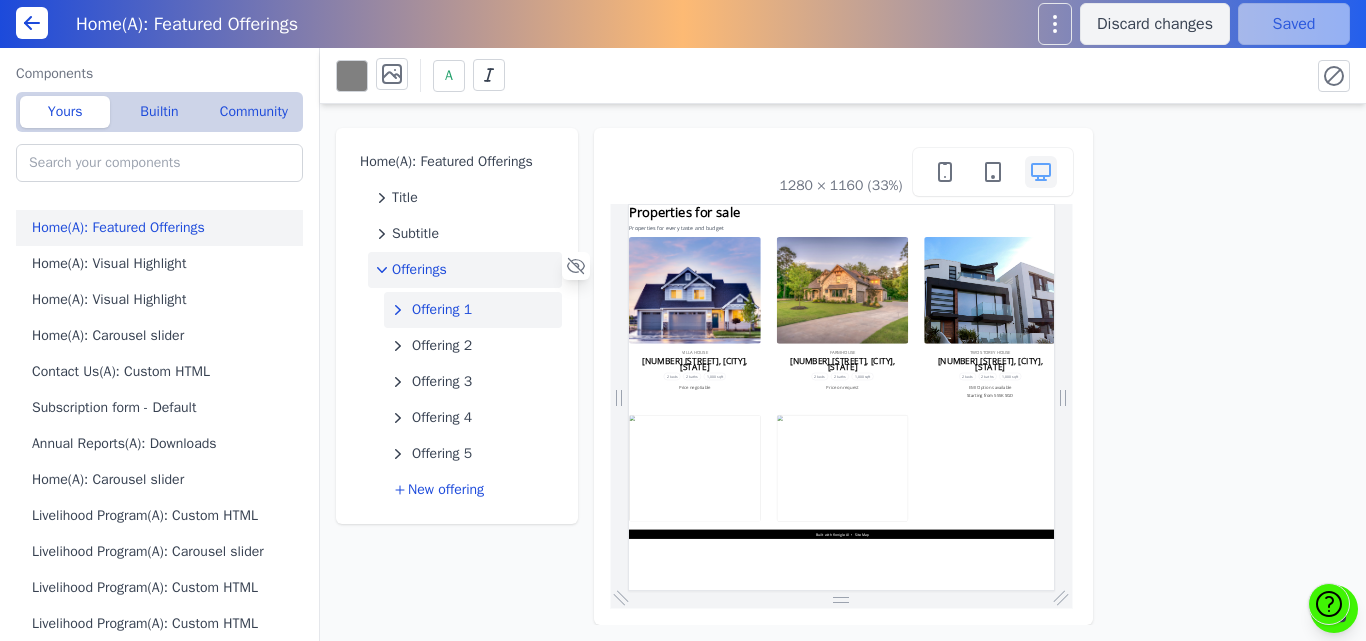 click on "Offering 1" at bounding box center [442, 310] 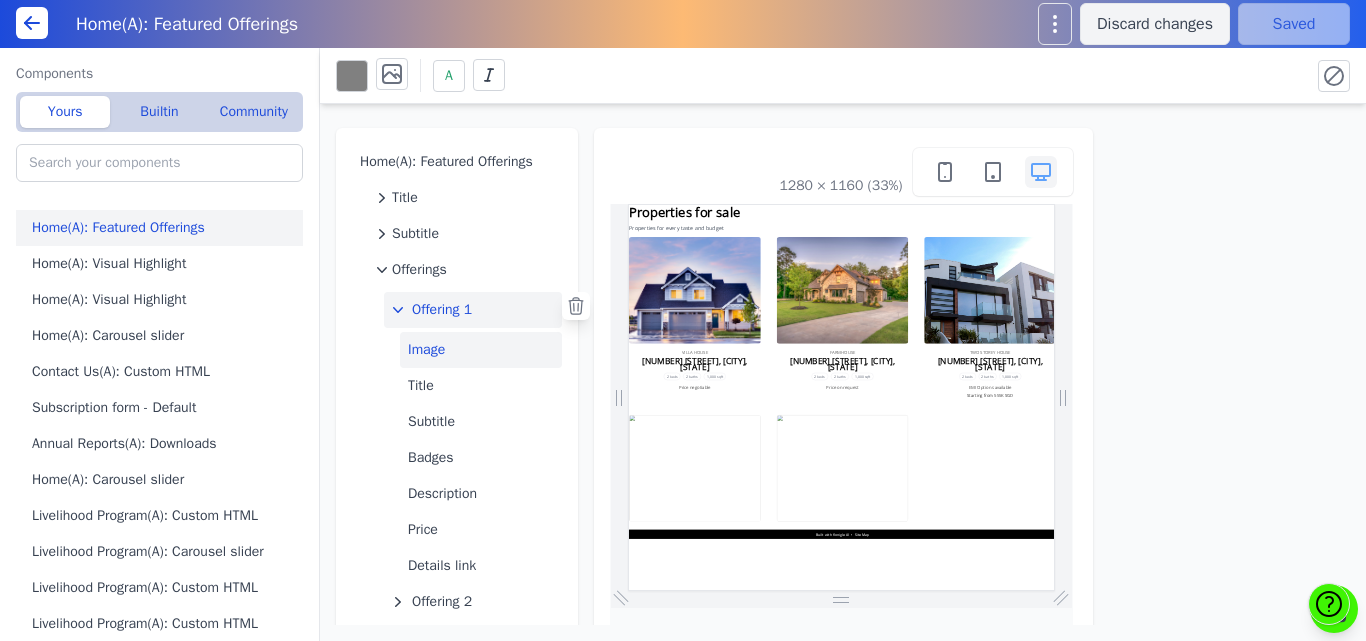 click on "Image" at bounding box center (481, 350) 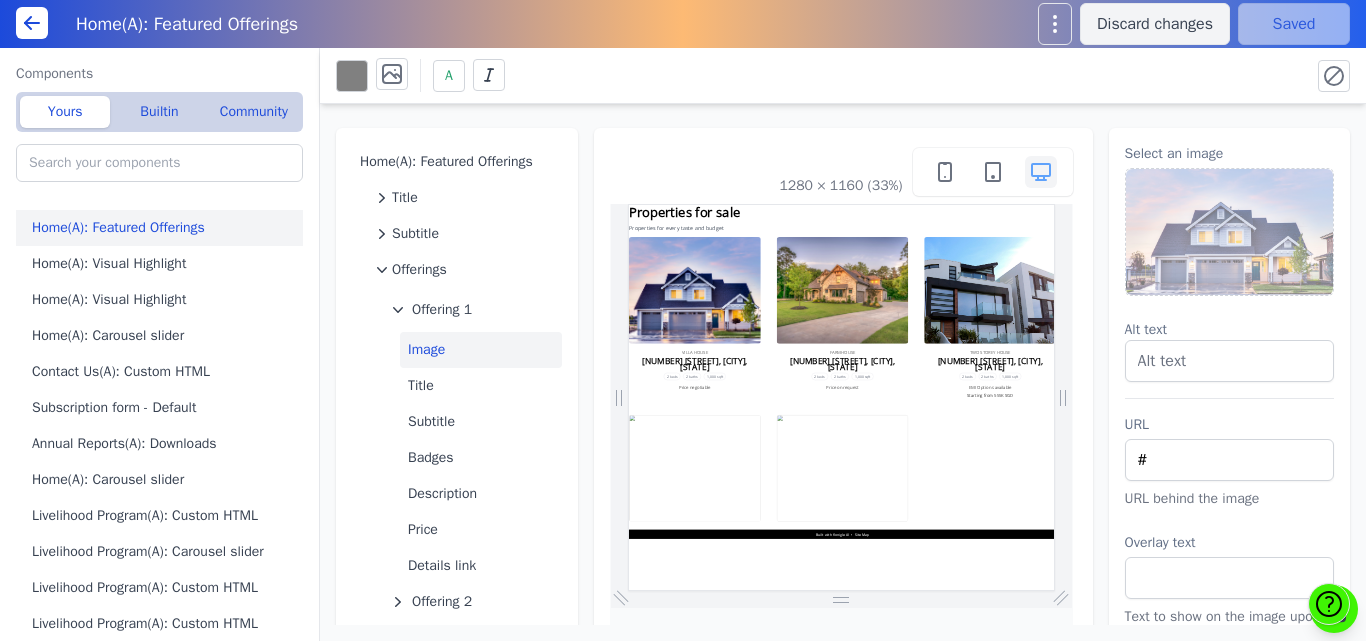 click at bounding box center [1230, 232] 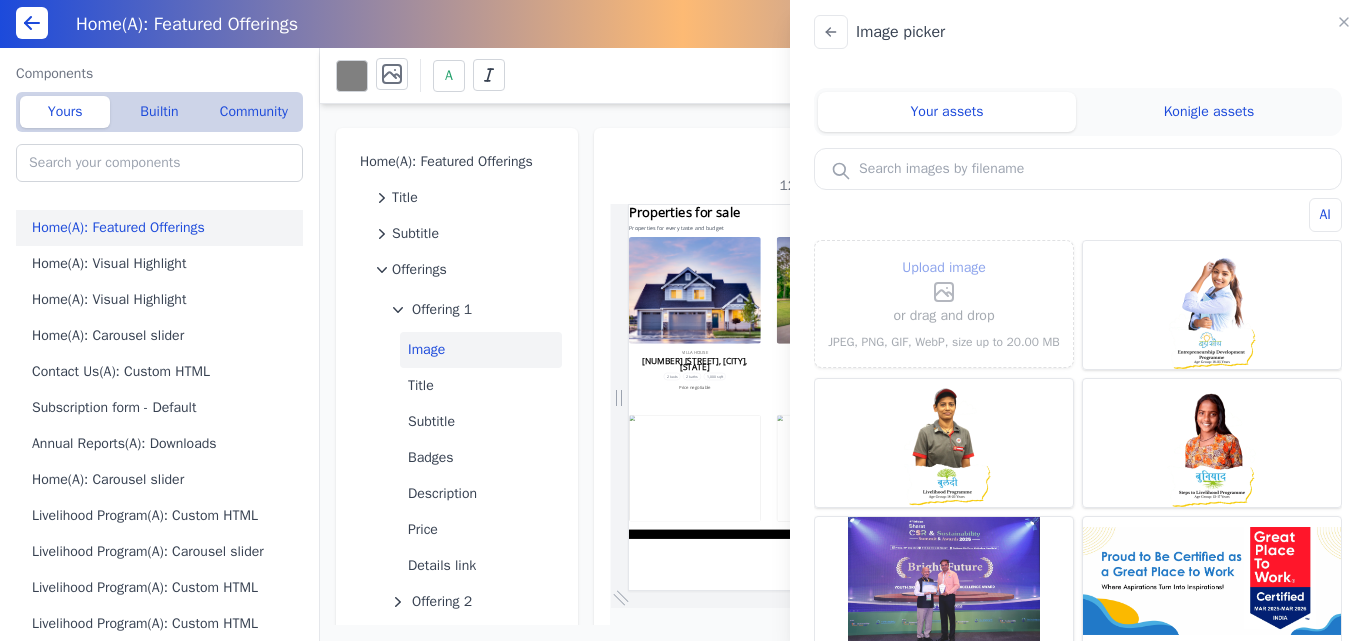 click 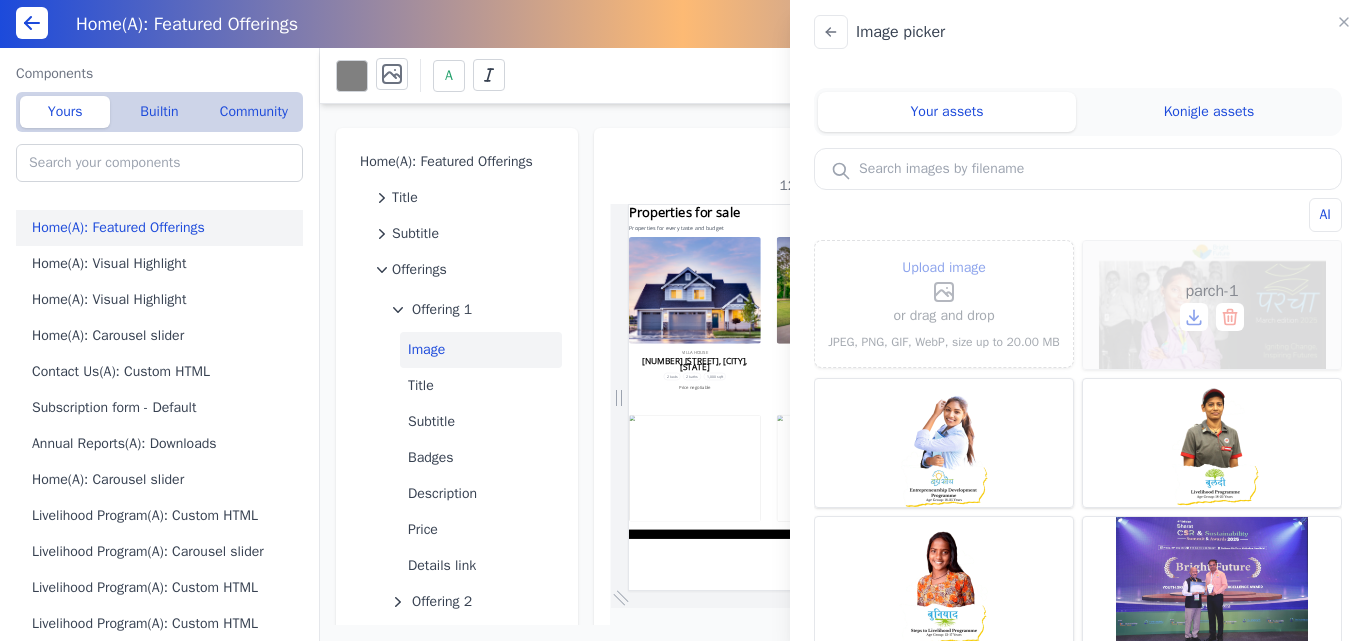 click on "parch-1" at bounding box center (1212, 305) 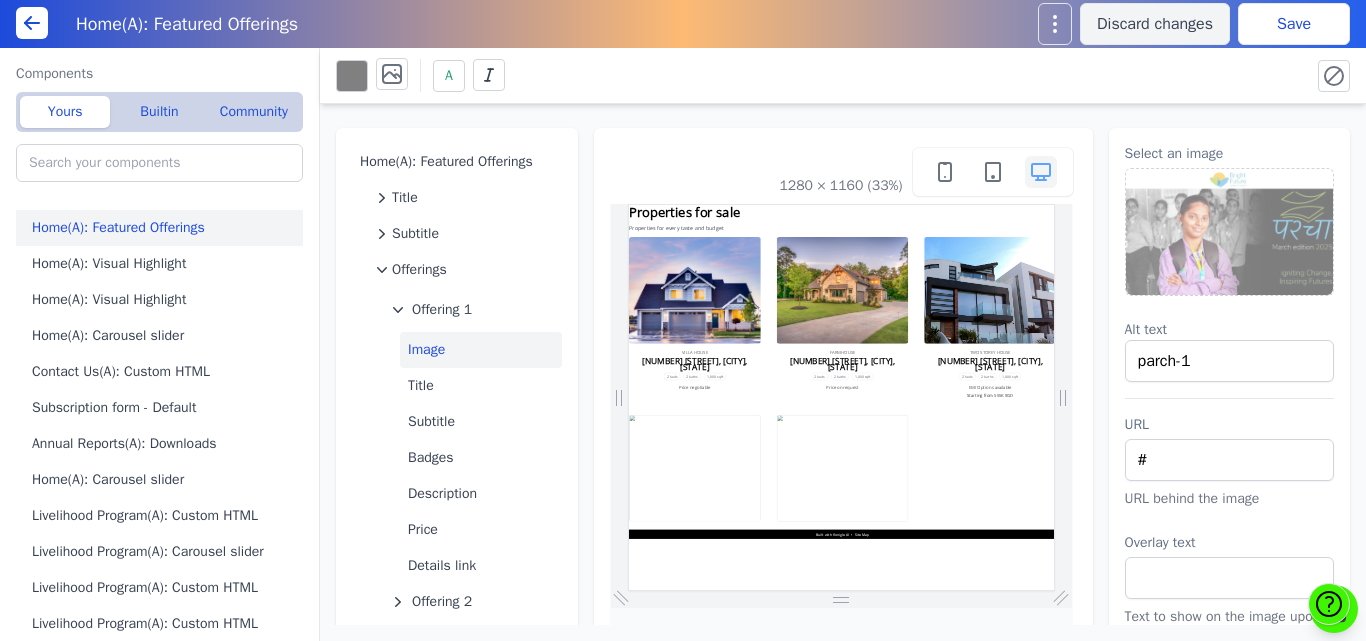 click on "Save" at bounding box center (1294, 24) 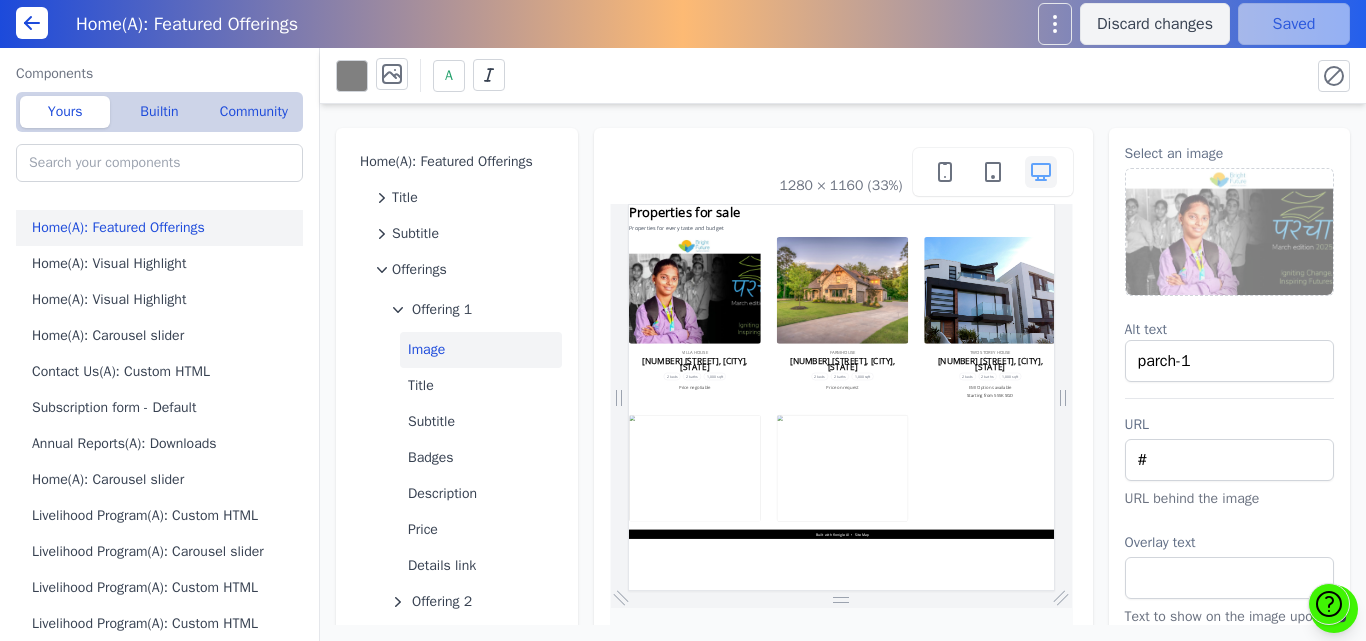 scroll, scrollTop: 0, scrollLeft: 0, axis: both 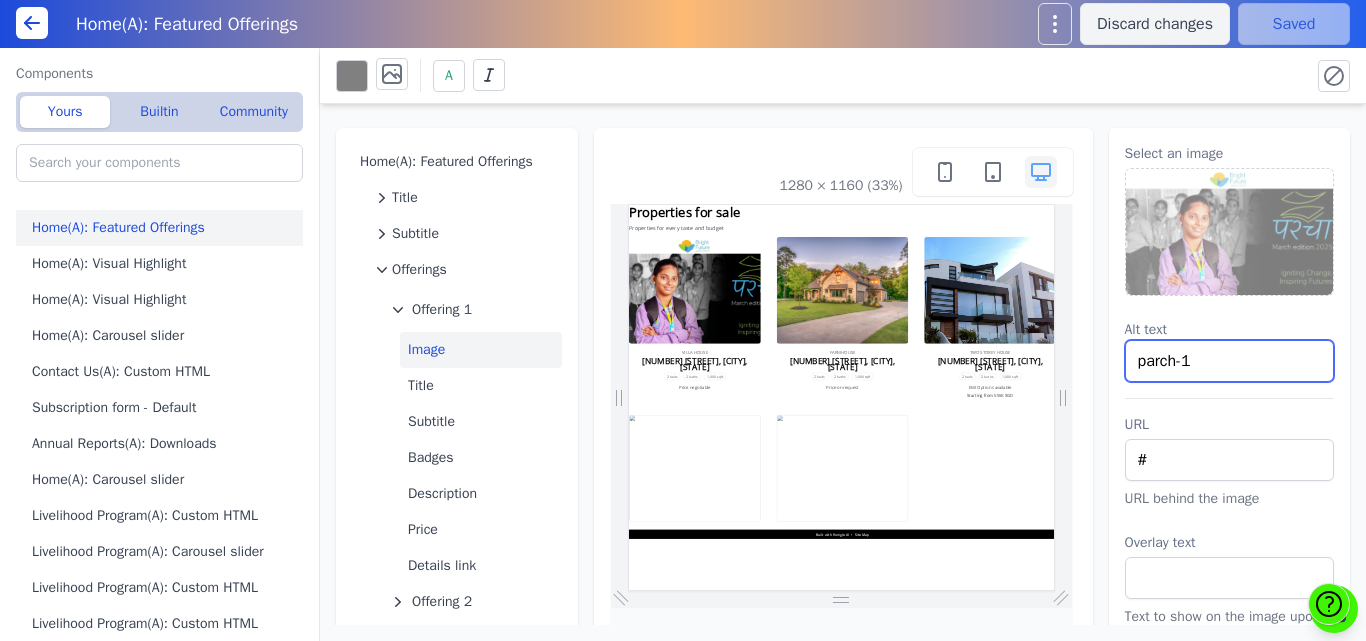 drag, startPoint x: 1866, startPoint y: 574, endPoint x: 1893, endPoint y: 711, distance: 139.63524 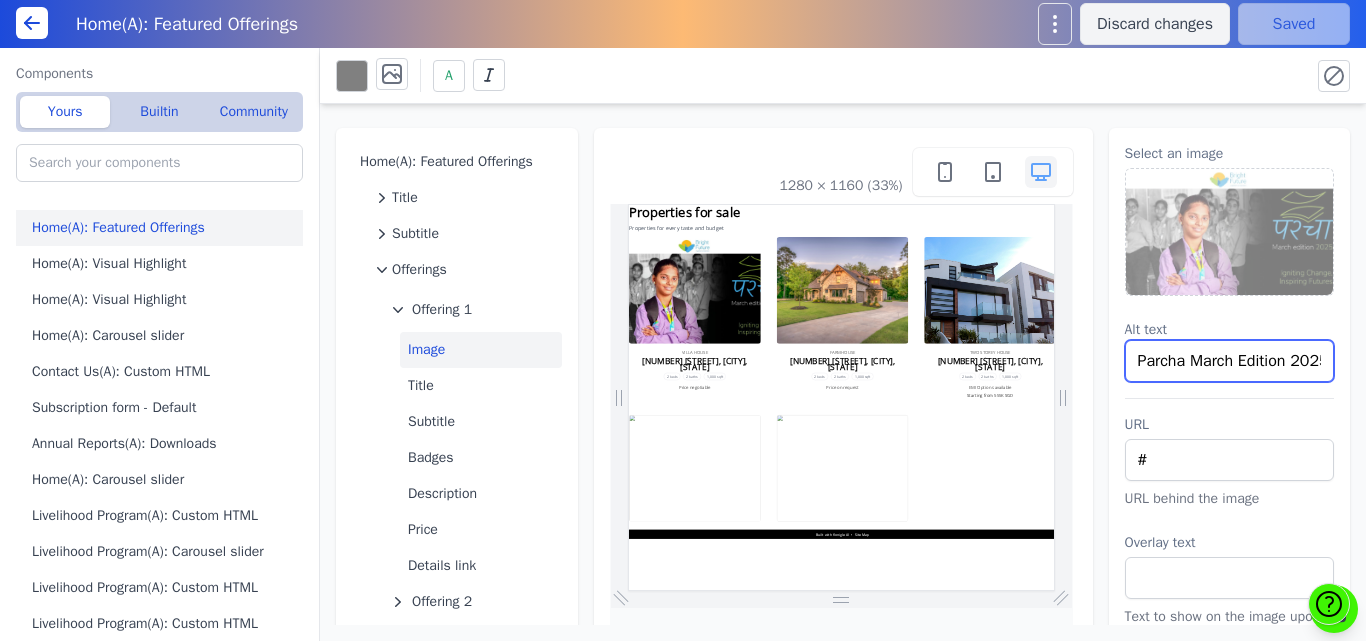 scroll, scrollTop: 0, scrollLeft: 8, axis: horizontal 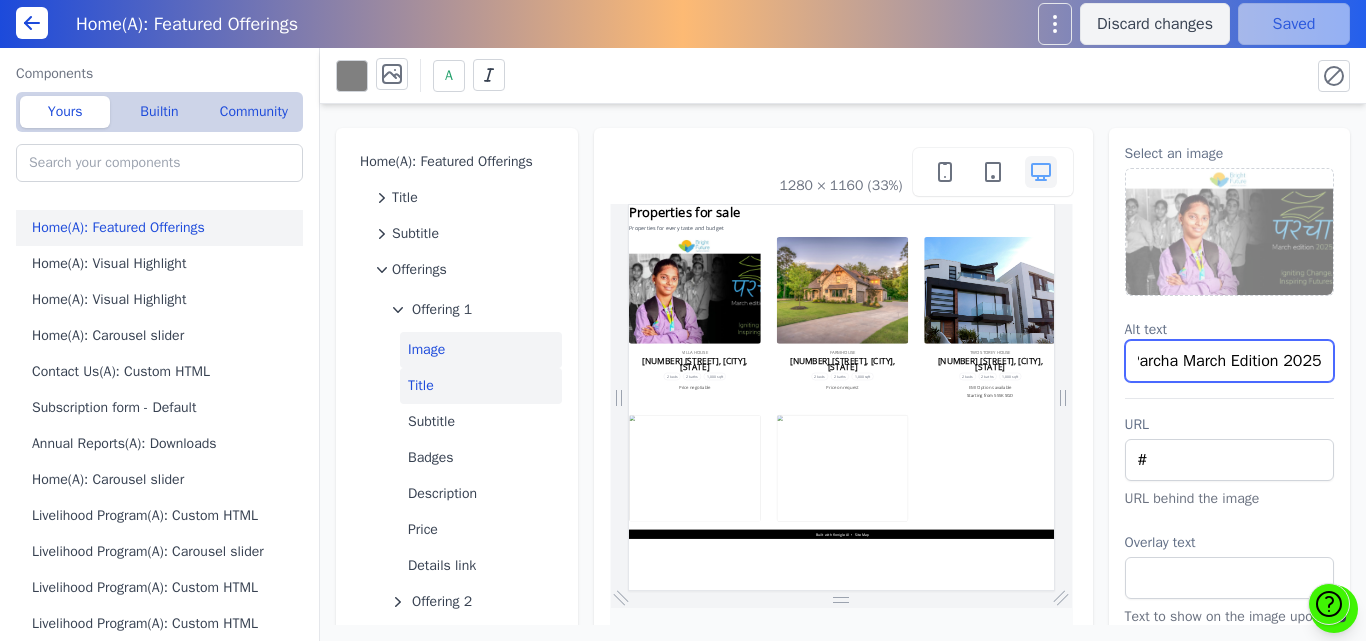 type on "Parcha March Edition 2025" 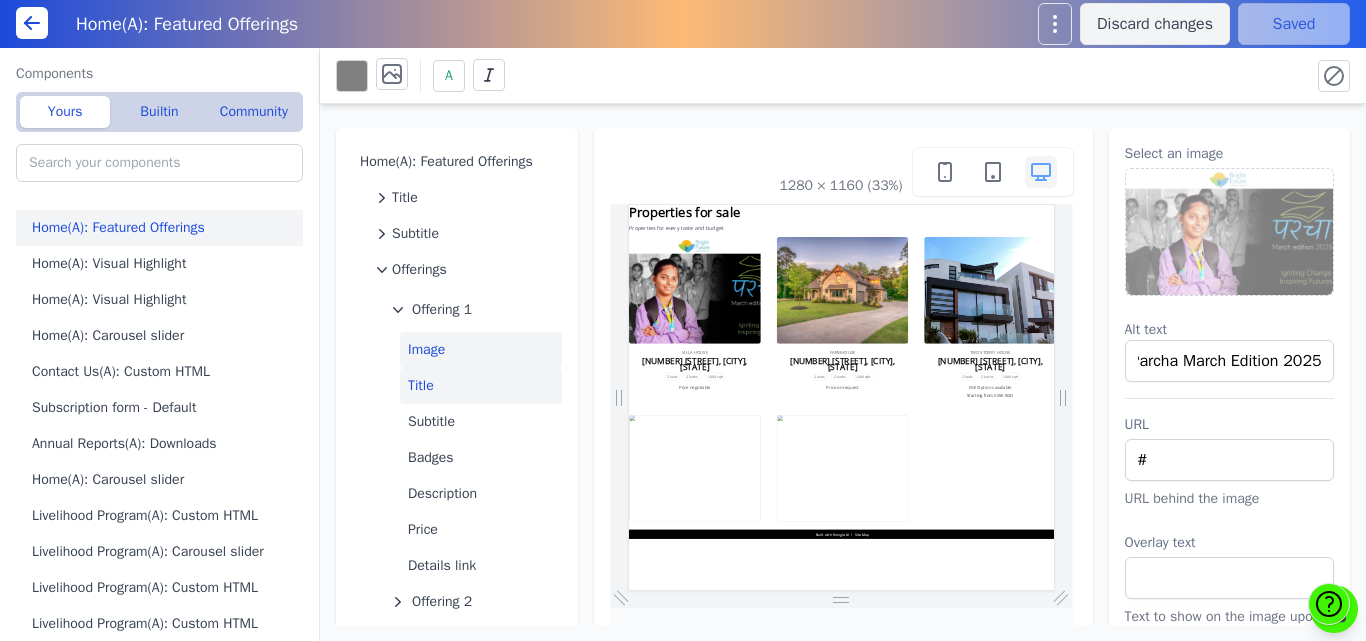 scroll, scrollTop: 0, scrollLeft: 0, axis: both 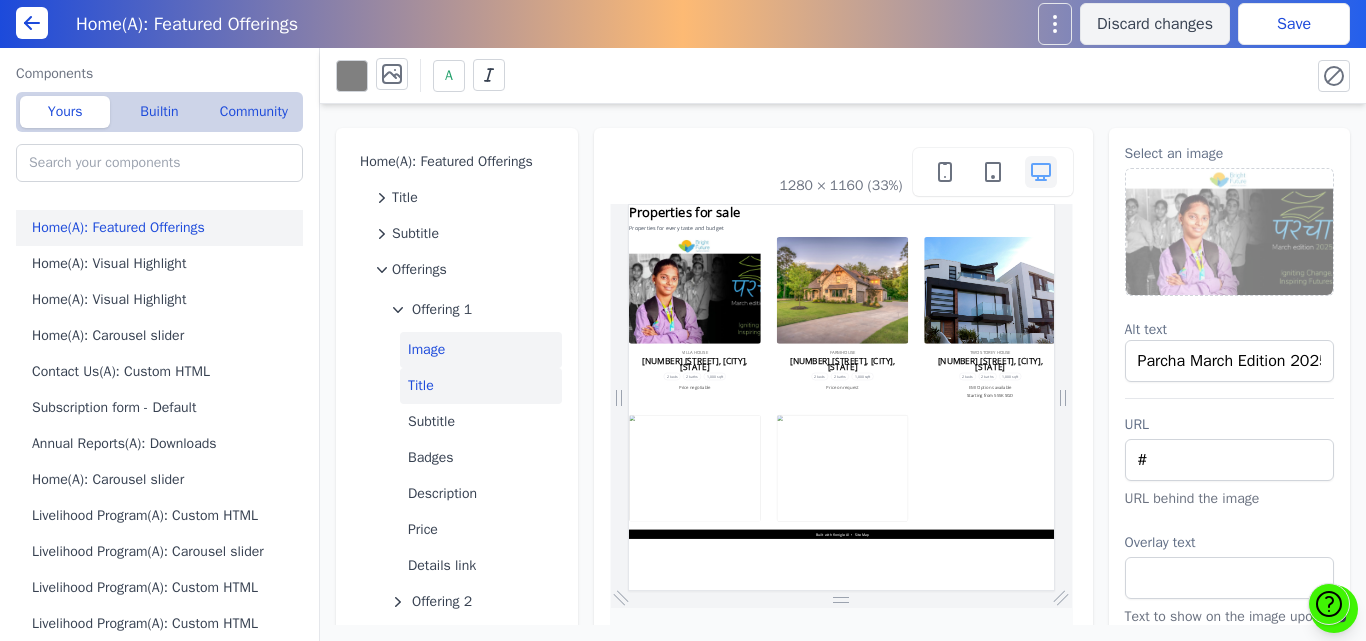 click on "Title" at bounding box center (481, 386) 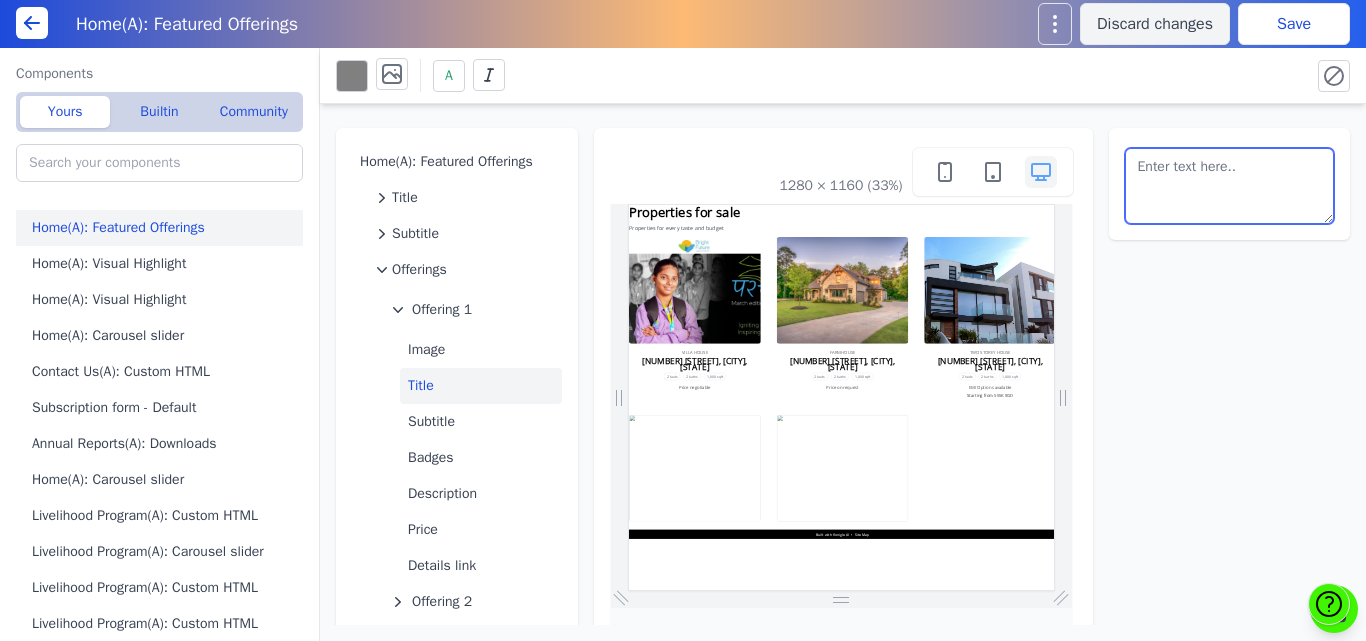 drag, startPoint x: 1183, startPoint y: 199, endPoint x: 1112, endPoint y: 157, distance: 82.492424 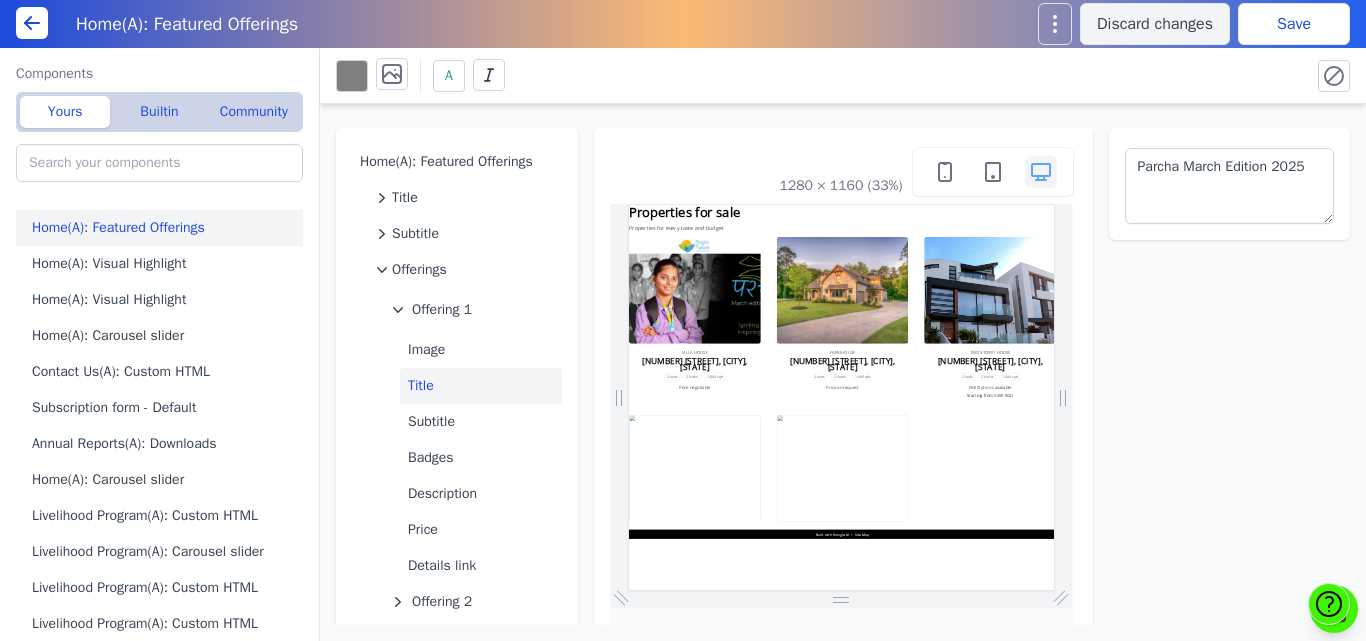 click on "Save" at bounding box center (1294, 24) 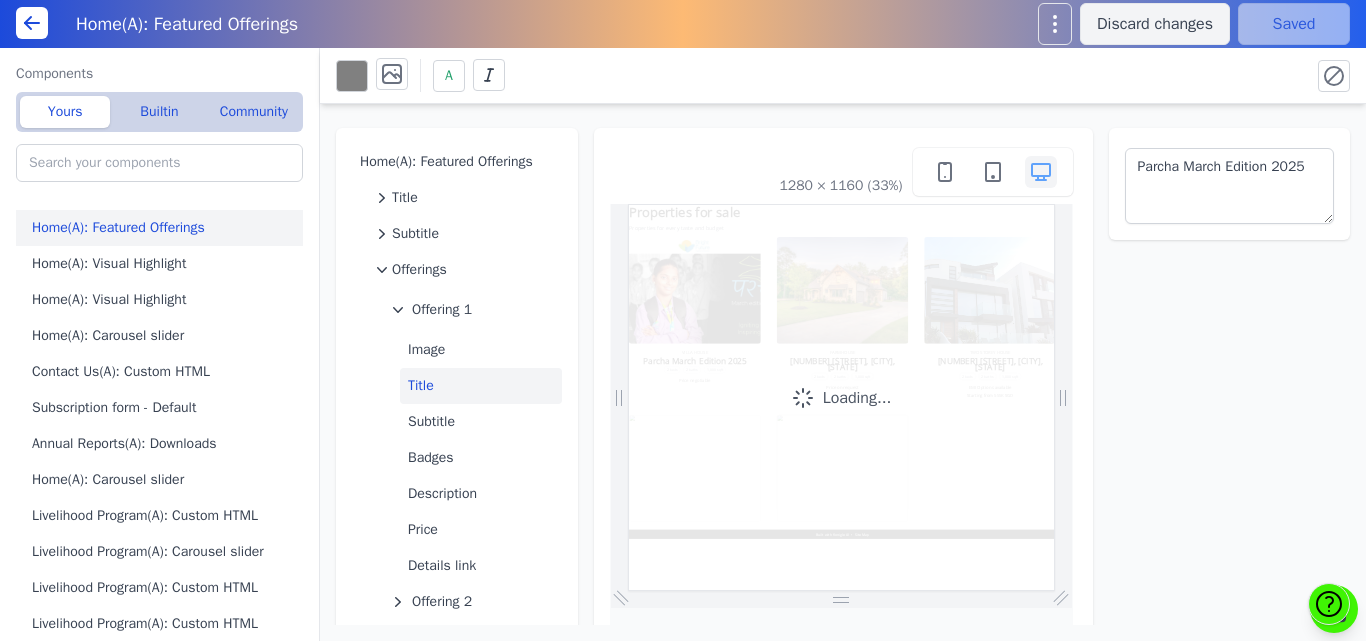 scroll, scrollTop: 0, scrollLeft: 0, axis: both 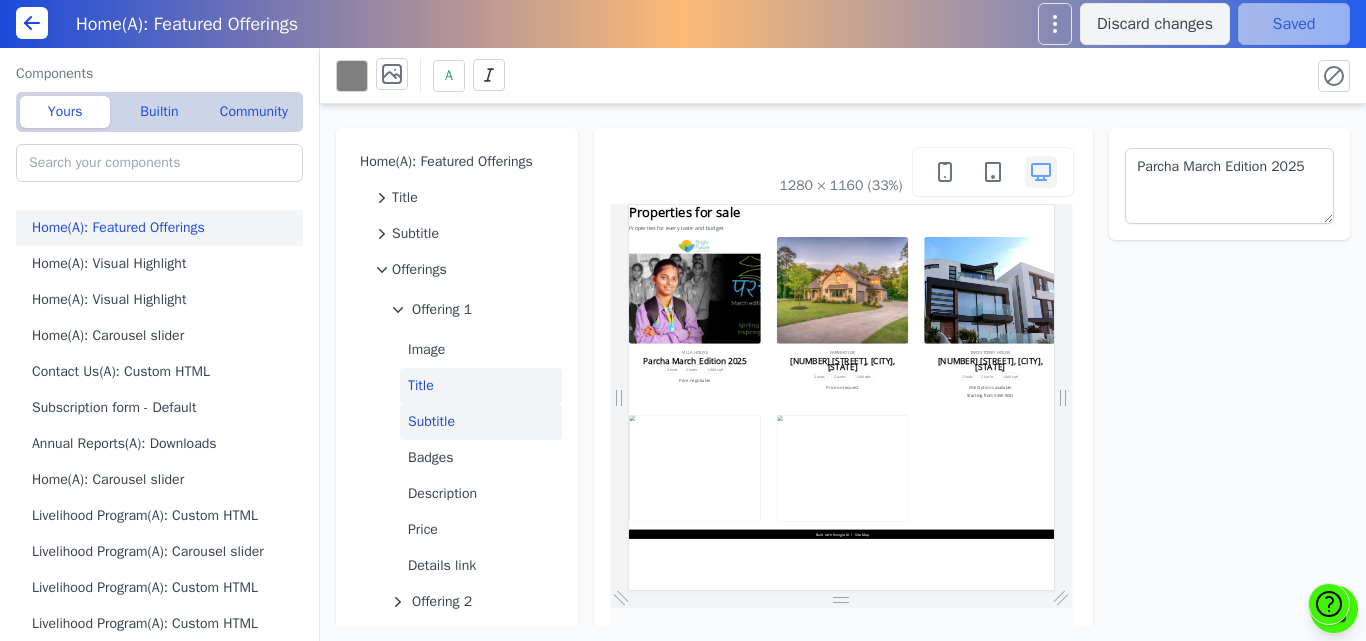 click on "Subtitle" at bounding box center [481, 422] 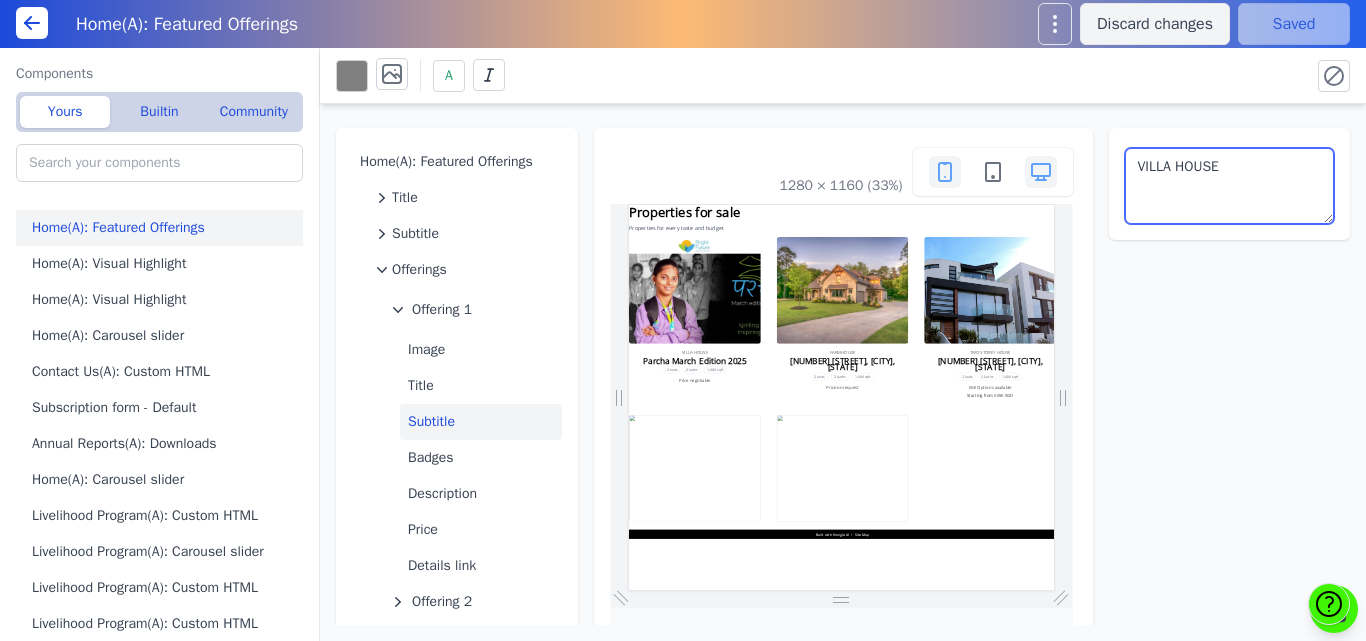 drag, startPoint x: 1257, startPoint y: 161, endPoint x: 938, endPoint y: 168, distance: 319.07678 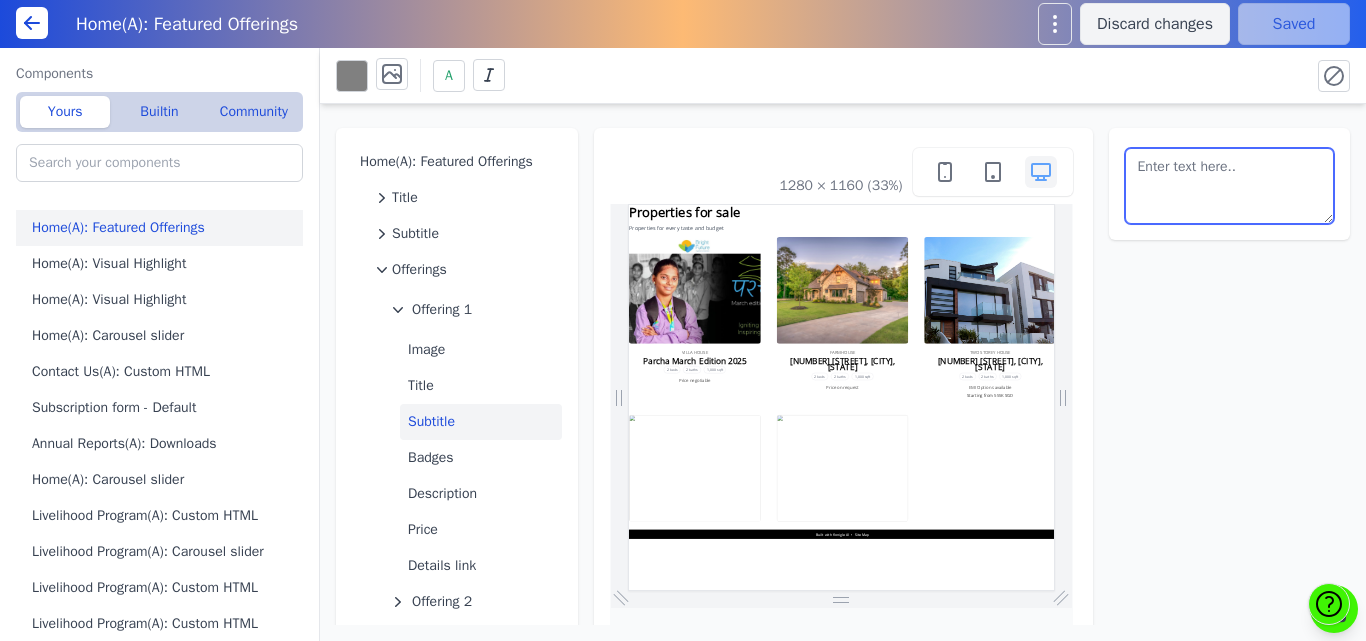type 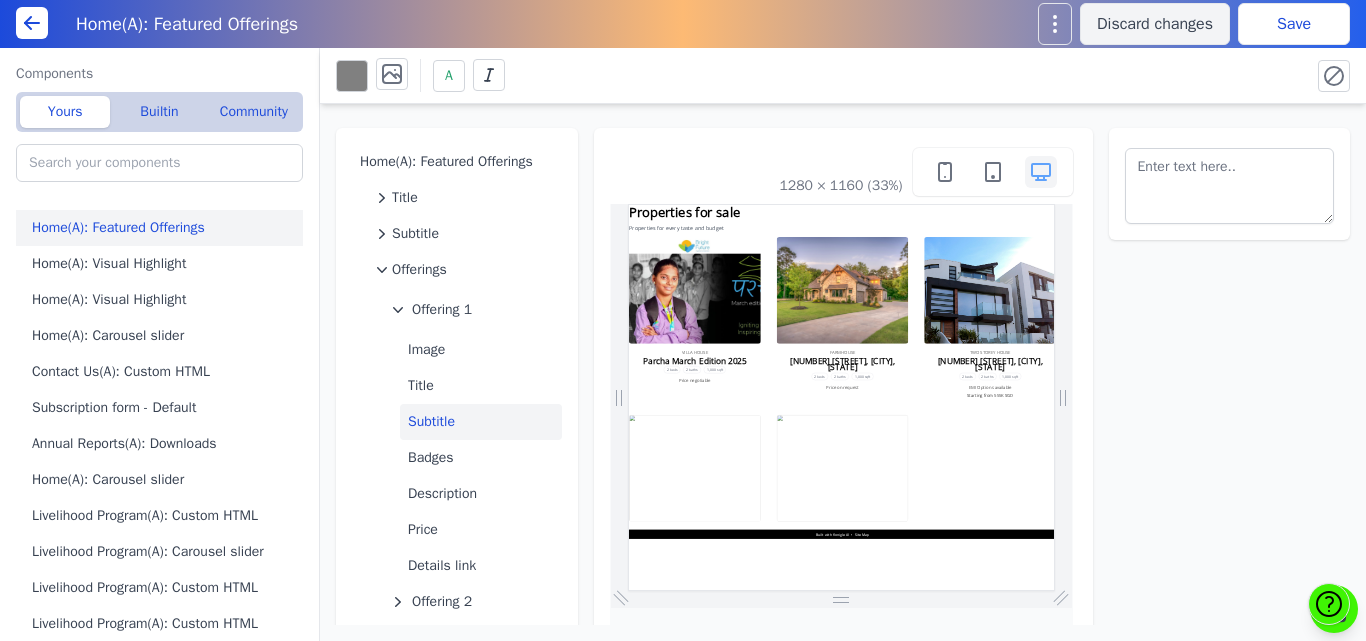 click on "Home(A): Featured Offerings Title Subtitle Offerings Offering 1 Image Title Subtitle Badges Description Price Details link Offering 2 Offering 3 Offering 4 Offering 5  New offering 1280 × 1160 (33%)" at bounding box center [843, 364] 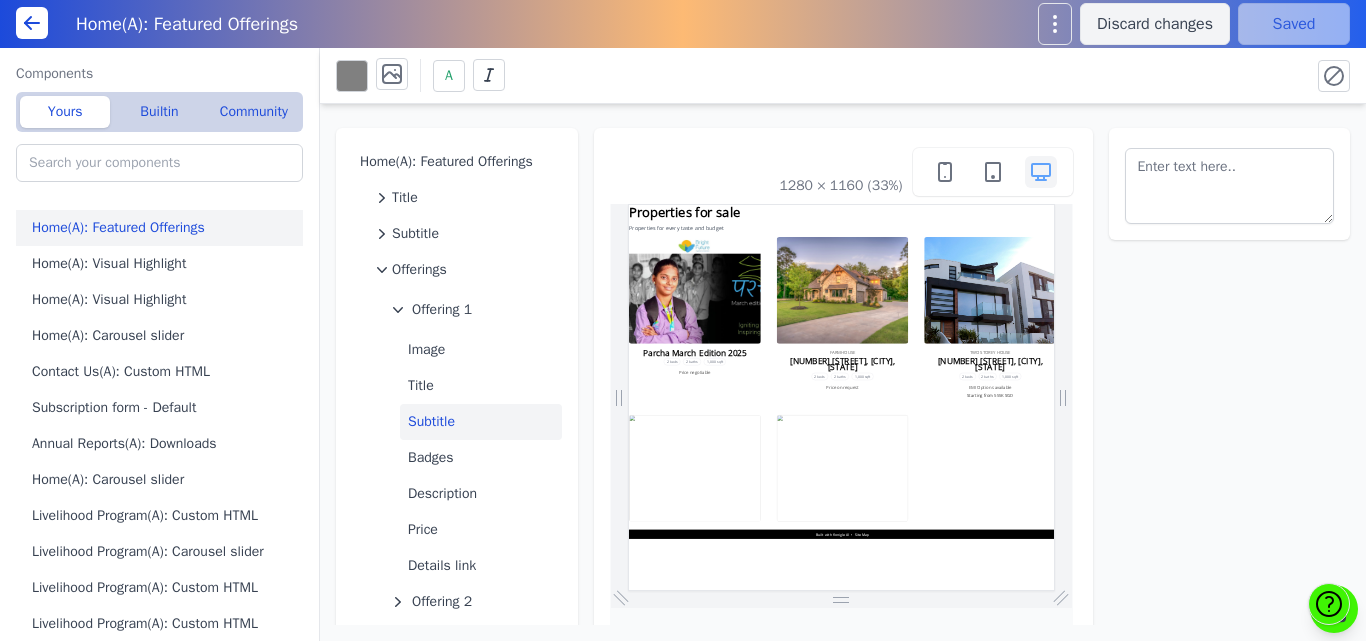 scroll, scrollTop: 0, scrollLeft: 0, axis: both 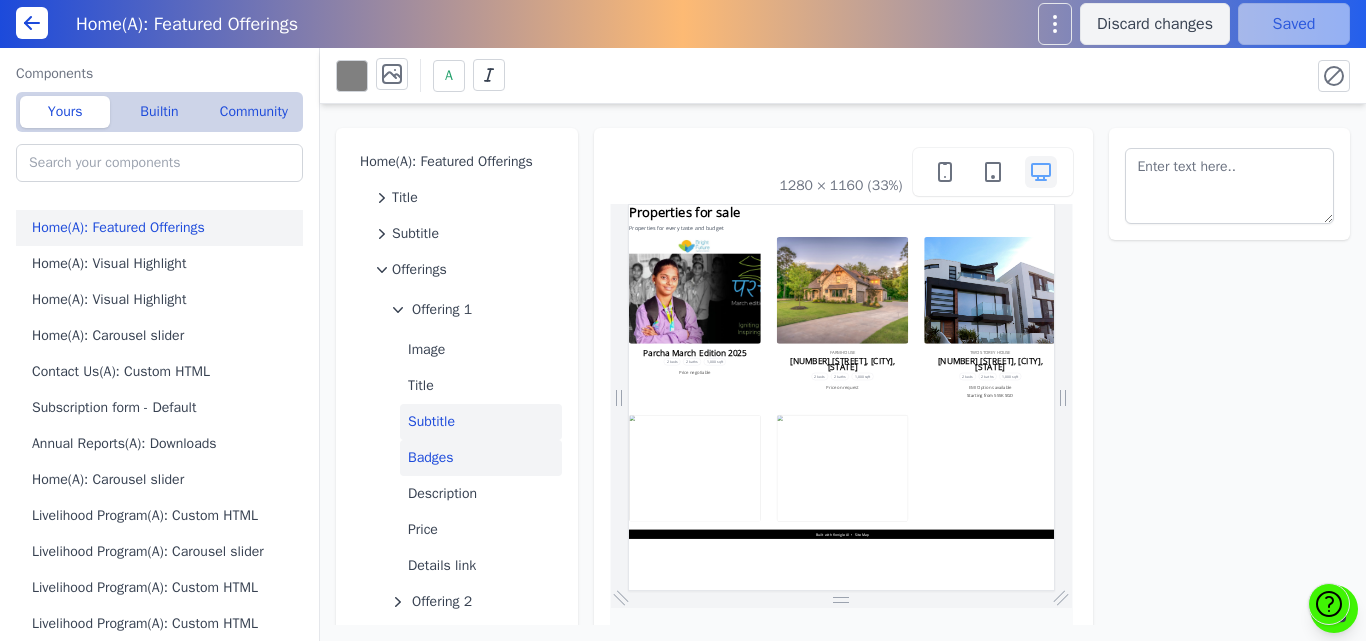 click on "Badges" at bounding box center [481, 458] 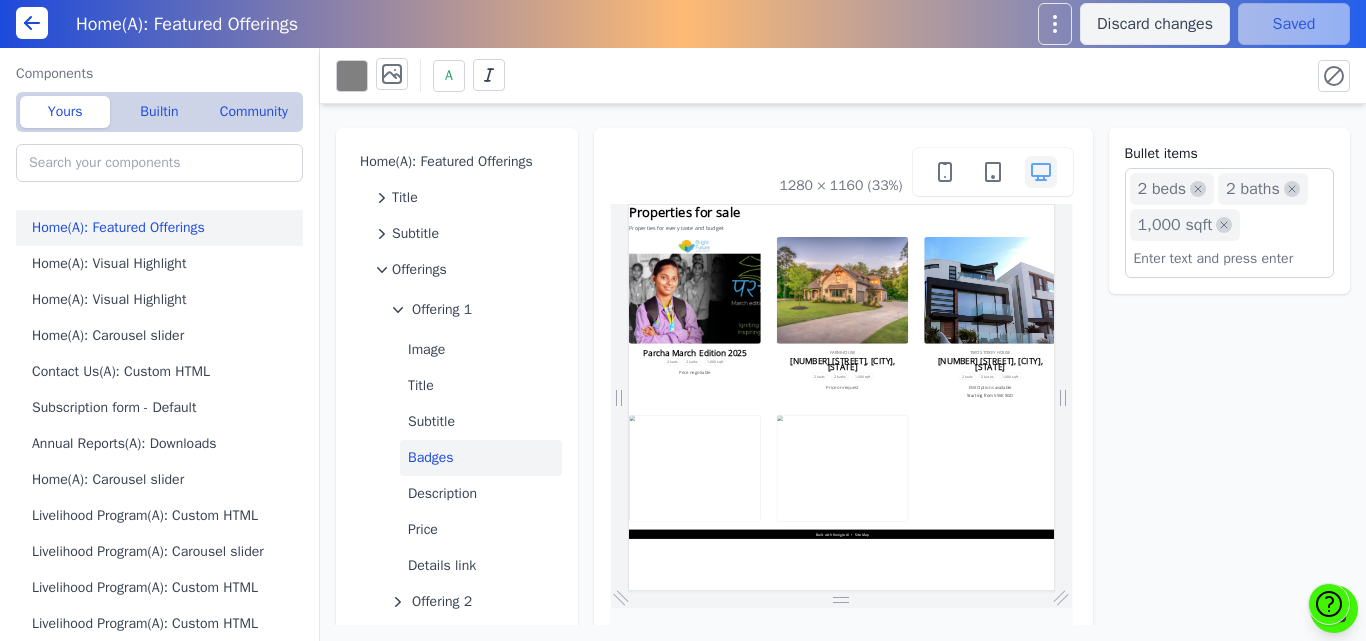 click on "1,000 sqft" 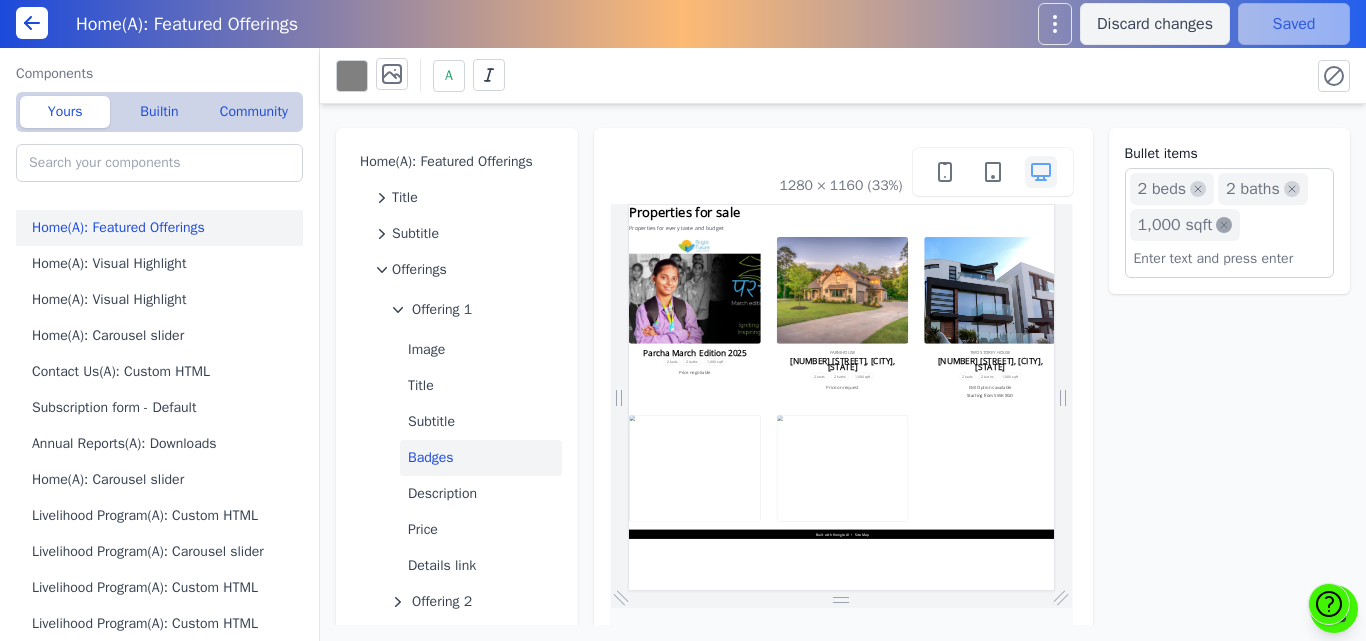 click 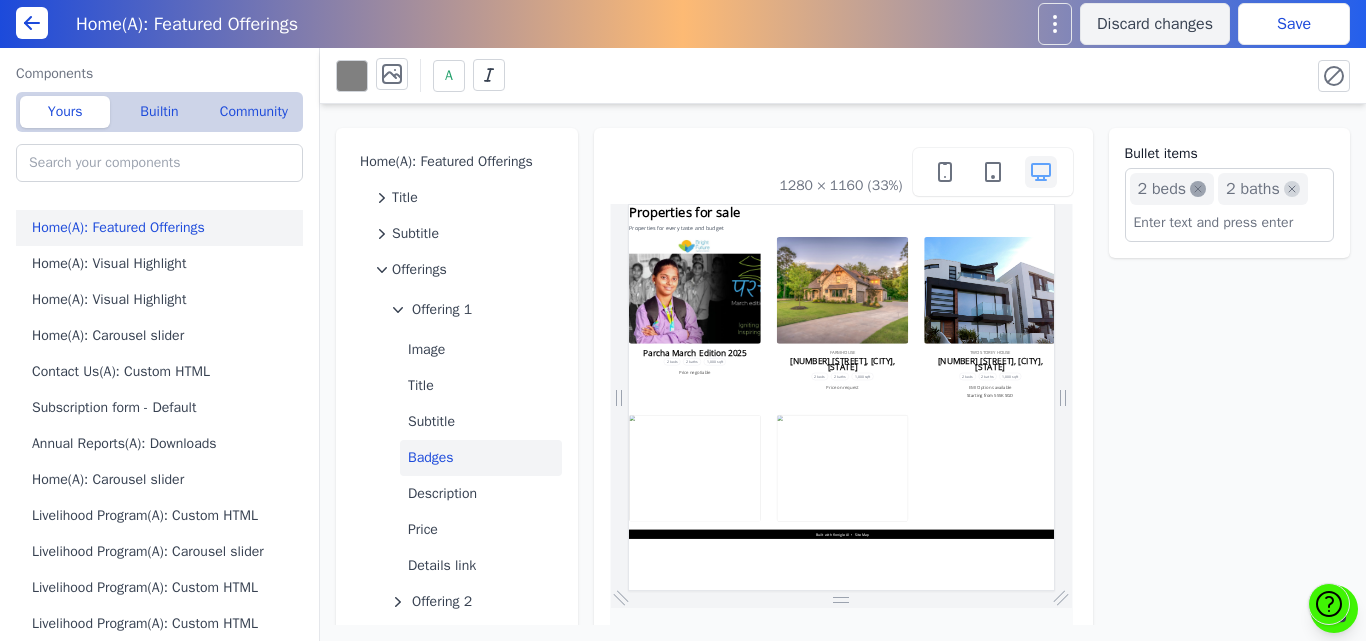 click 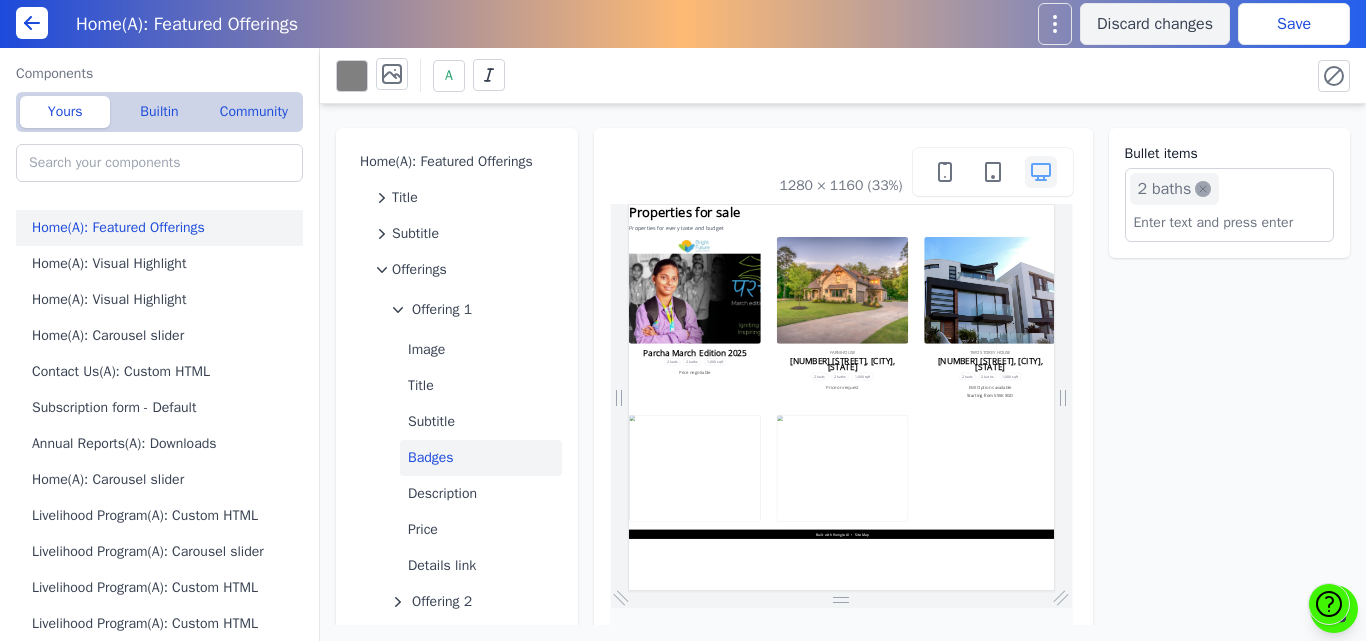 click at bounding box center (1203, 189) 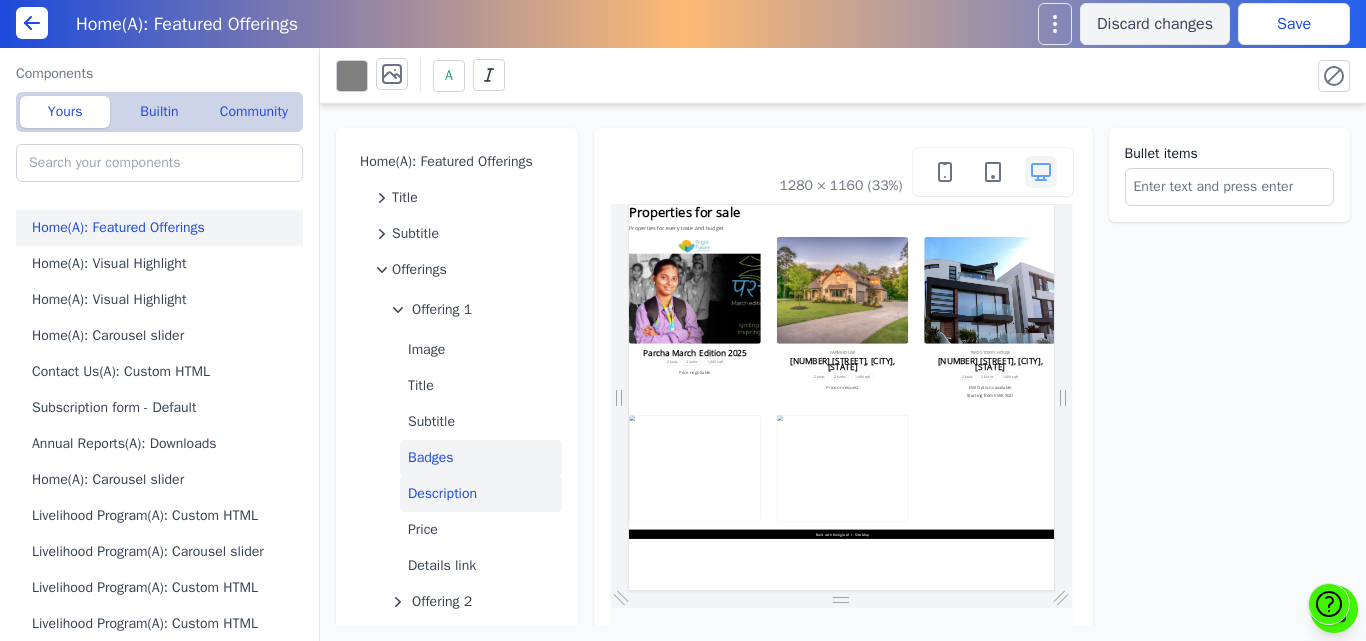 click on "Description" at bounding box center [481, 494] 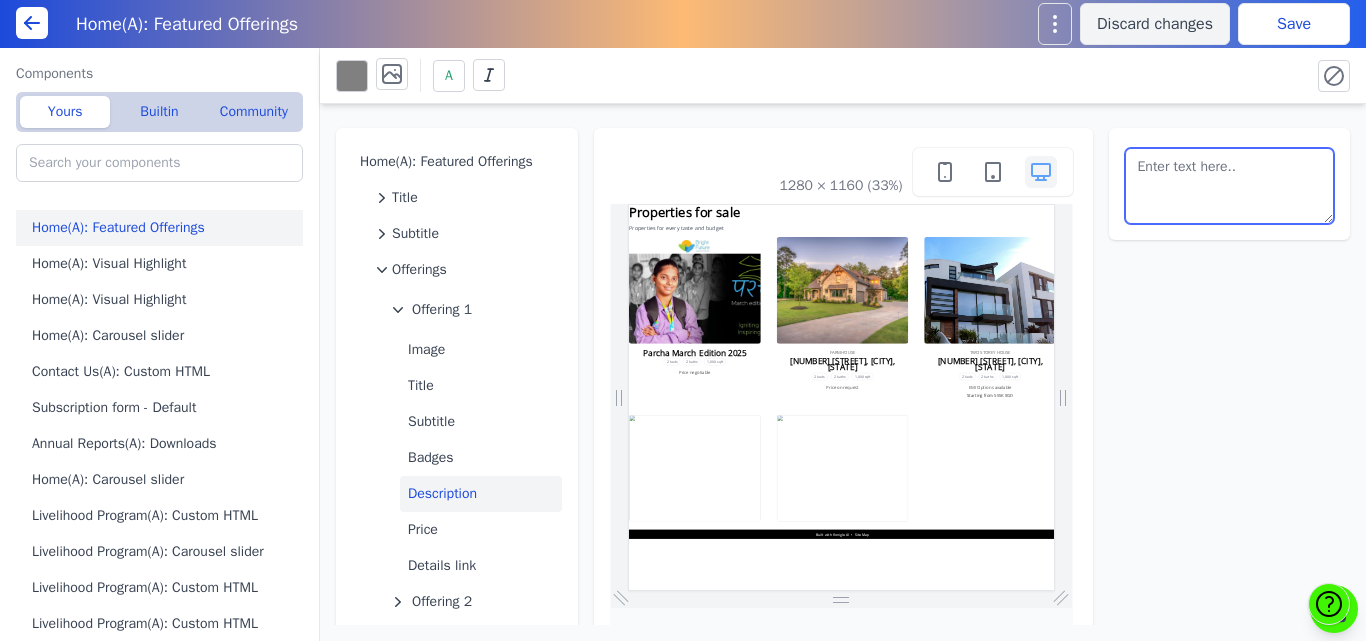 drag, startPoint x: 1237, startPoint y: 157, endPoint x: 1066, endPoint y: 171, distance: 171.57214 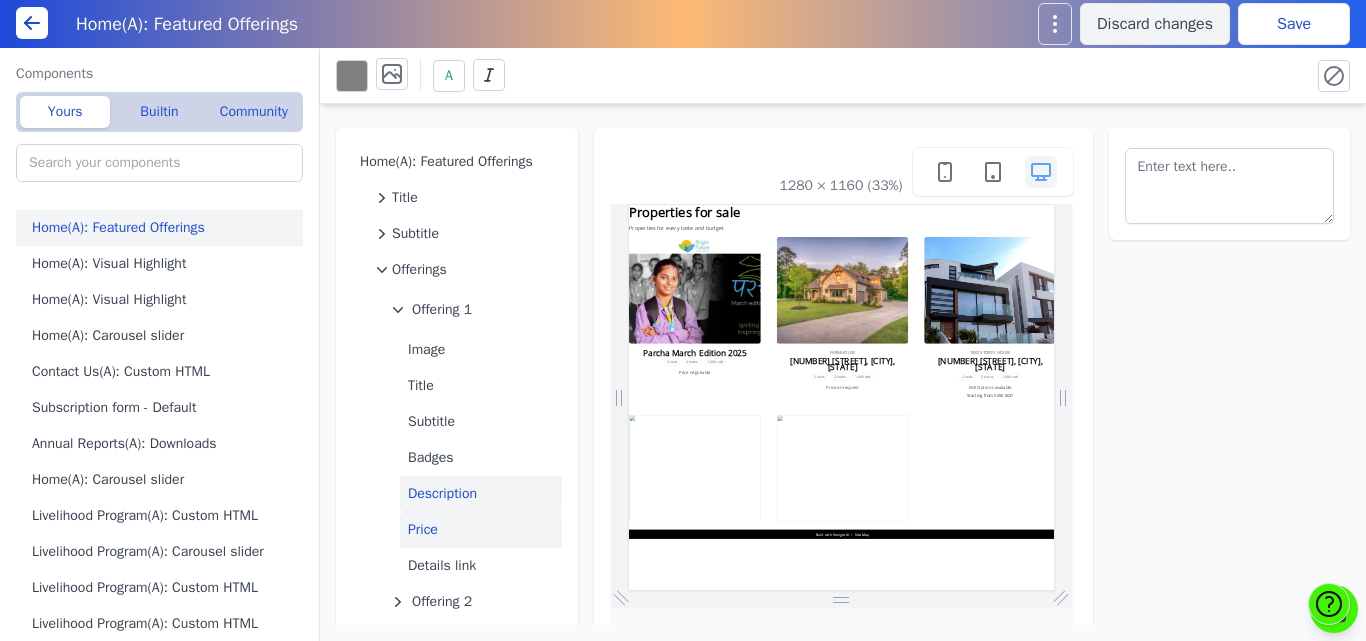click on "Price" at bounding box center (481, 530) 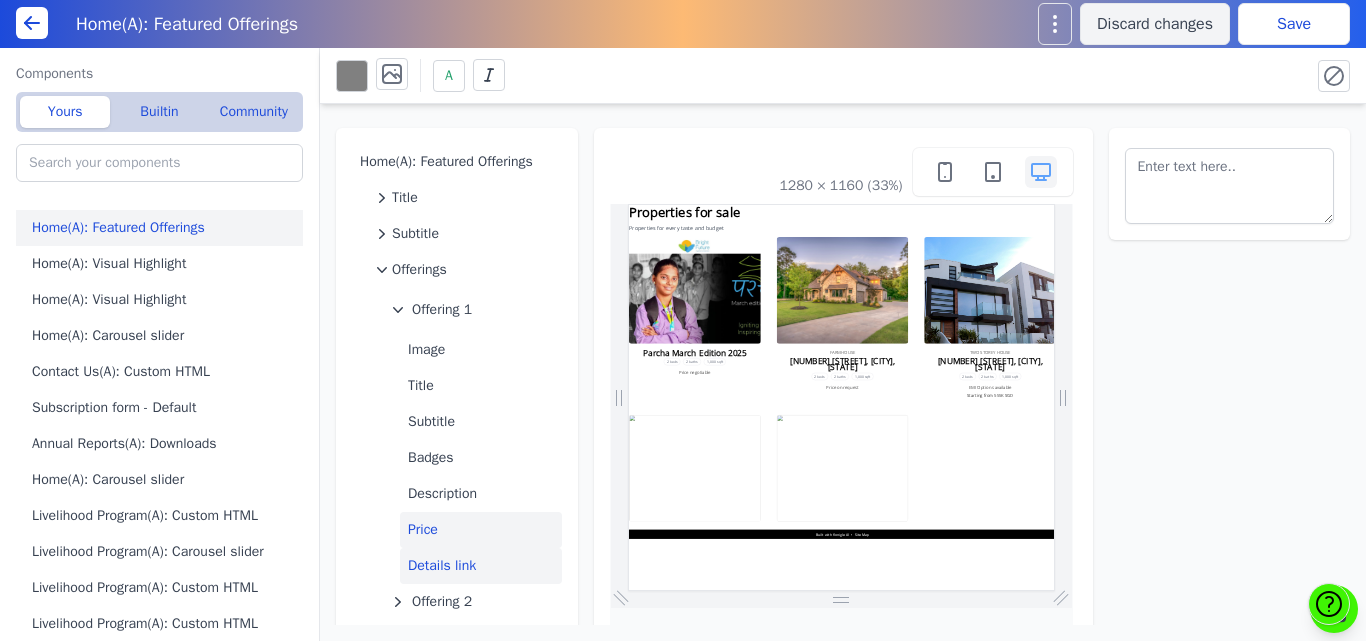click on "Details link" at bounding box center (481, 566) 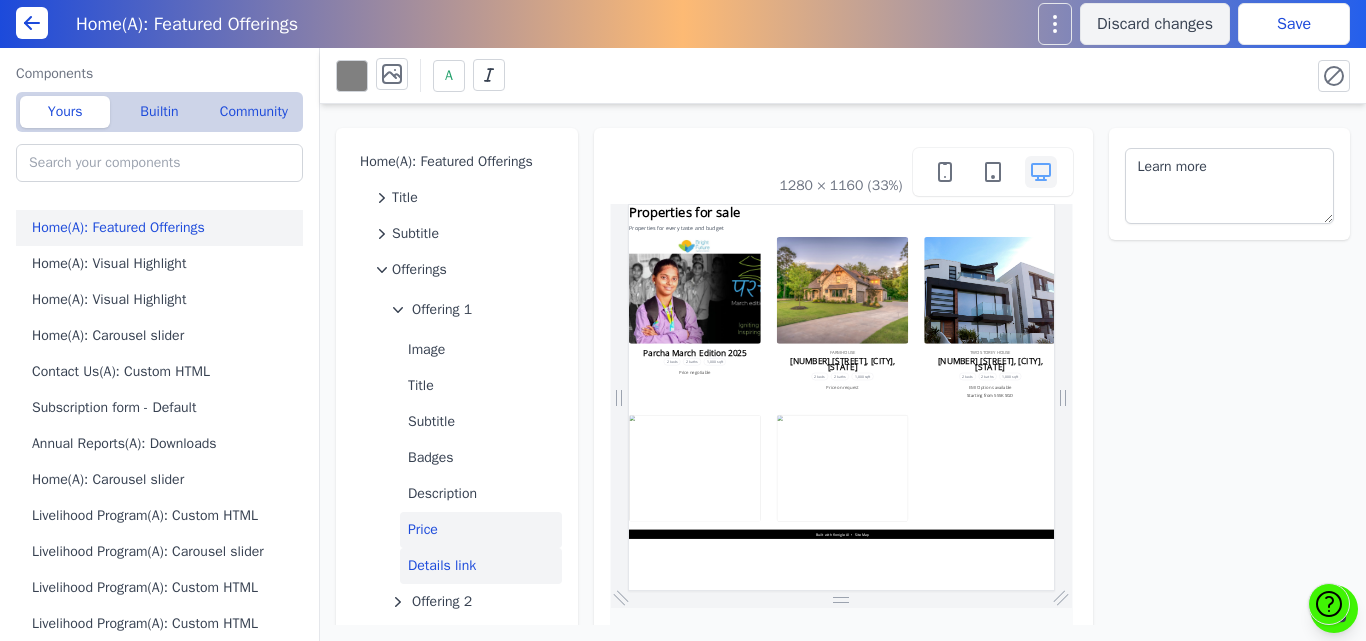 select 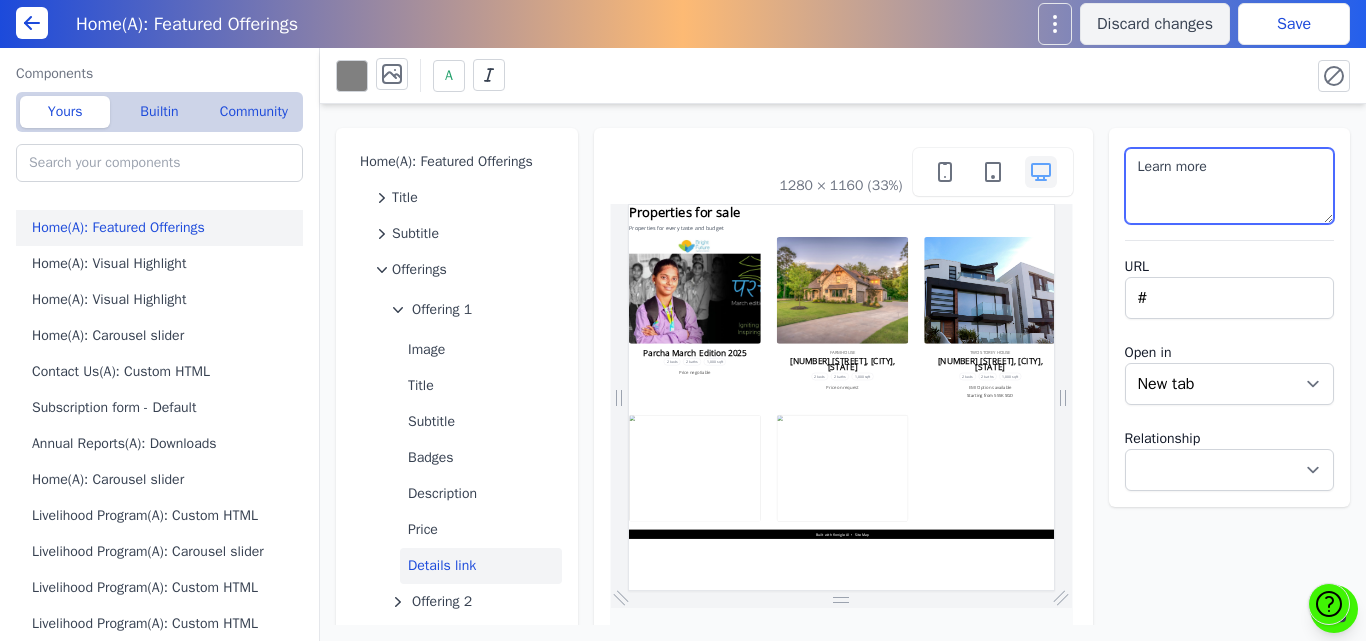 drag, startPoint x: 1214, startPoint y: 167, endPoint x: 1001, endPoint y: 188, distance: 214.03271 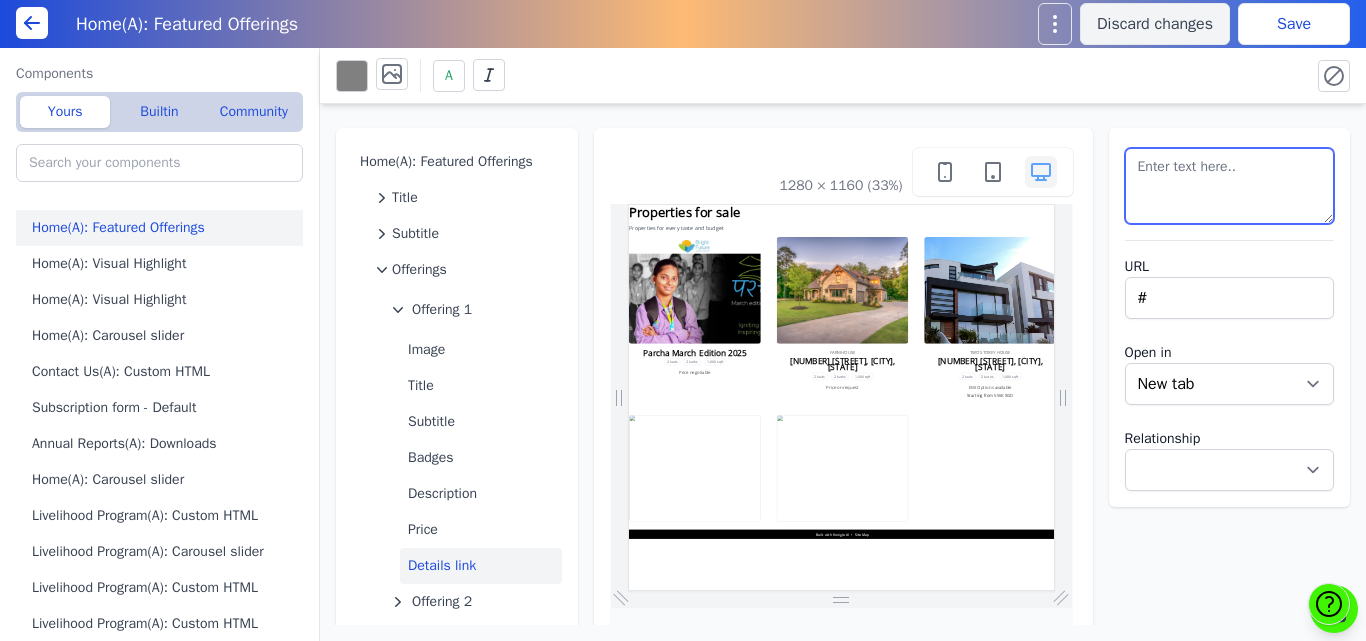 type 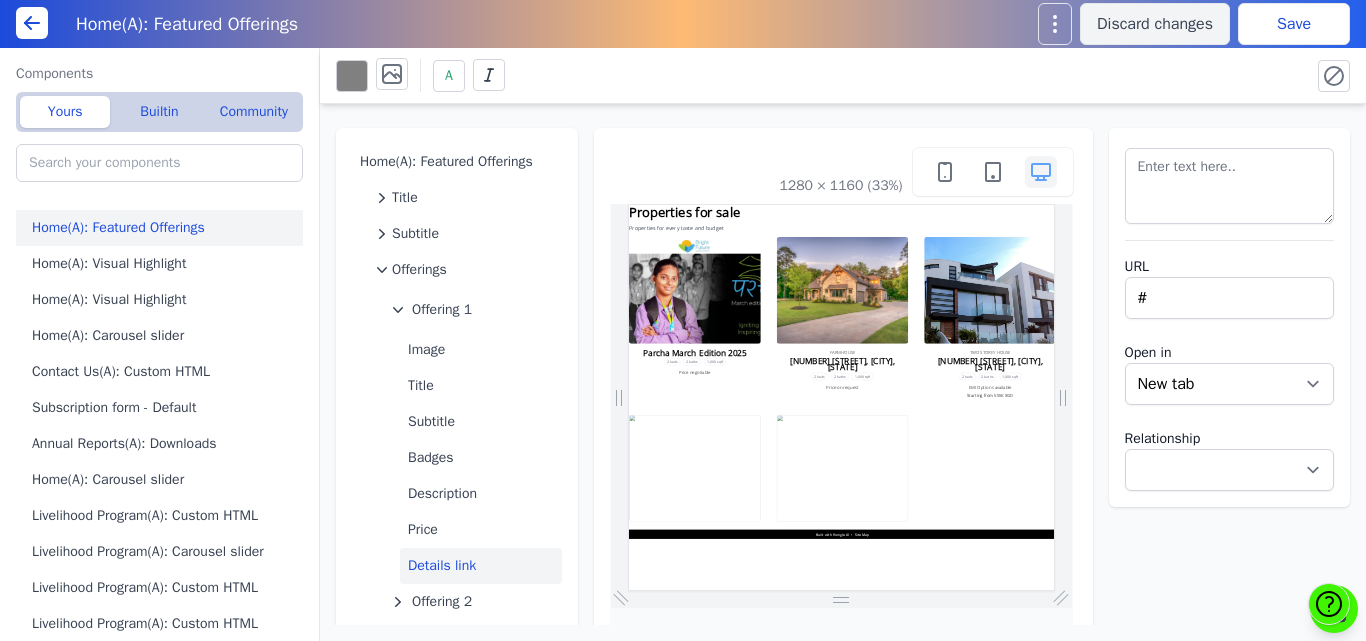 click on "Save" at bounding box center [1294, 24] 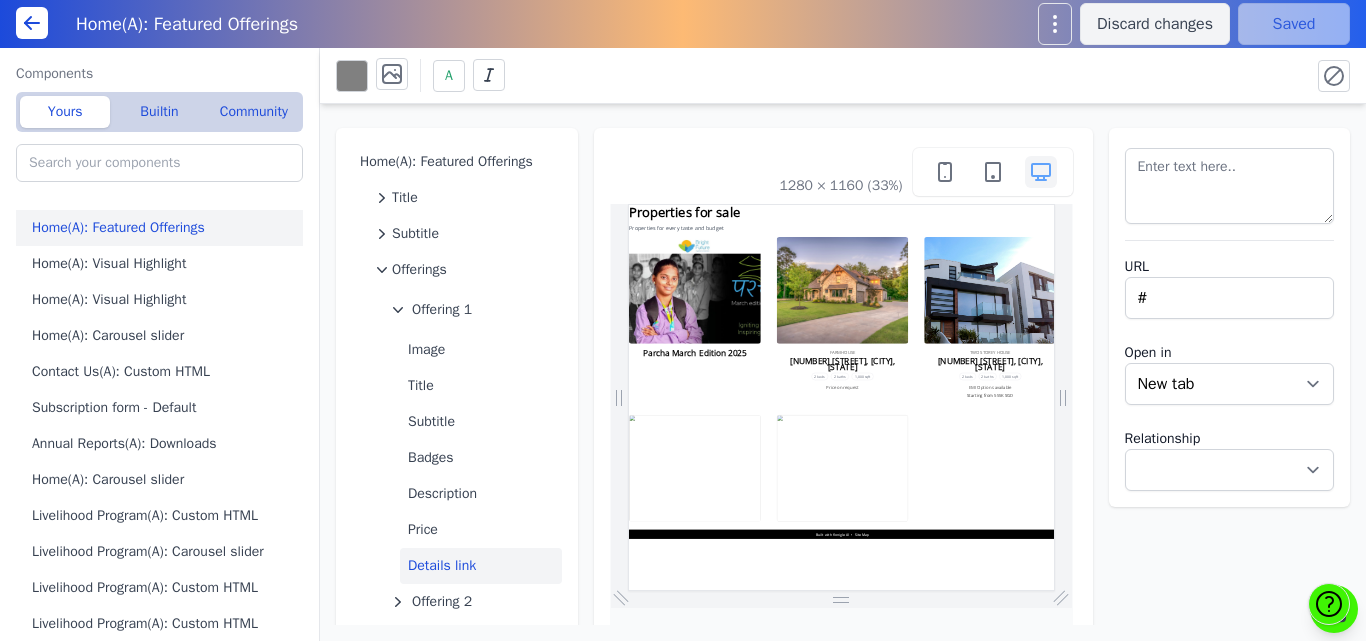 scroll, scrollTop: 0, scrollLeft: 0, axis: both 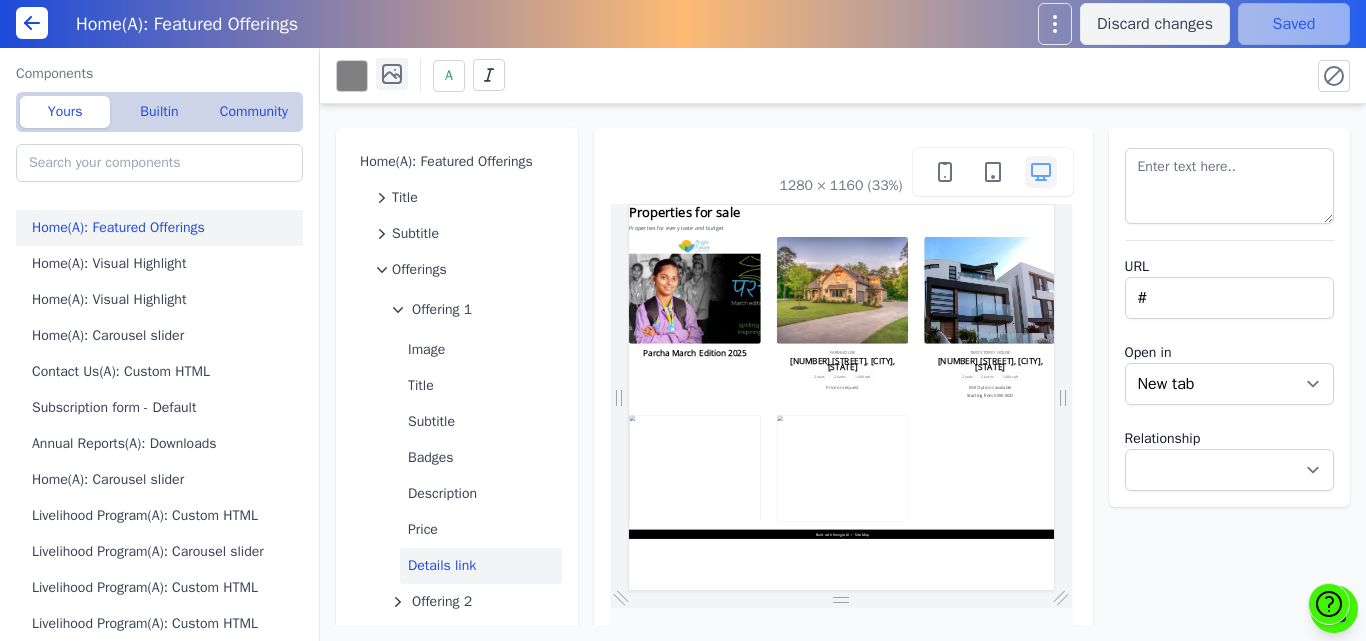 click 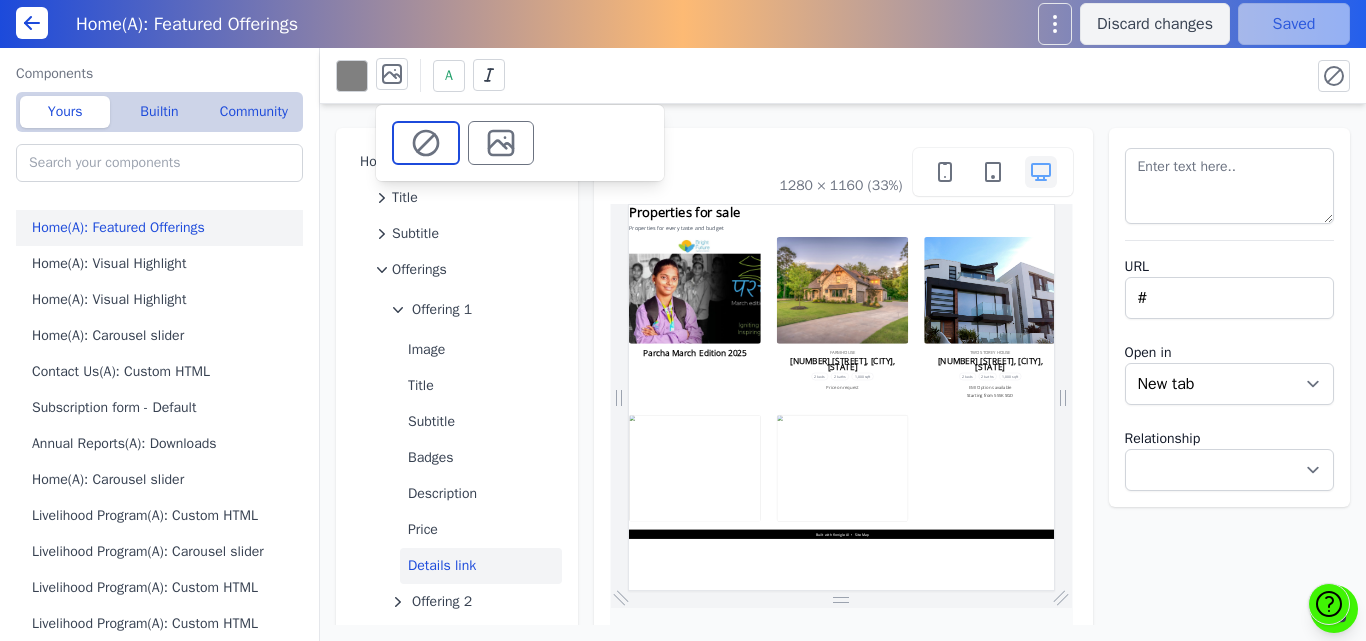 click 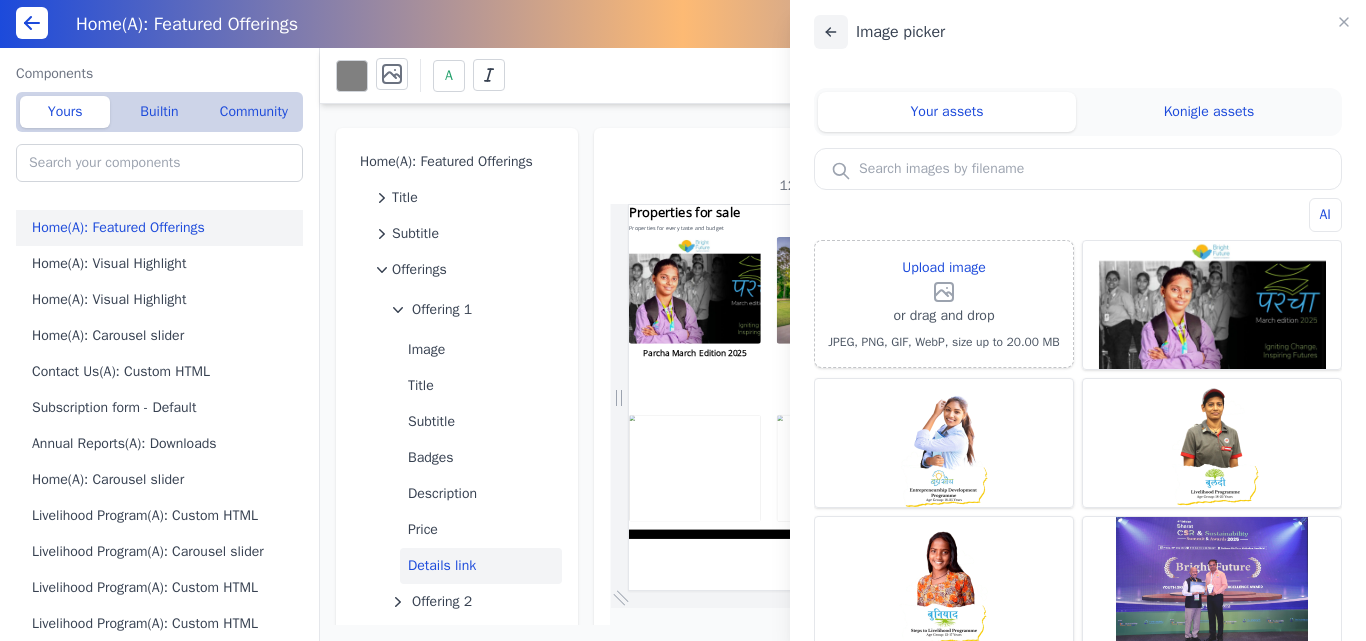 click at bounding box center [831, 32] 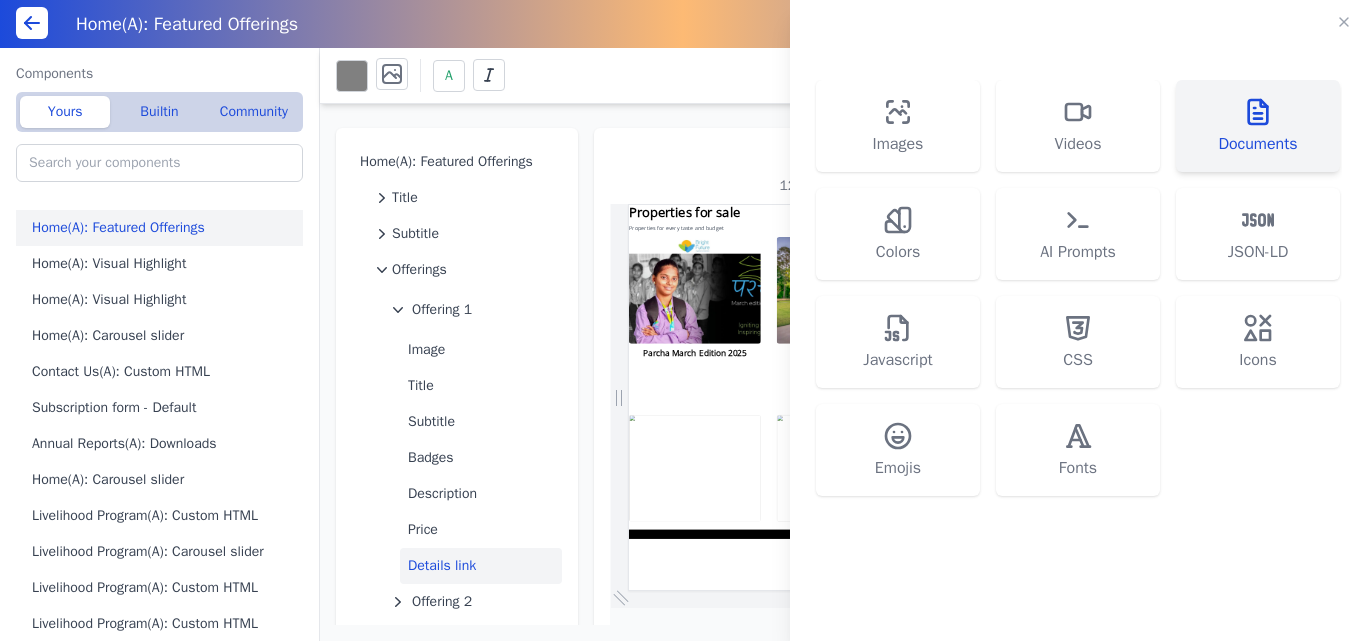 click on "Documents" at bounding box center (1258, 126) 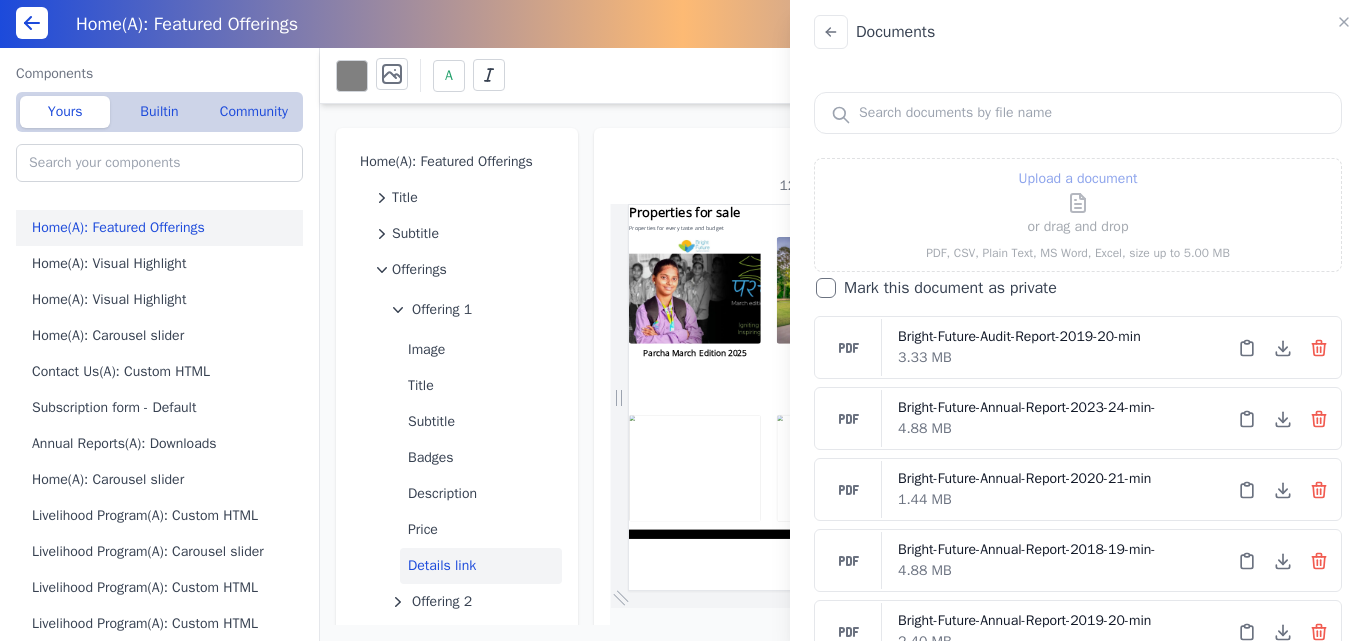 click 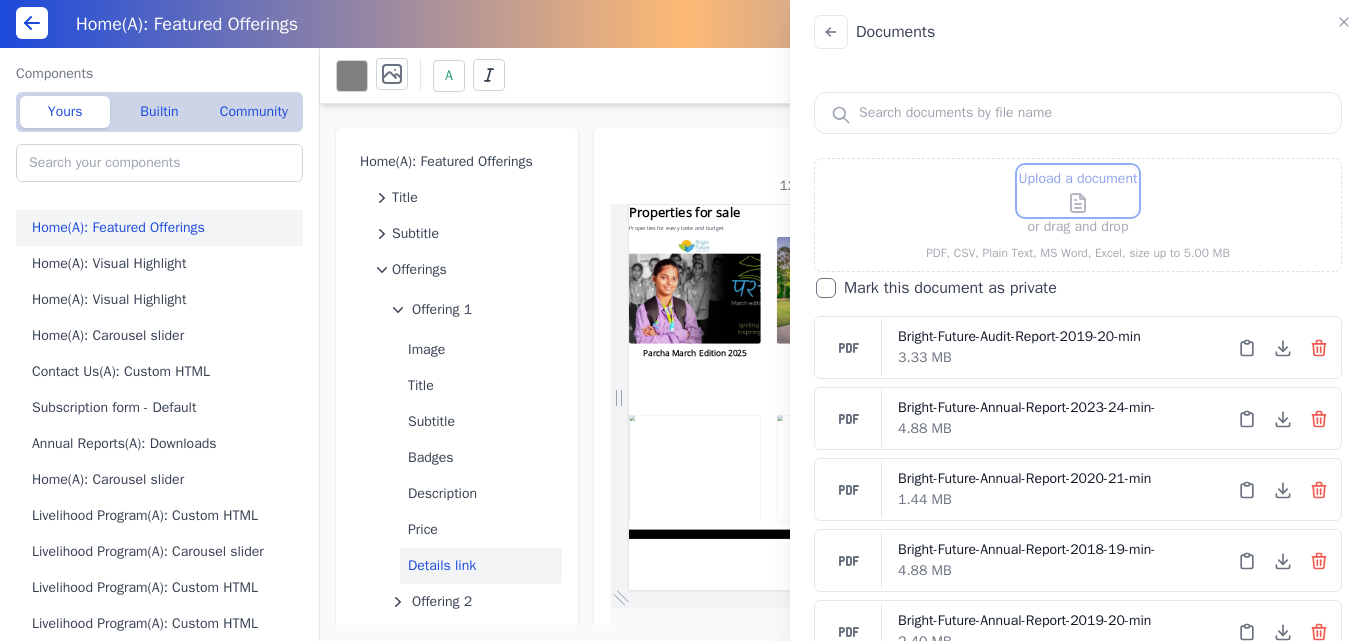 type on "C:\fakepath\Newsletter-March-2025-Final-Version.pdf" 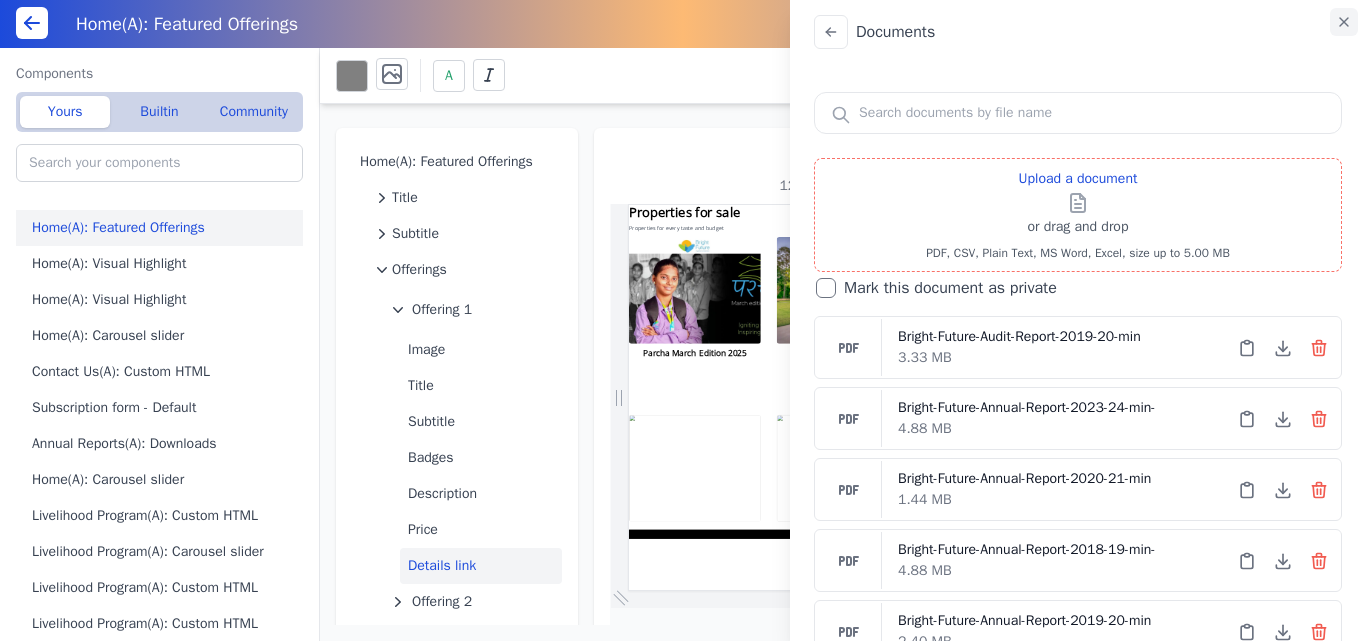 click 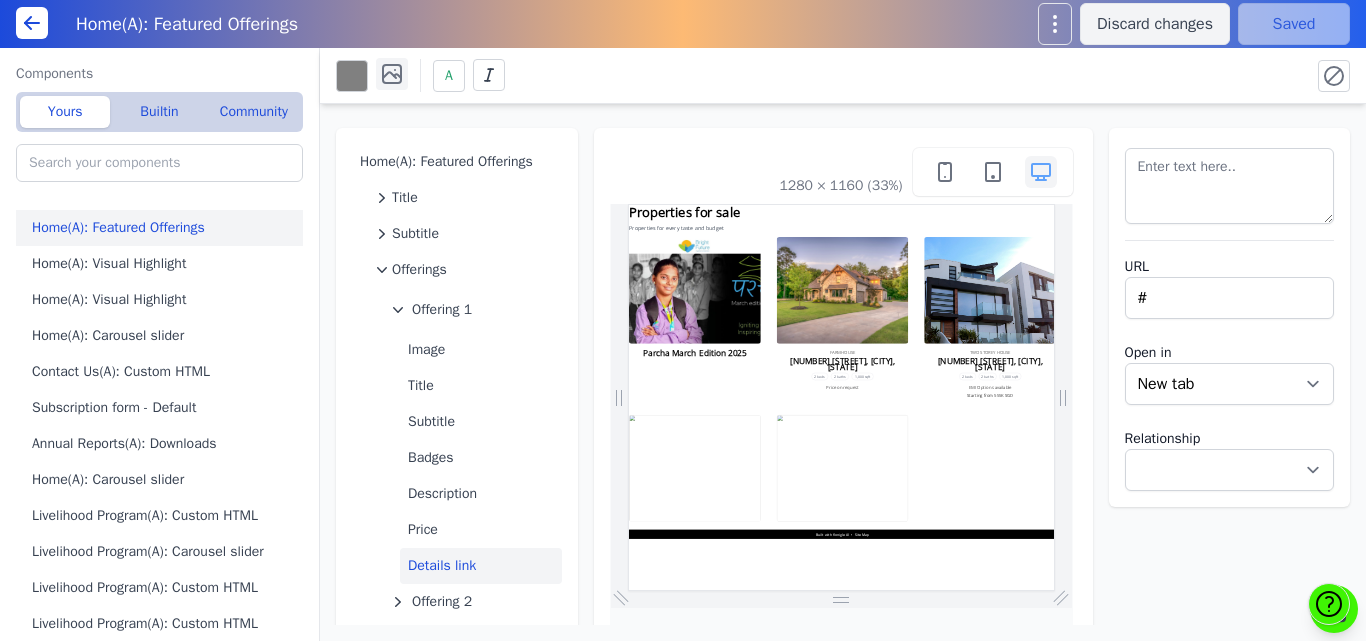 click 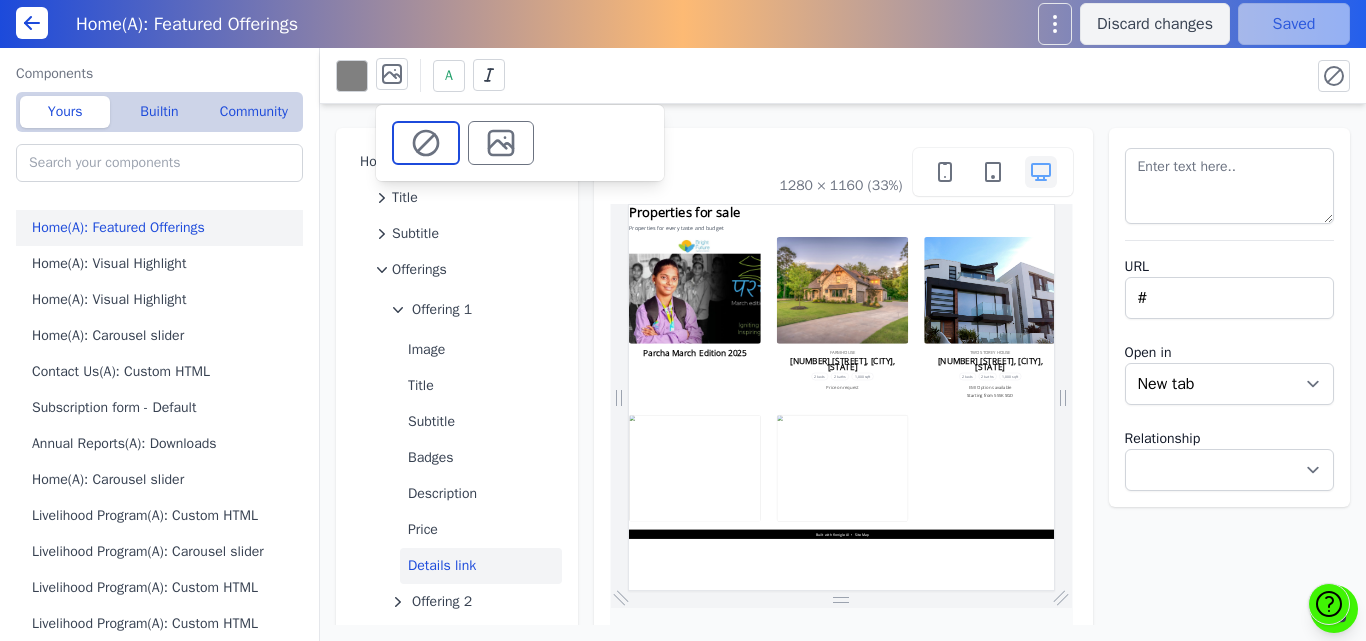 click 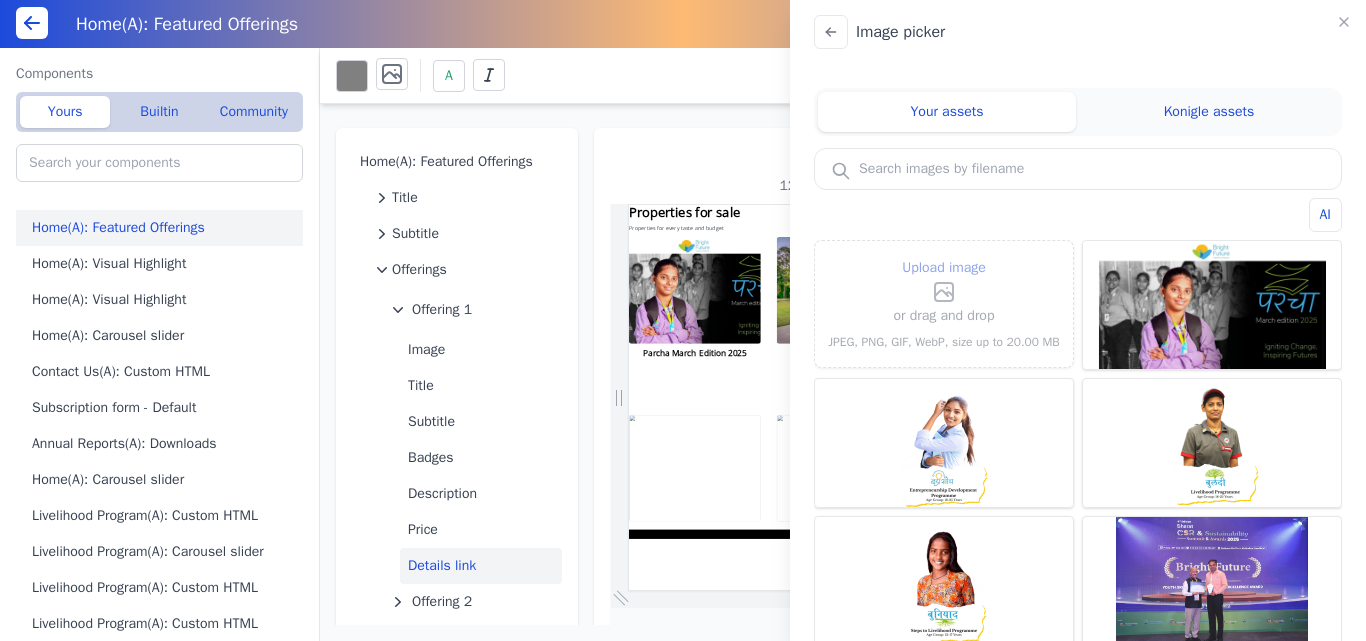 click on "Upload image" at bounding box center (944, 280) 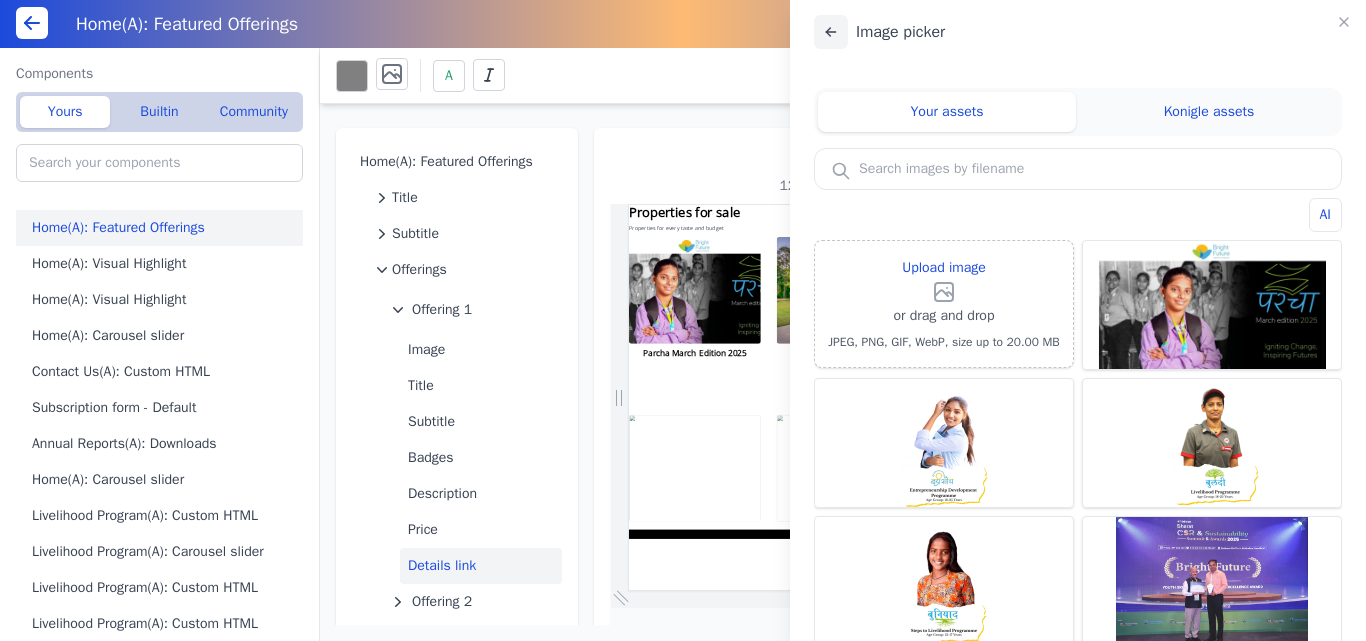 click 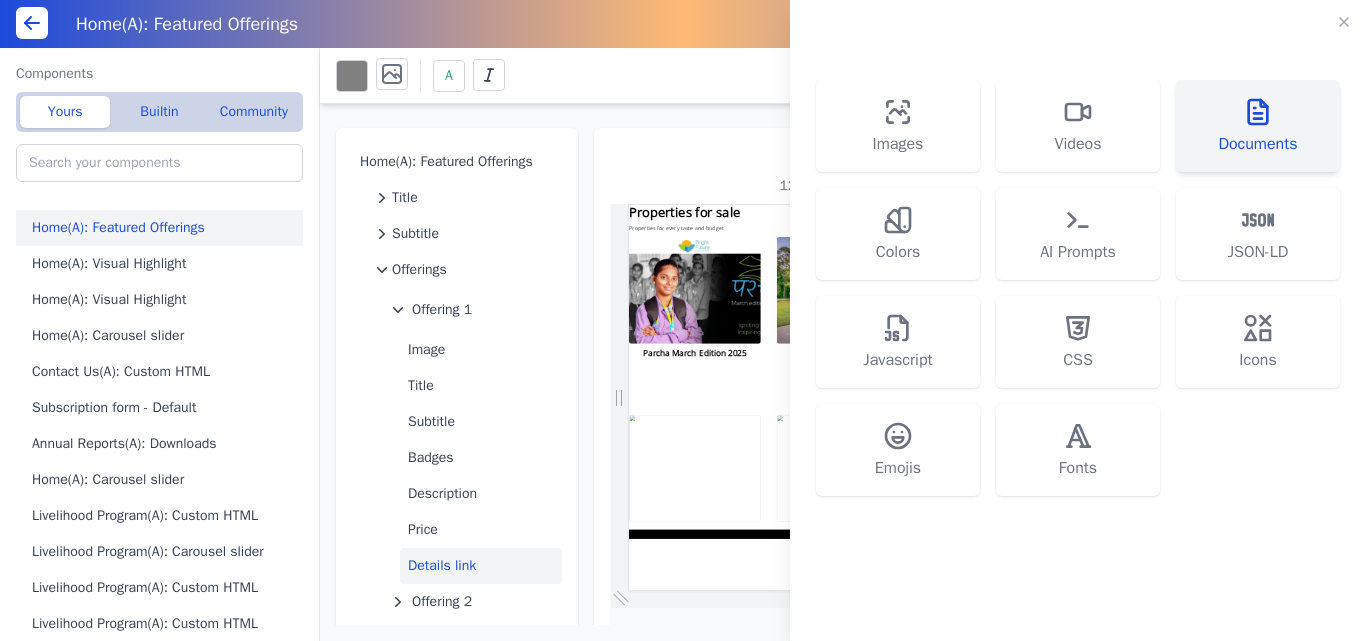 click on "Documents" at bounding box center [1258, 126] 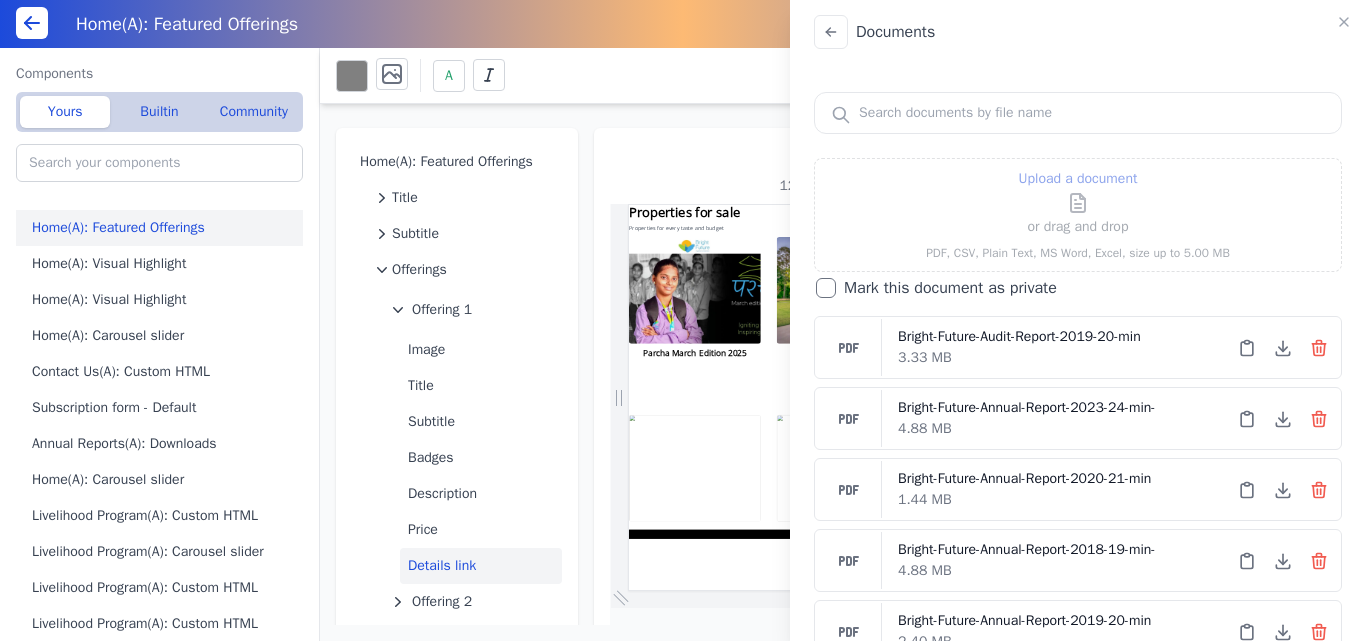 click on "Upload a document" at bounding box center (1078, 191) 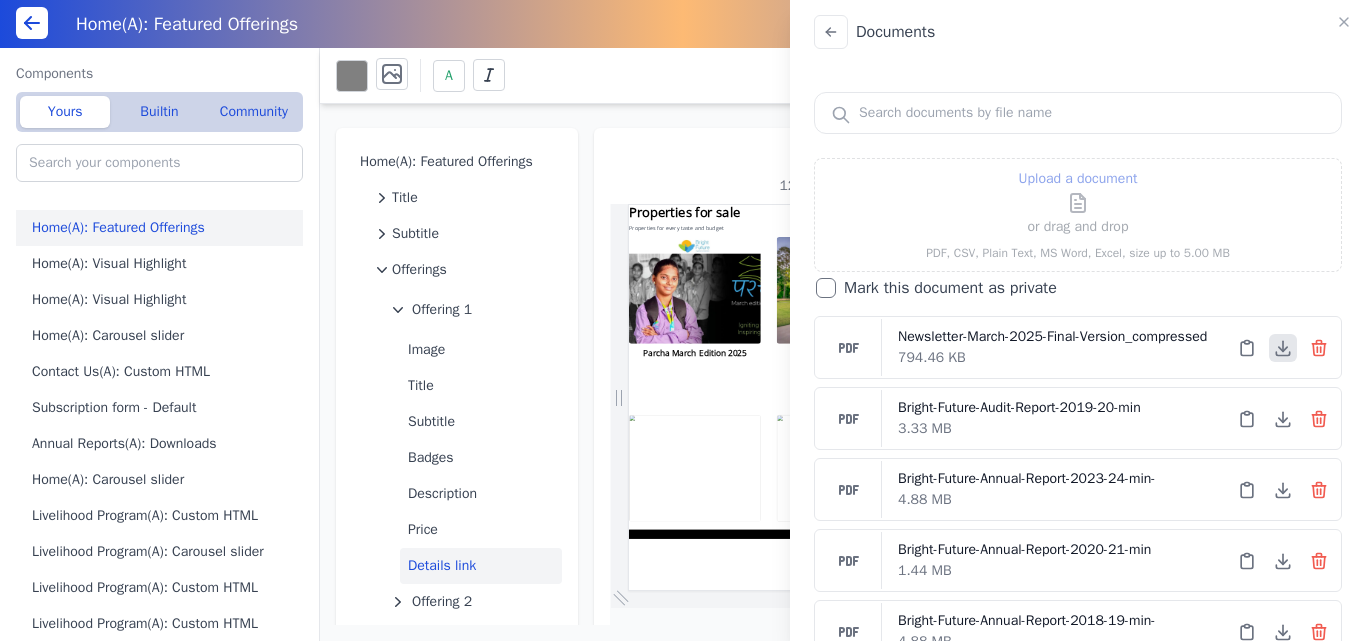 click 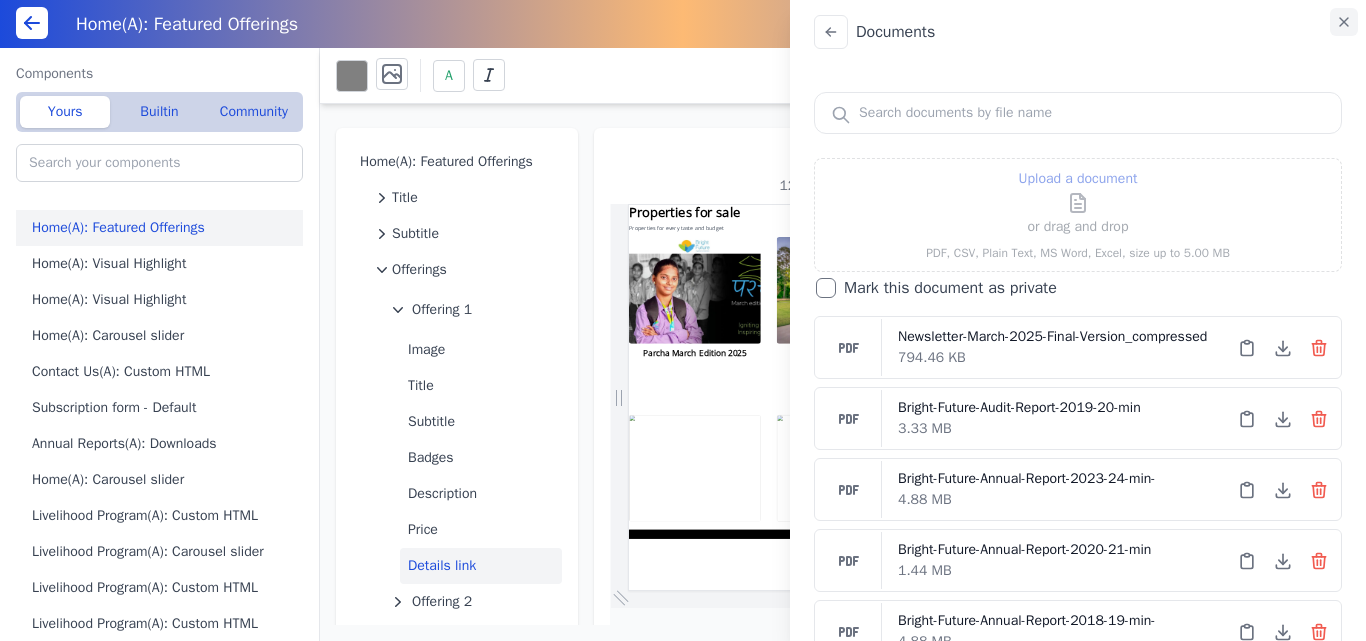 click 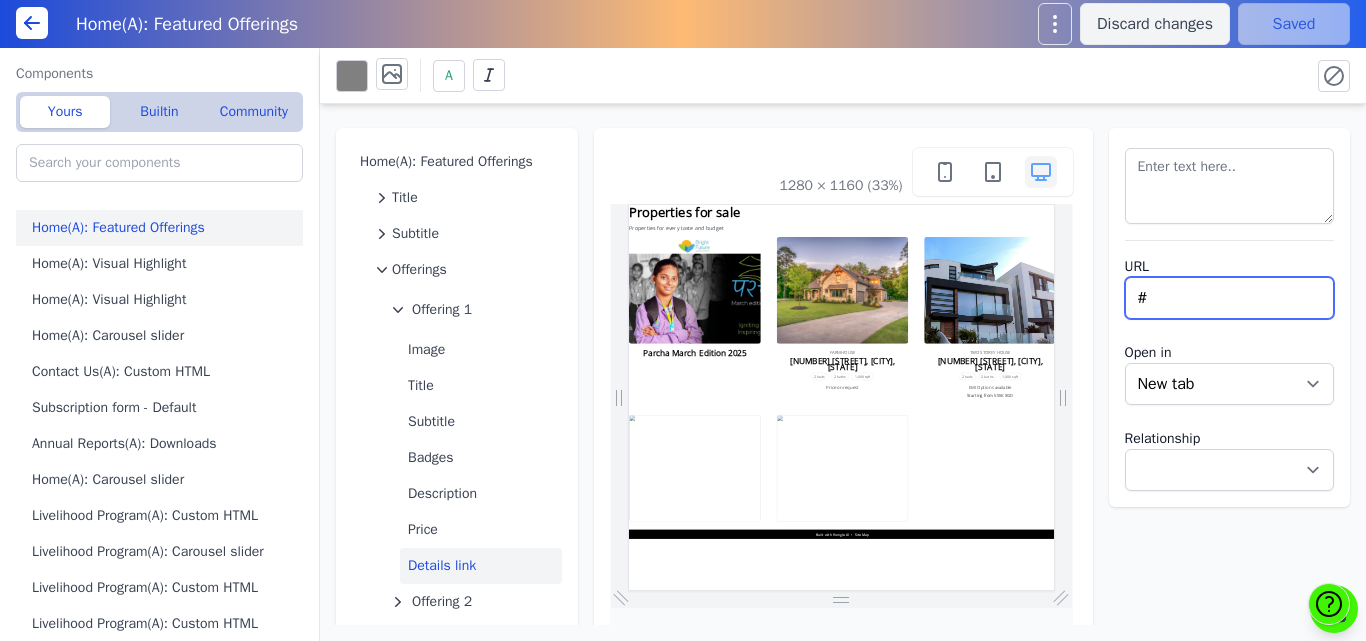 drag, startPoint x: 1160, startPoint y: 296, endPoint x: 1145, endPoint y: 302, distance: 16.155495 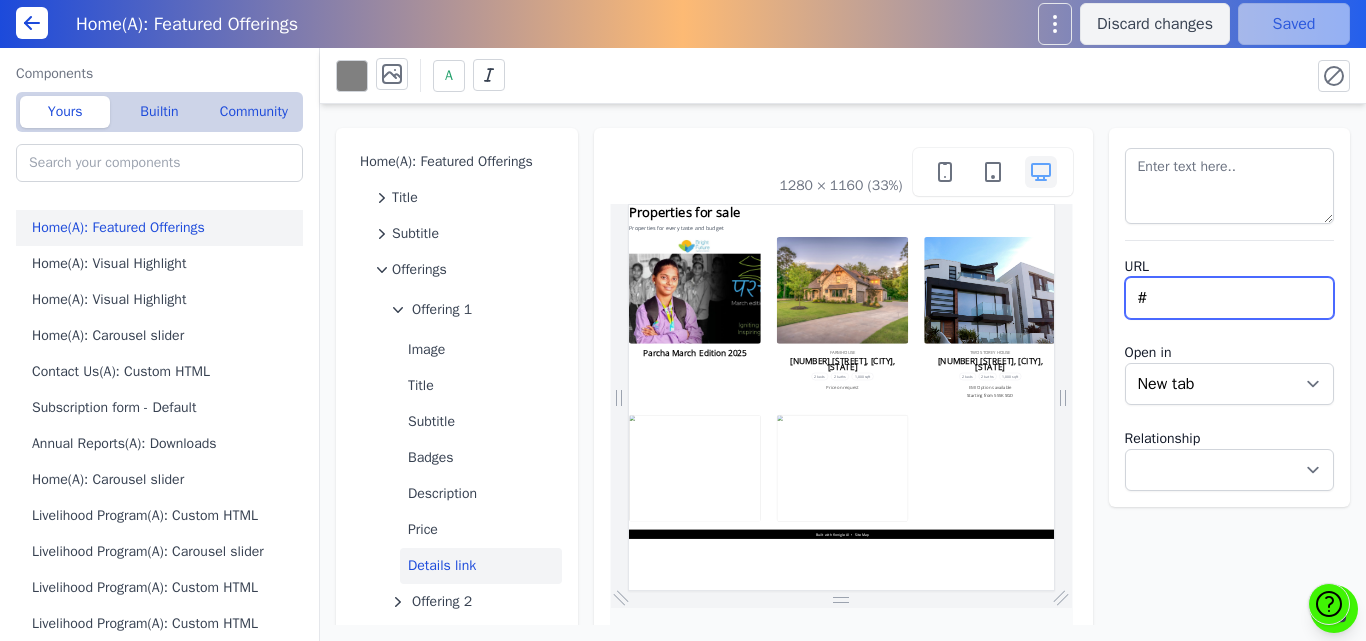 click on "#" at bounding box center (1230, 298) 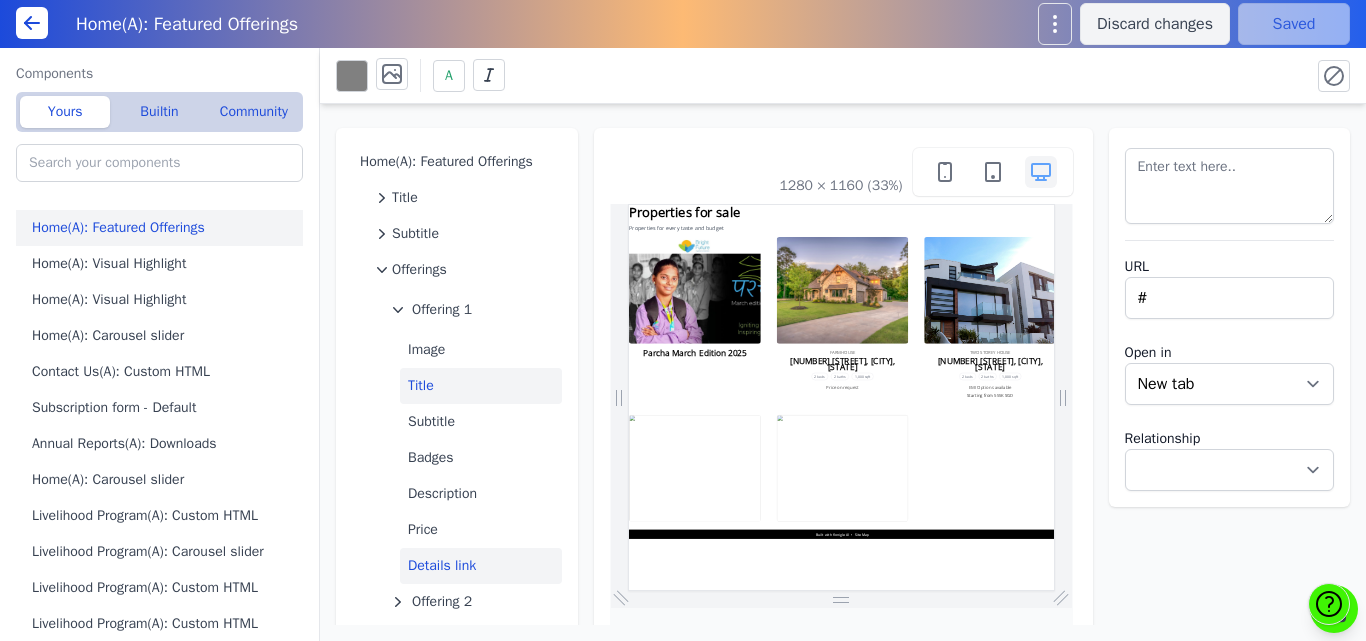 click on "Title" at bounding box center (481, 386) 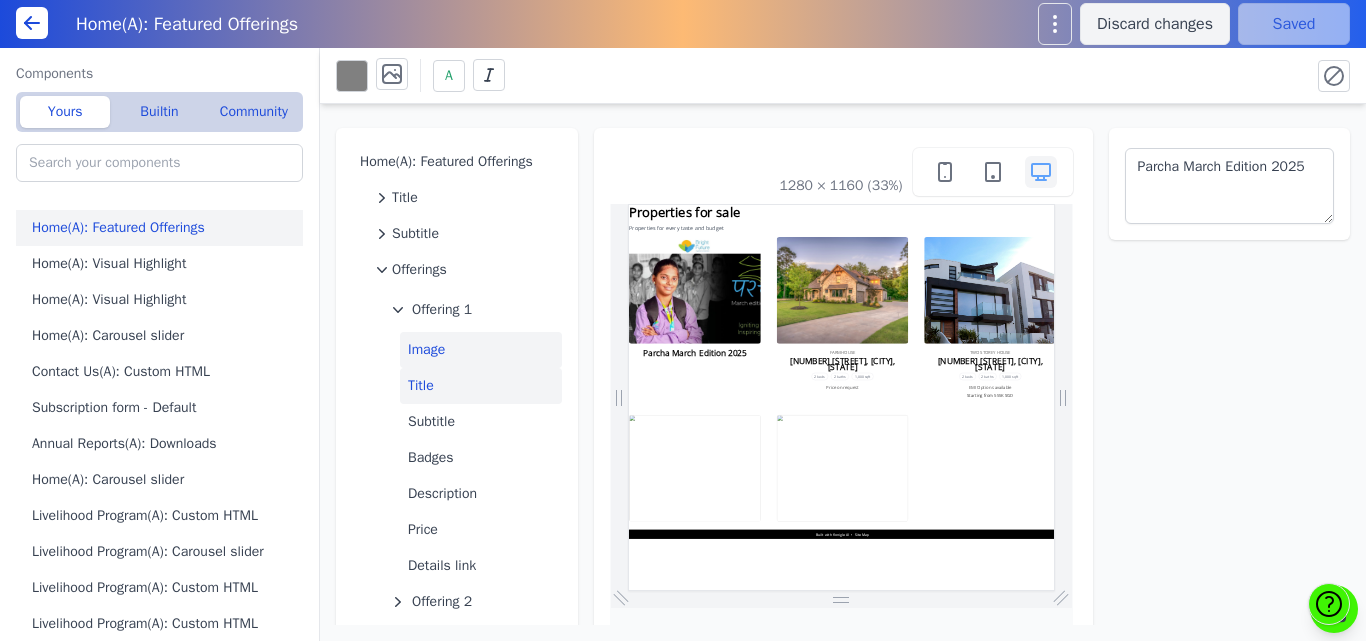 click on "Image" at bounding box center [481, 350] 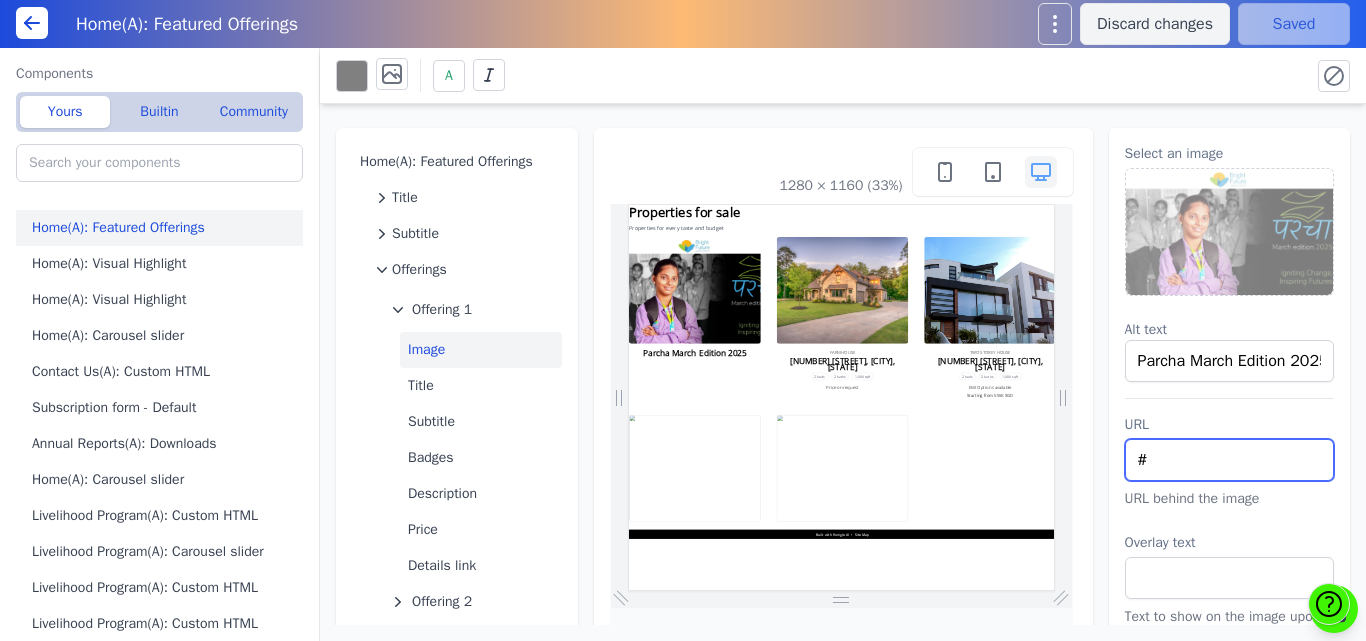 drag, startPoint x: 1819, startPoint y: 664, endPoint x: 1809, endPoint y: 951, distance: 287.17416 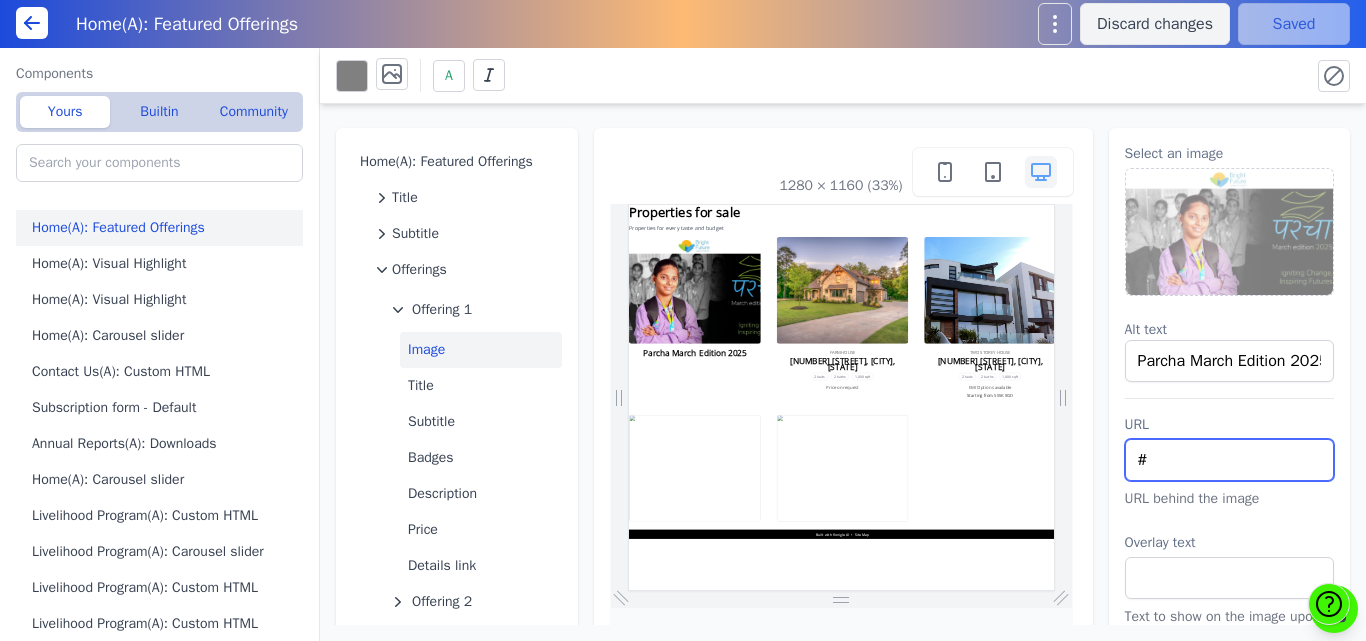 drag, startPoint x: 1201, startPoint y: 459, endPoint x: 1070, endPoint y: 462, distance: 131.03435 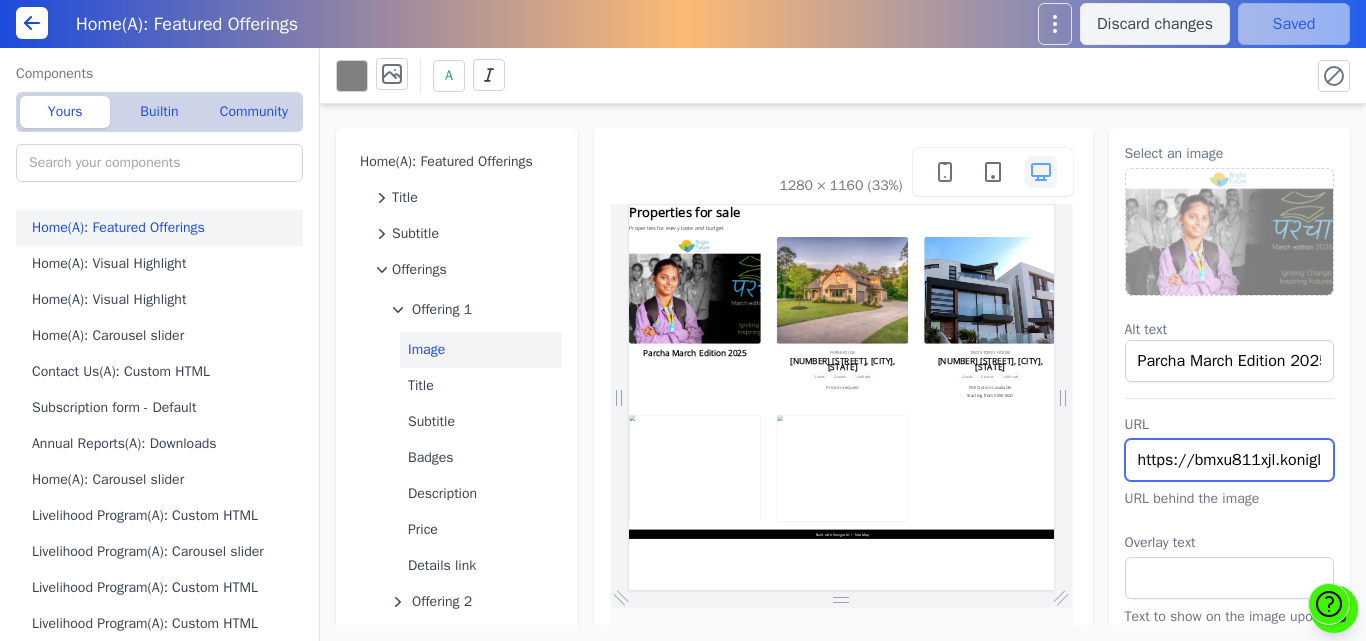 scroll, scrollTop: 0, scrollLeft: 485, axis: horizontal 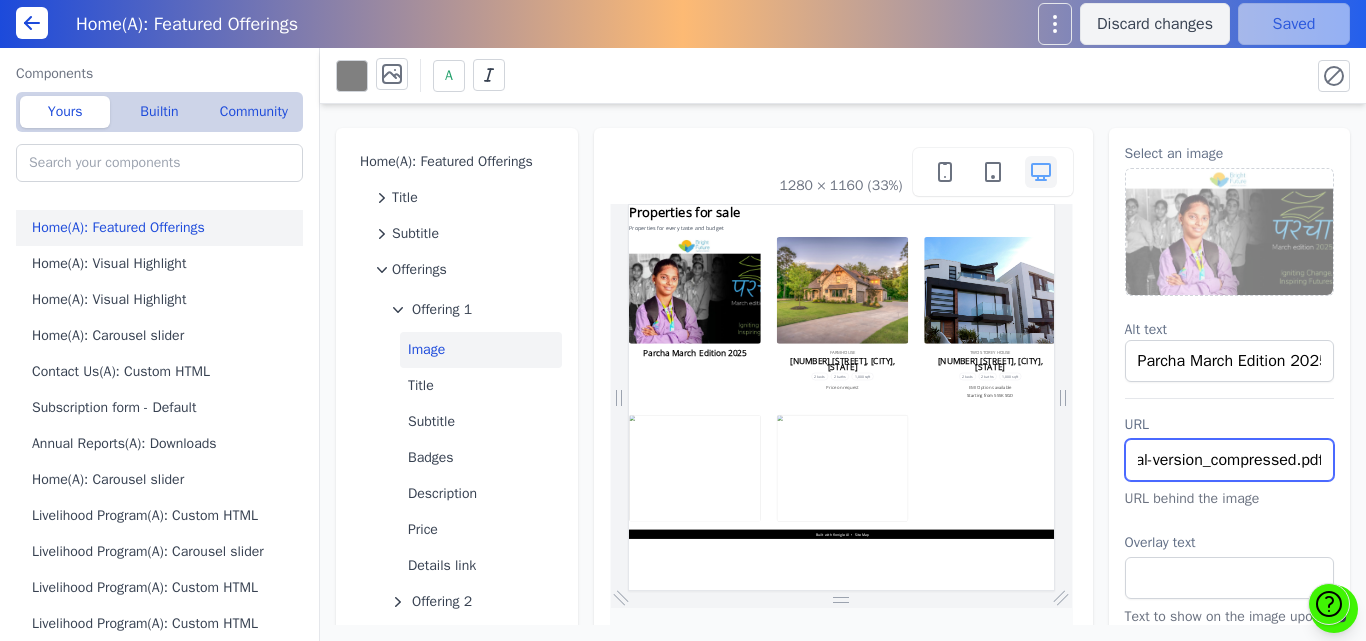 click on "https://bmxu811xjl.koniglecdn.com/files/newsletter-march-2025-final-version_compressed.pdf" at bounding box center [1230, 460] 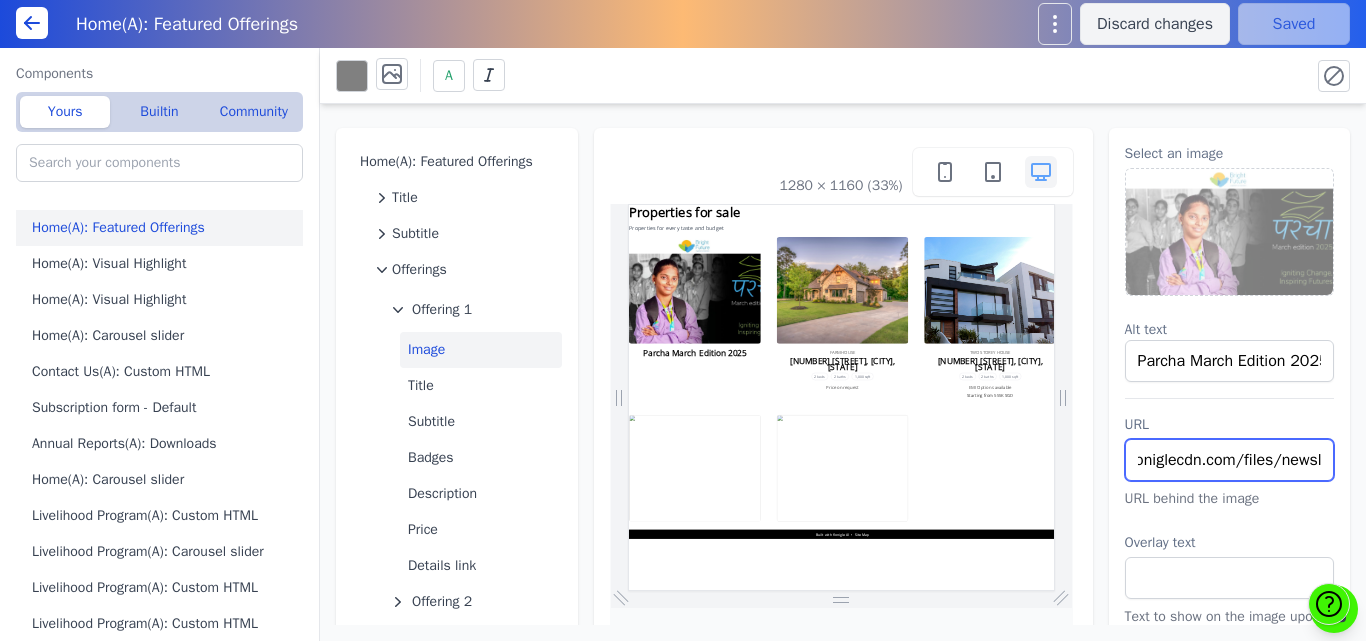 scroll, scrollTop: 0, scrollLeft: 136, axis: horizontal 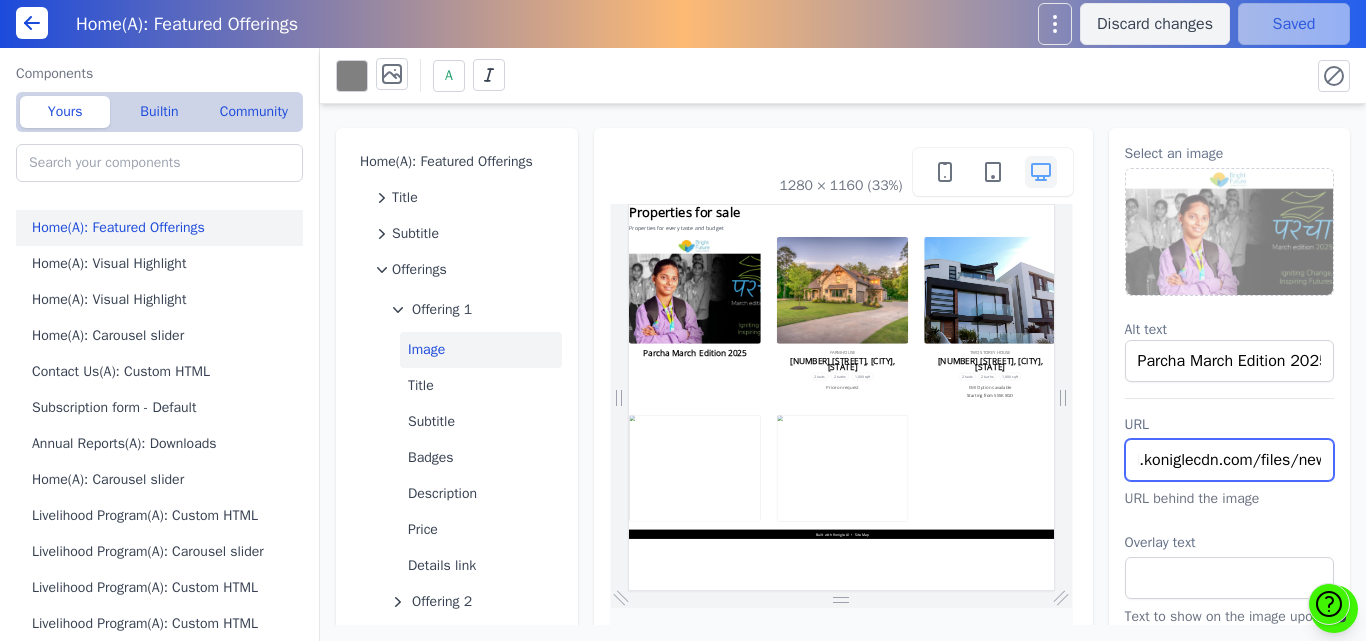 click on "https://bmxu811xjl.koniglecdn.com/files/newsletter-march-2025-final-version_compressed.pdf" at bounding box center (1230, 460) 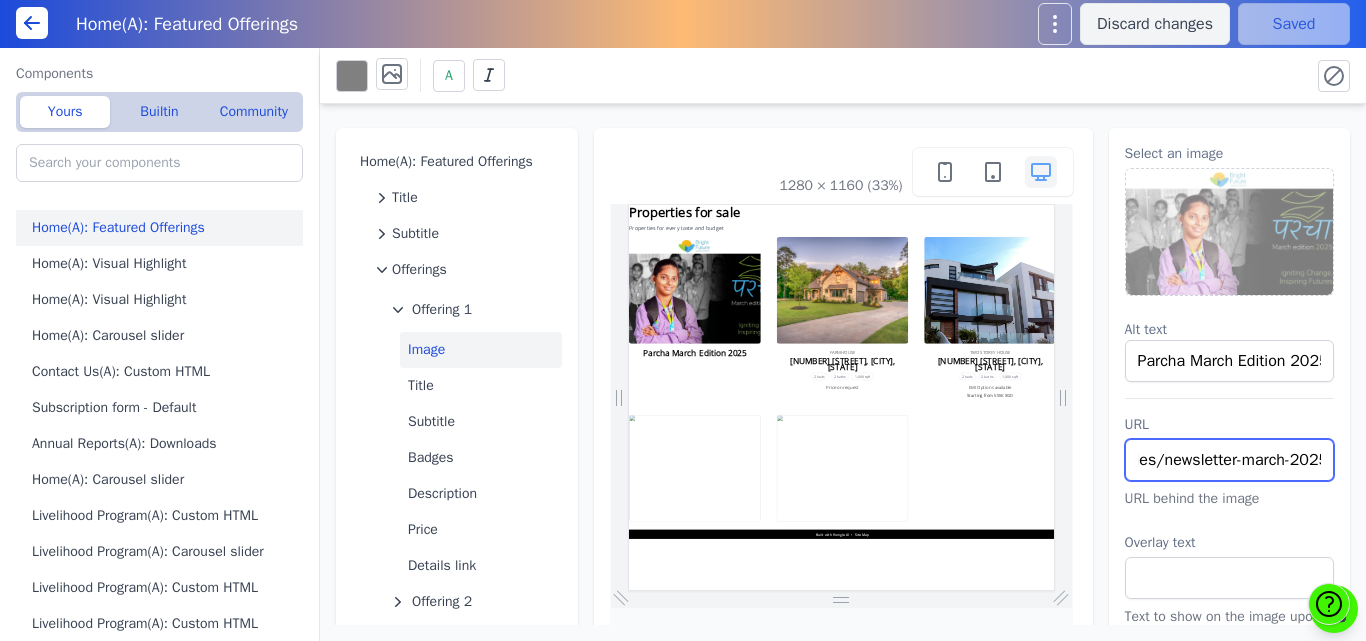 scroll, scrollTop: 0, scrollLeft: 0, axis: both 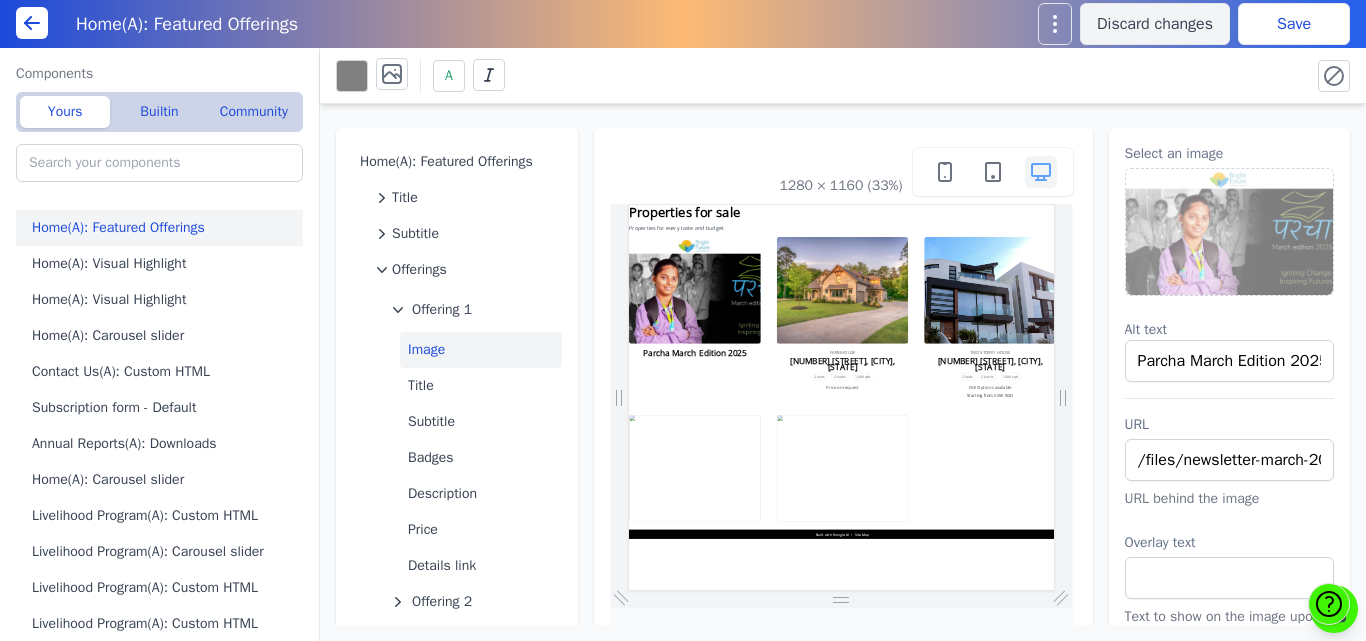 click on "A" at bounding box center [815, 75] 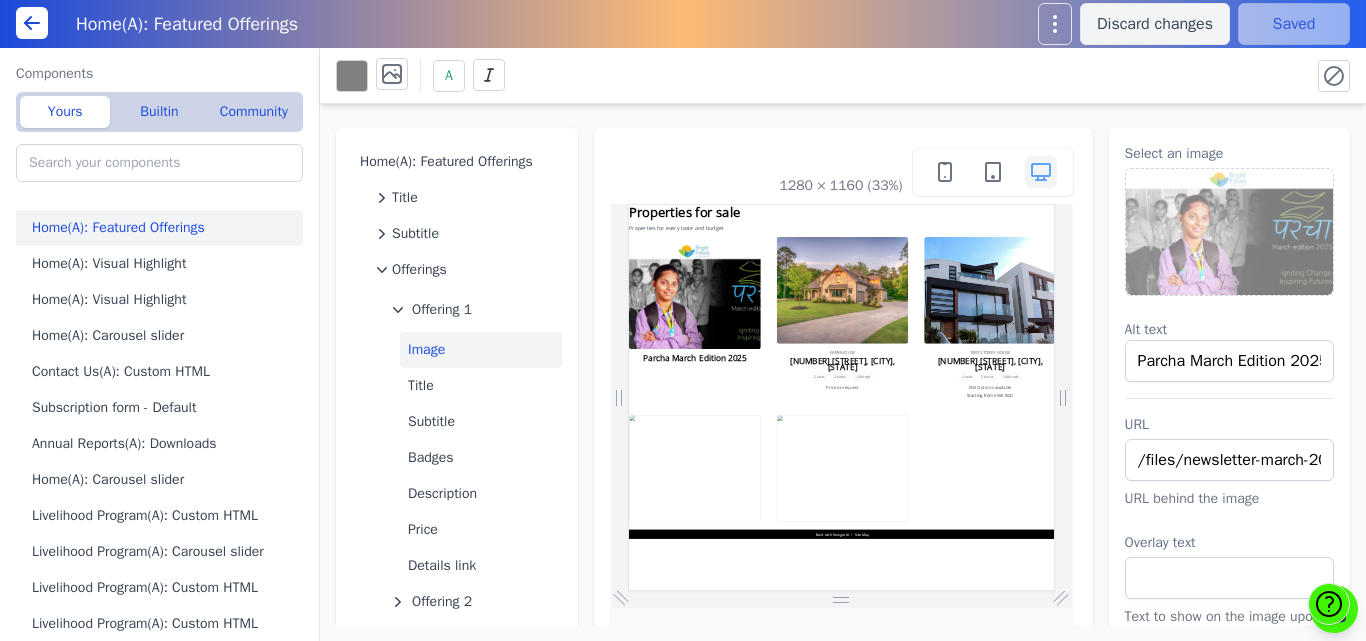 scroll, scrollTop: 0, scrollLeft: 0, axis: both 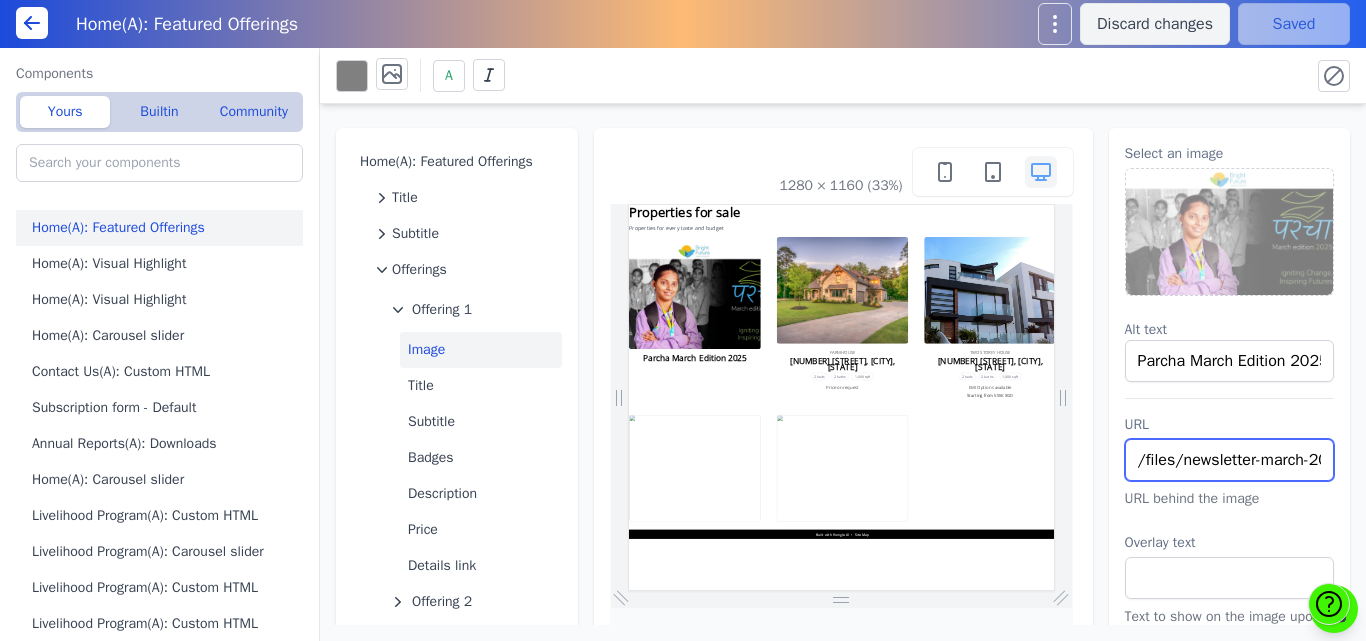 click on "/files/newsletter-march-2025-final-version_compressed.pdf" at bounding box center (1230, 460) 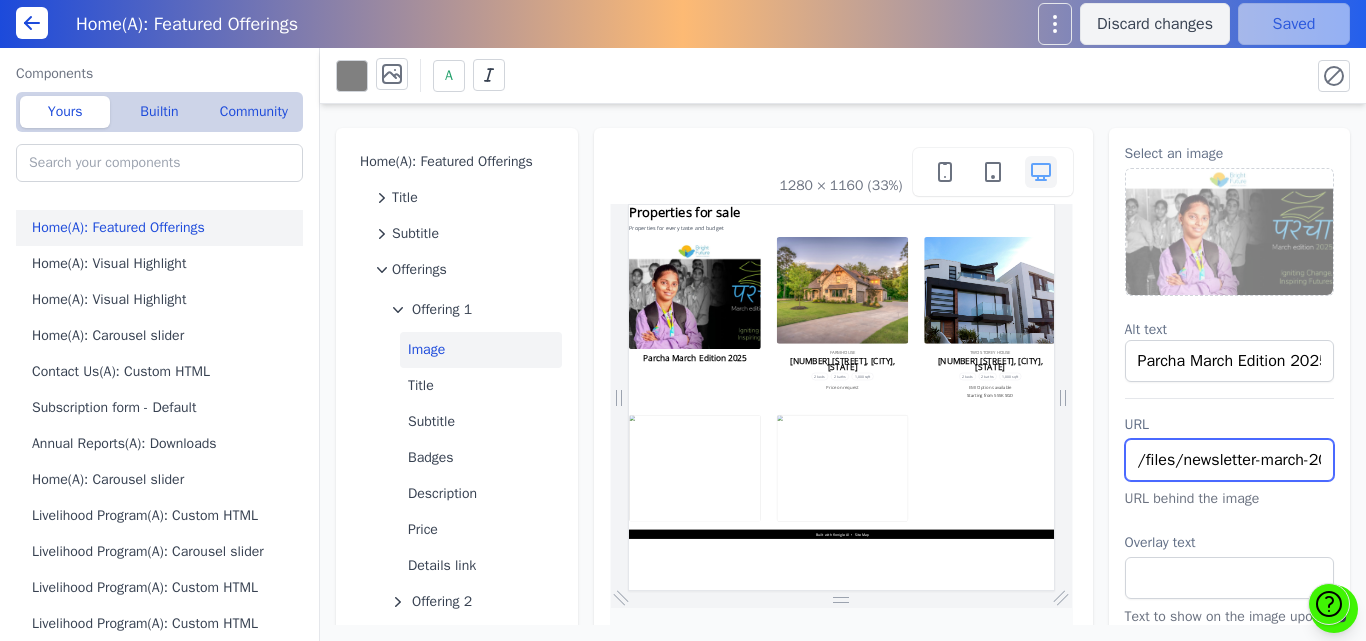 paste on "https://bmxu811xjl.koniglecdn.com" 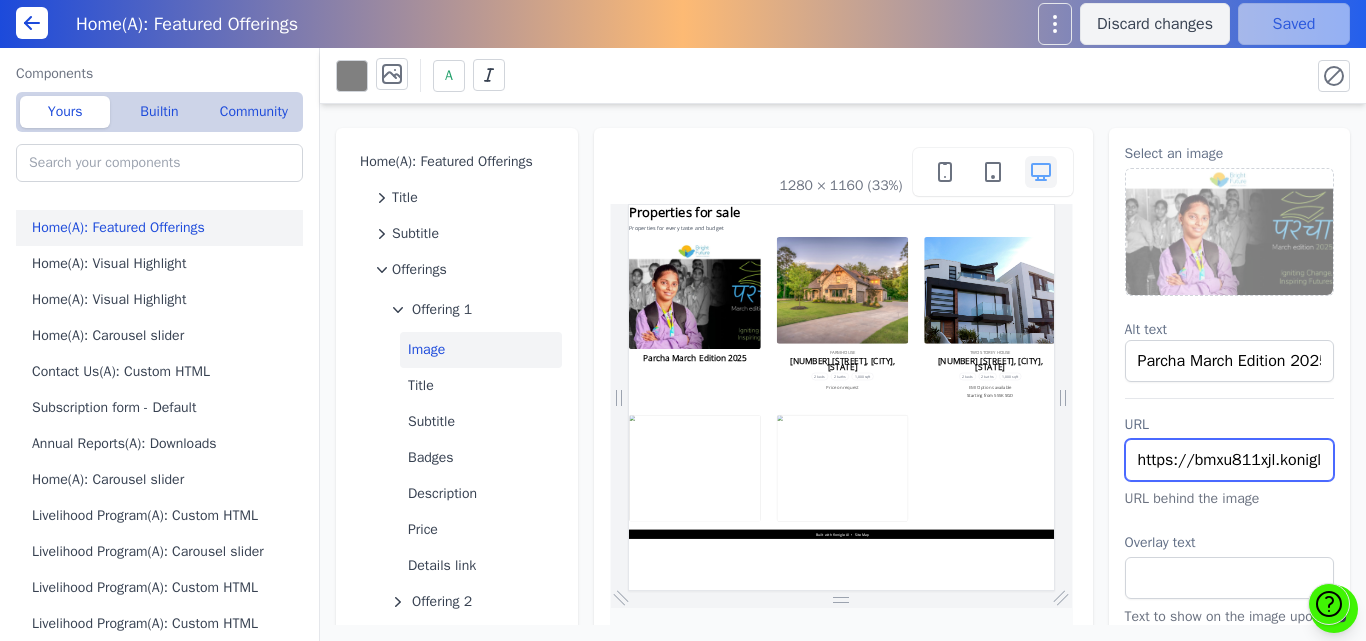 scroll, scrollTop: 0, scrollLeft: 485, axis: horizontal 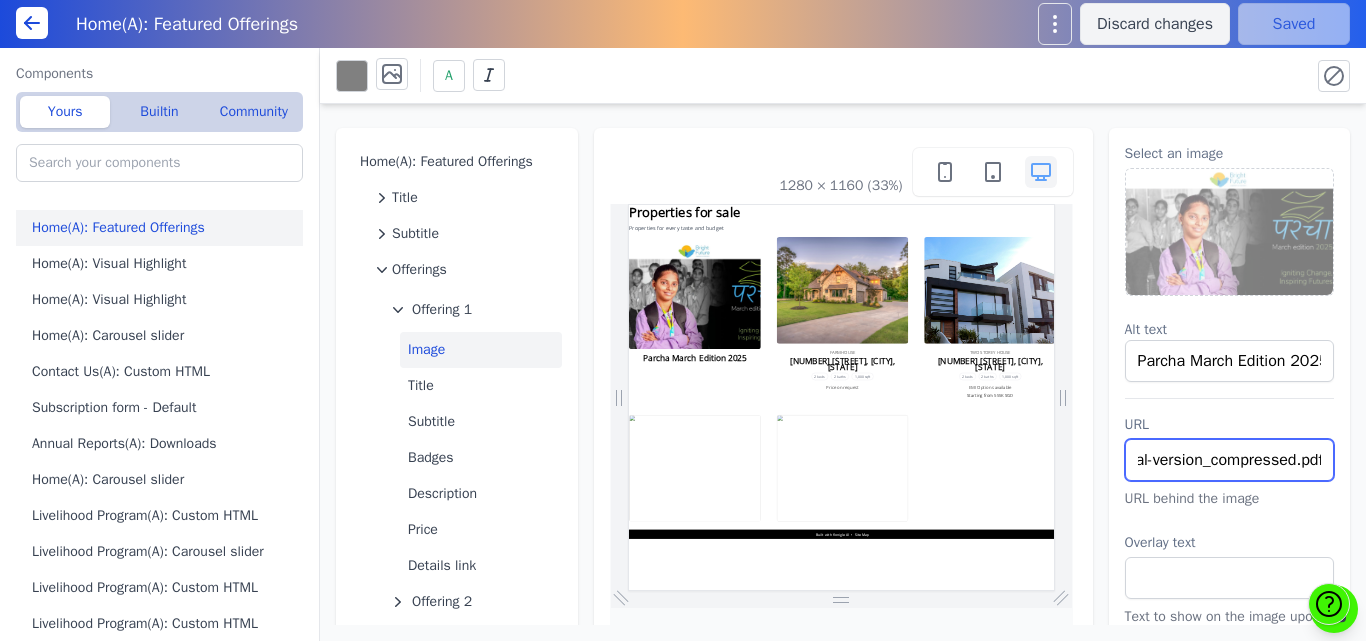 type on "https://bmxu811xjl.koniglecdn.com/files/newsletter-march-2025-final-version_compressed.pdf" 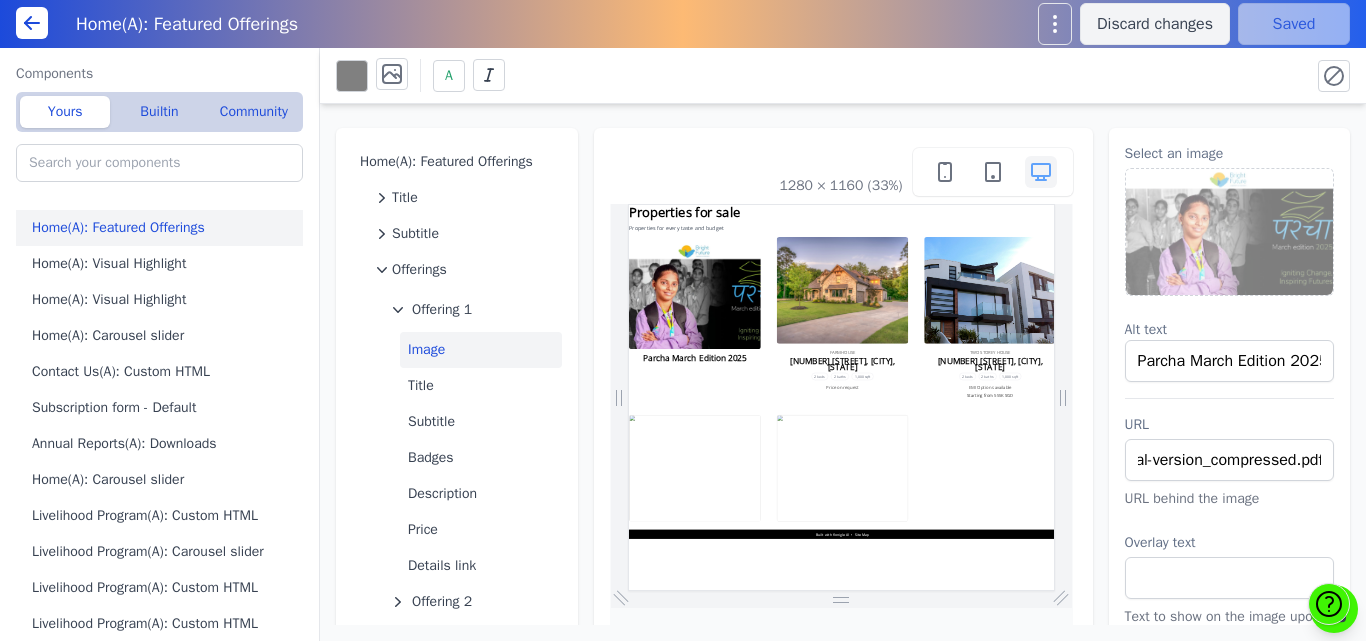 scroll, scrollTop: 0, scrollLeft: 0, axis: both 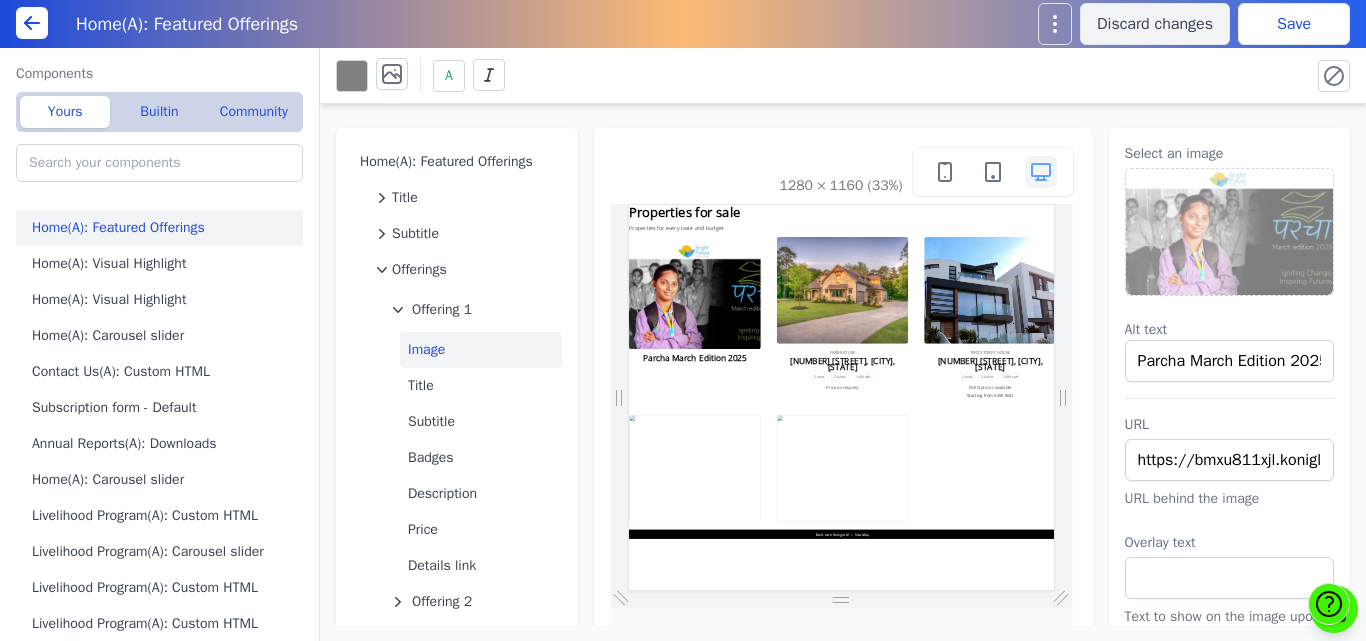 click on "A" at bounding box center (815, 75) 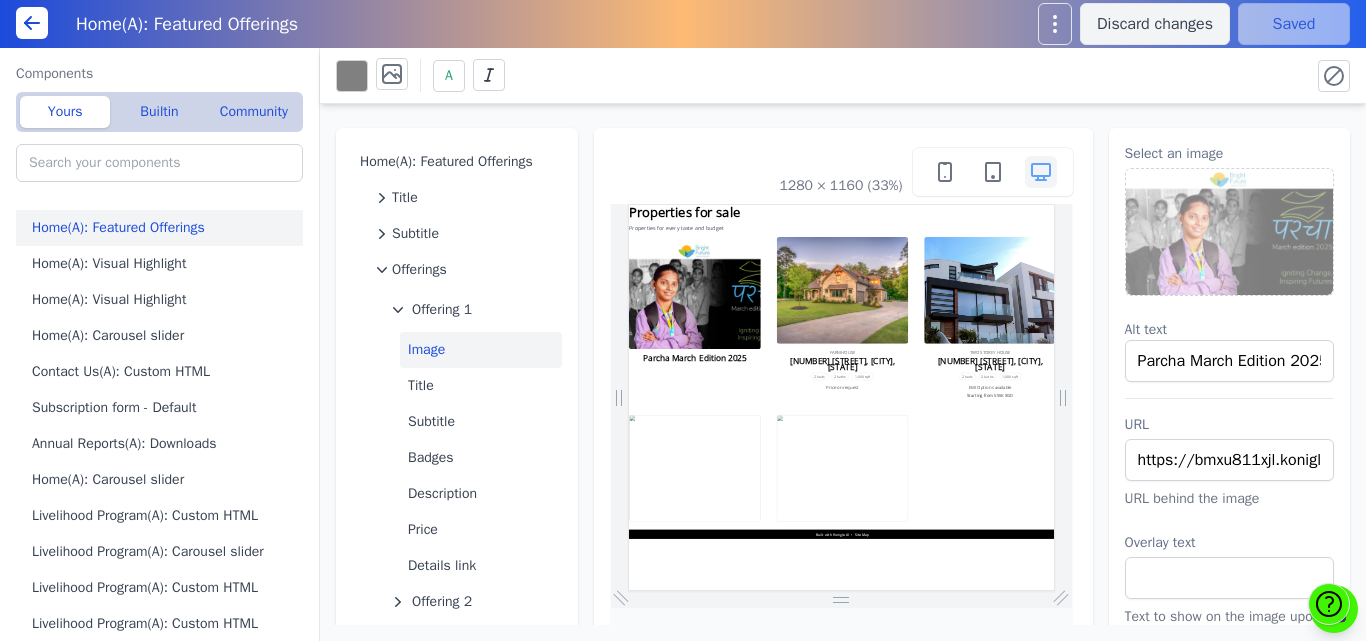 scroll, scrollTop: 0, scrollLeft: 0, axis: both 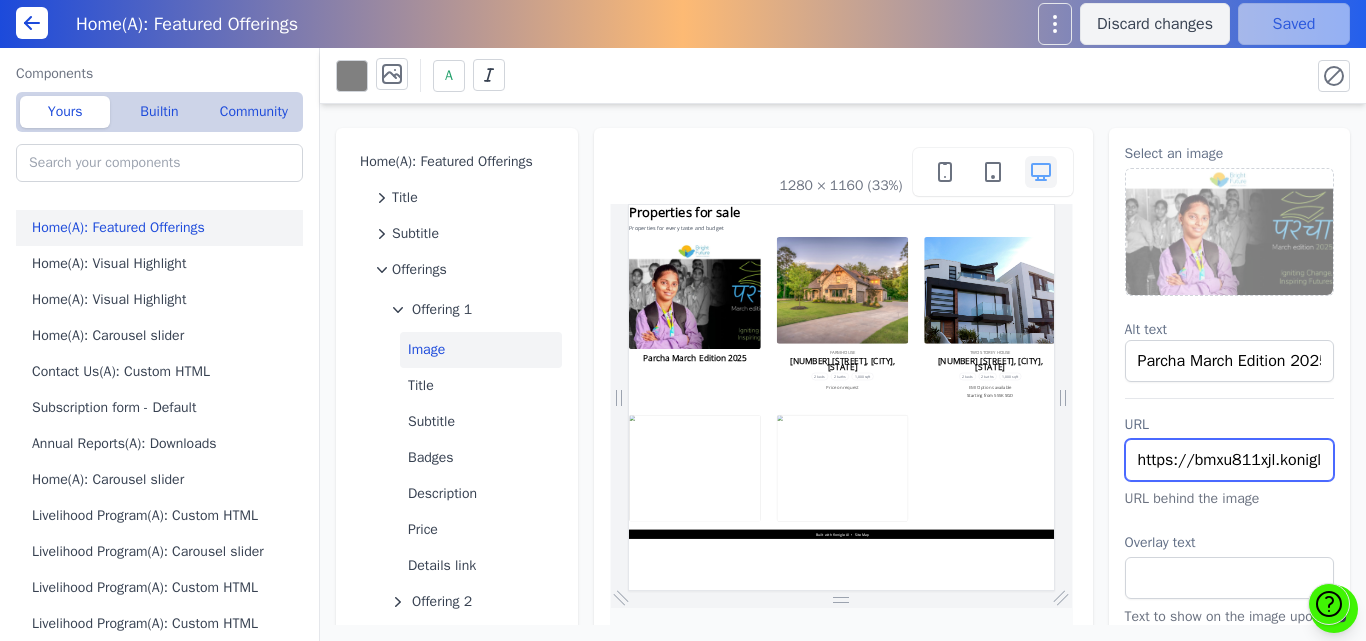 click on "https://bmxu811xjl.koniglecdn.com/files/newsletter-march-2025-final-version_compressed.pdf" at bounding box center [1230, 460] 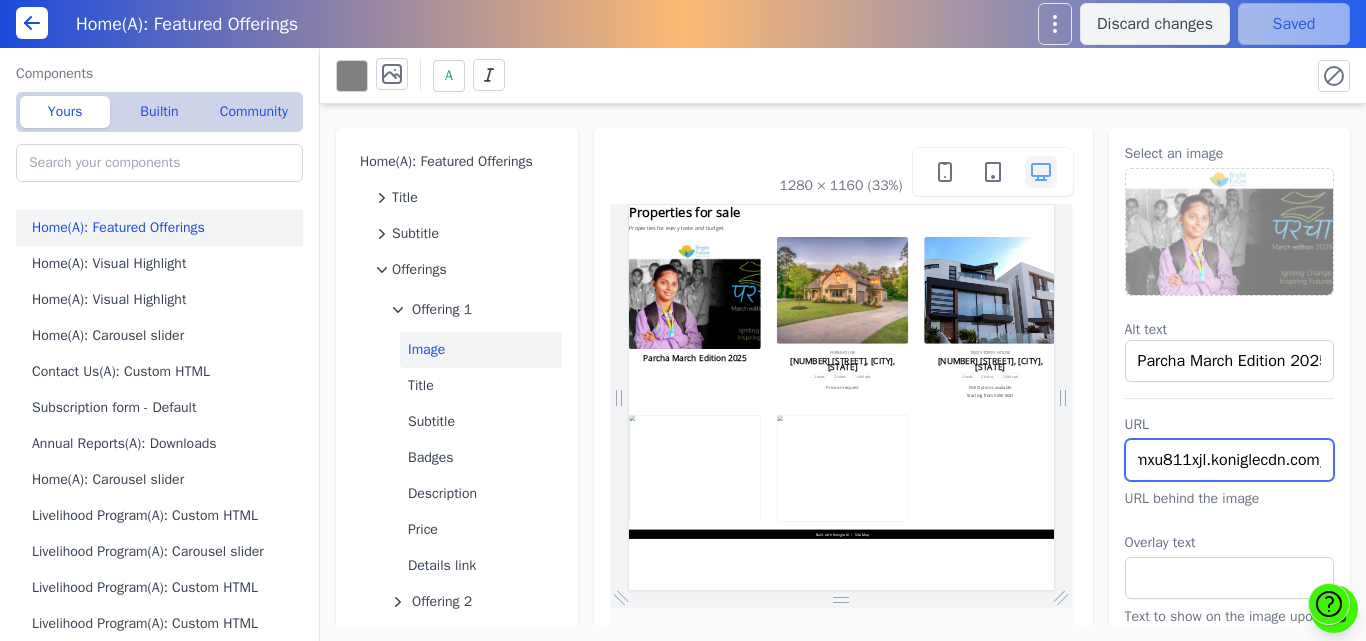 scroll, scrollTop: 0, scrollLeft: 76, axis: horizontal 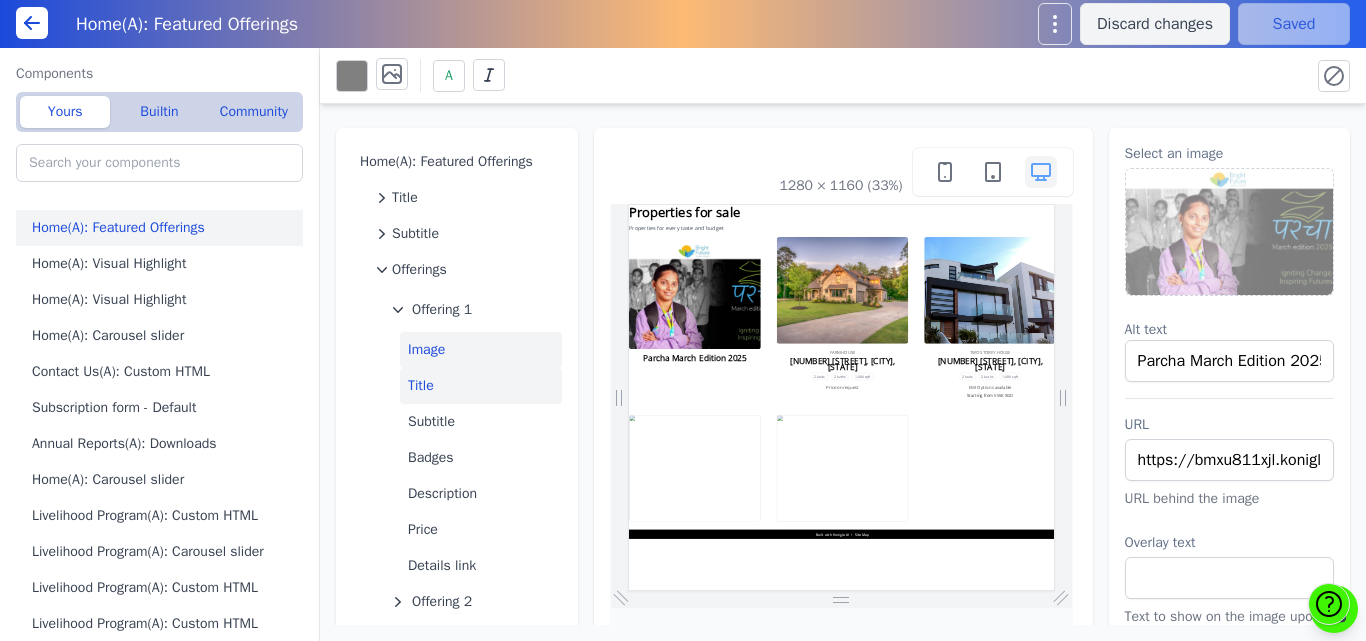 click on "Title" at bounding box center (481, 386) 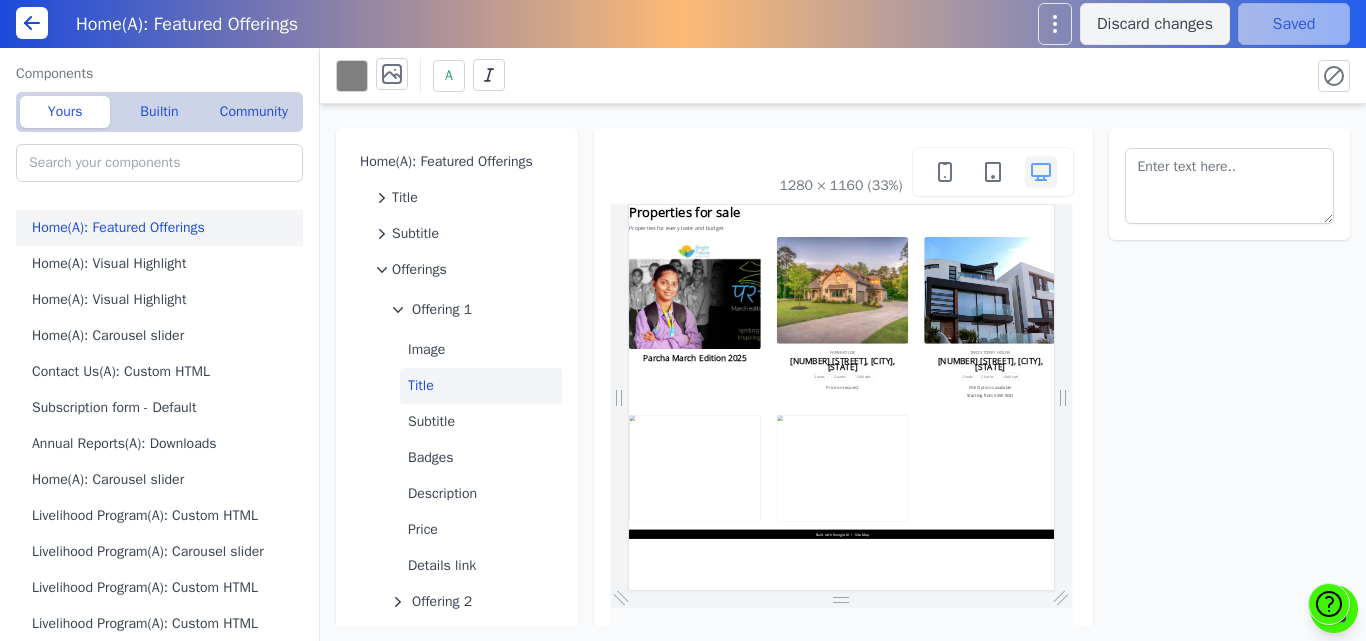 click on "Parcha March Edition 2025" at bounding box center [825, 663] 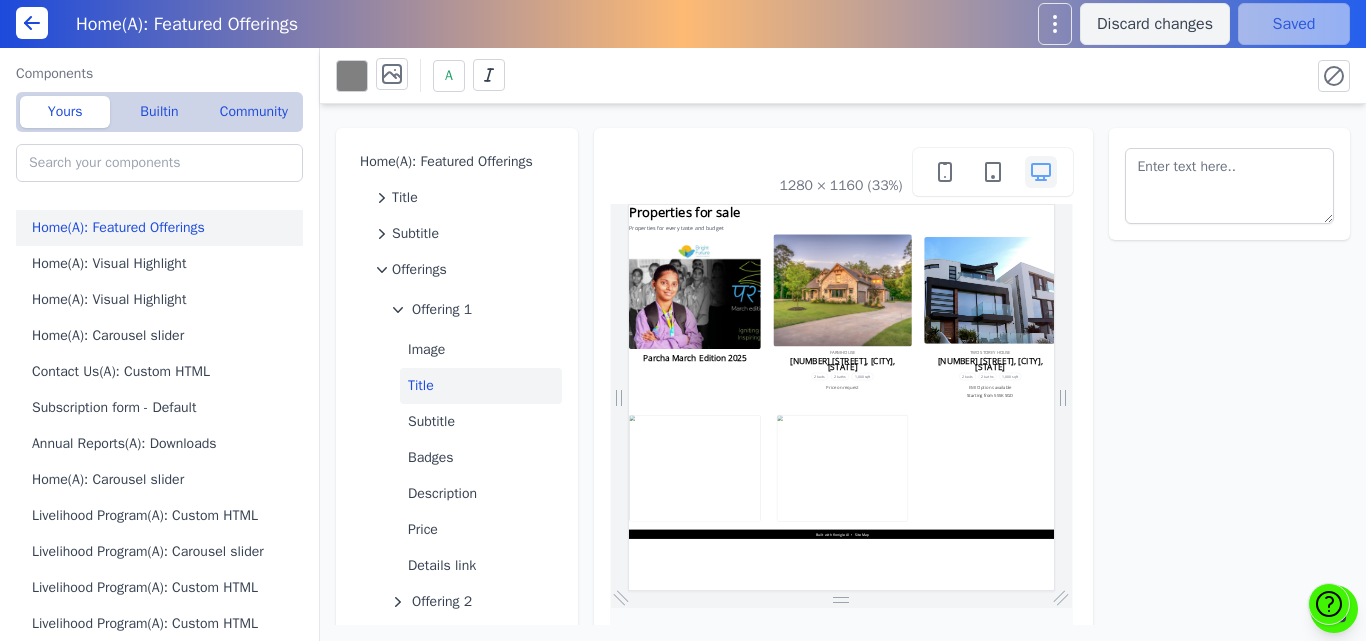 click at bounding box center [1268, 461] 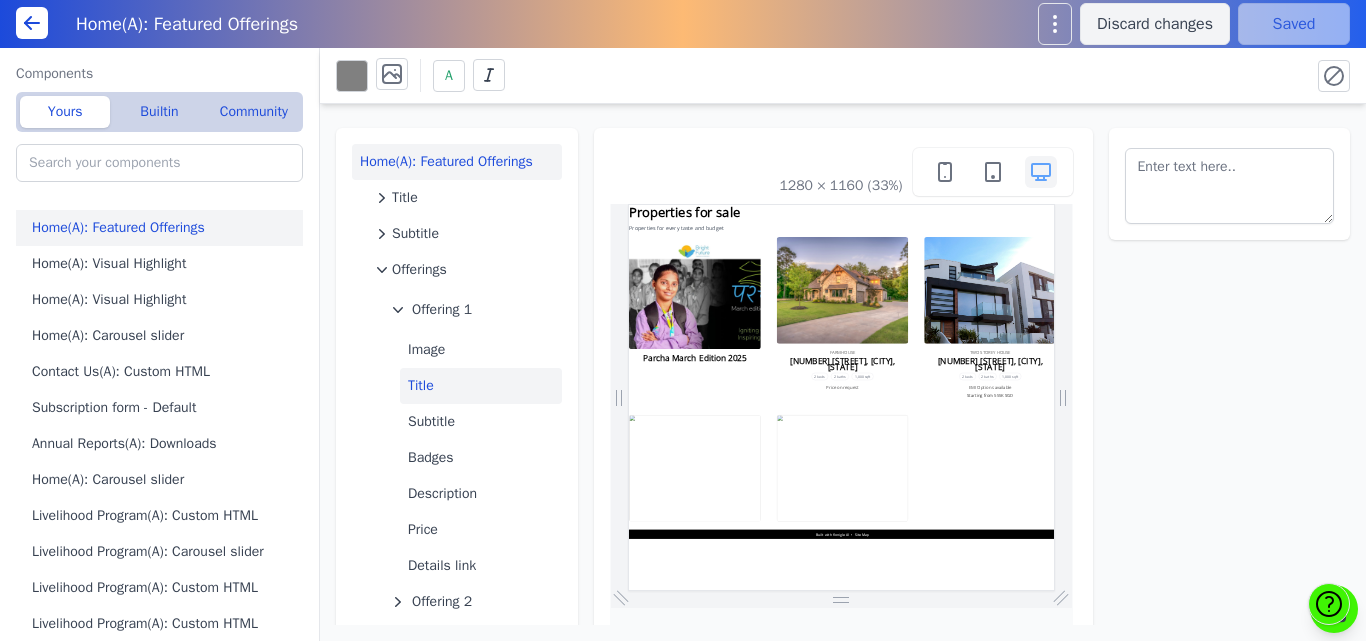 click on "Home(A): Featured Offerings" at bounding box center (457, 162) 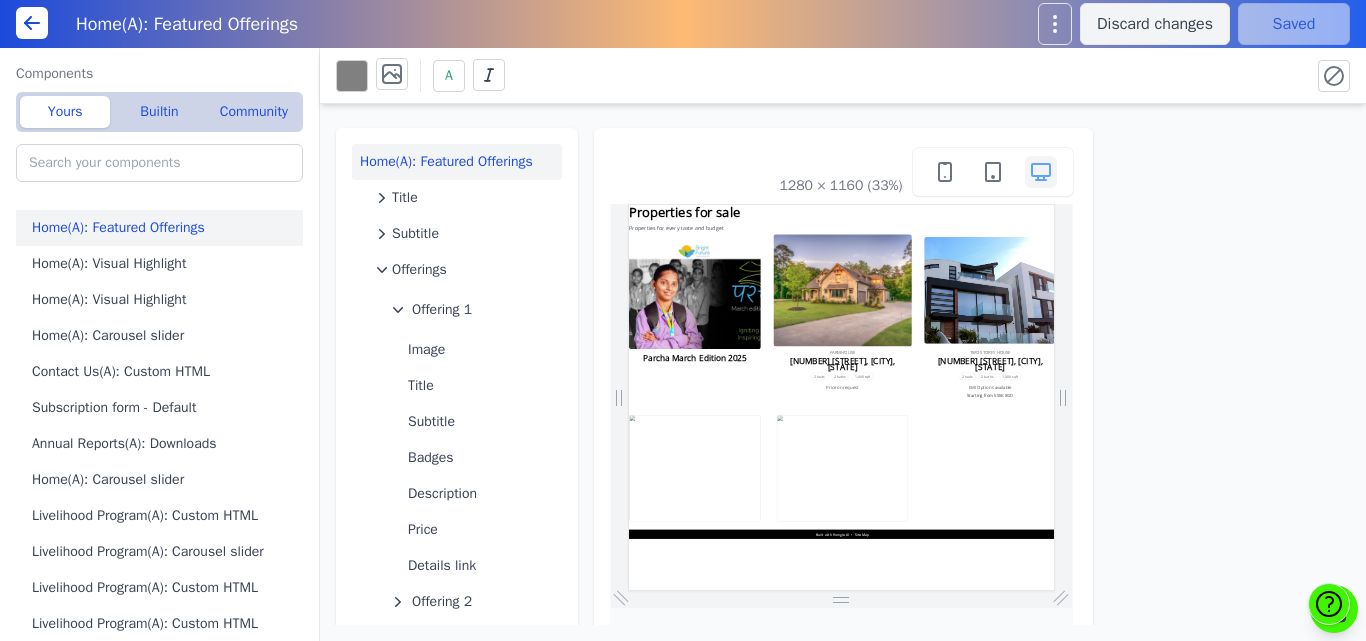 click at bounding box center [1268, 461] 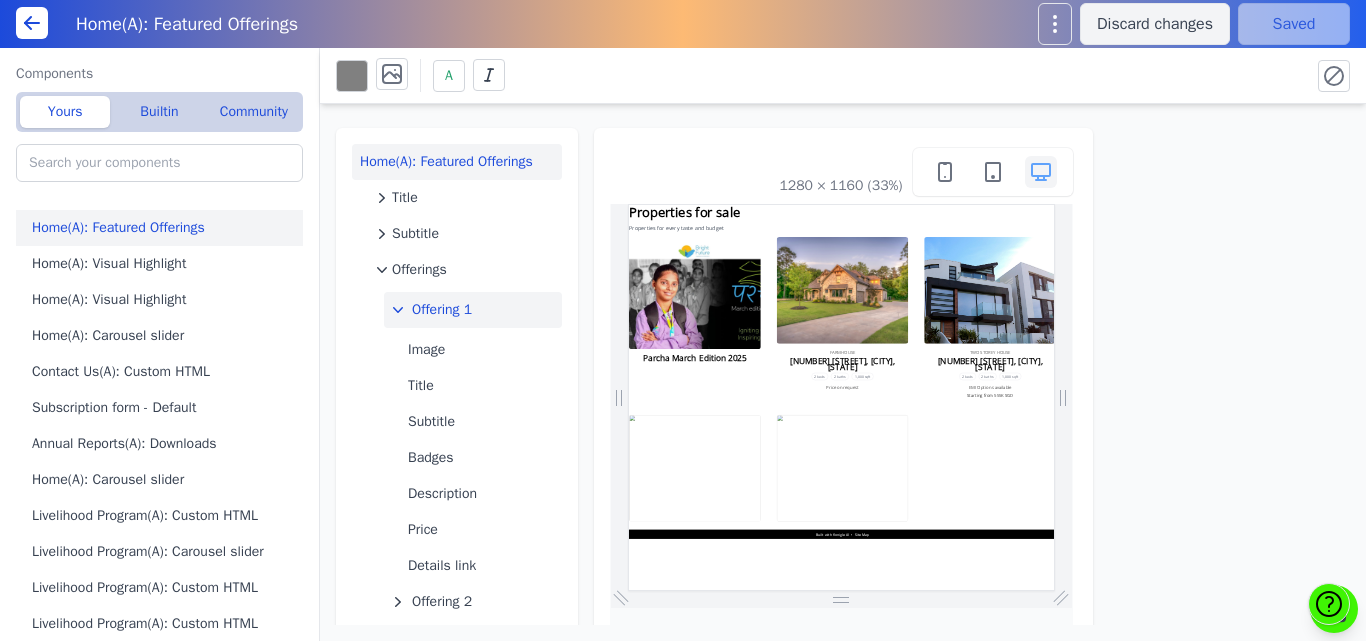 click on "Offering 1" at bounding box center [442, 310] 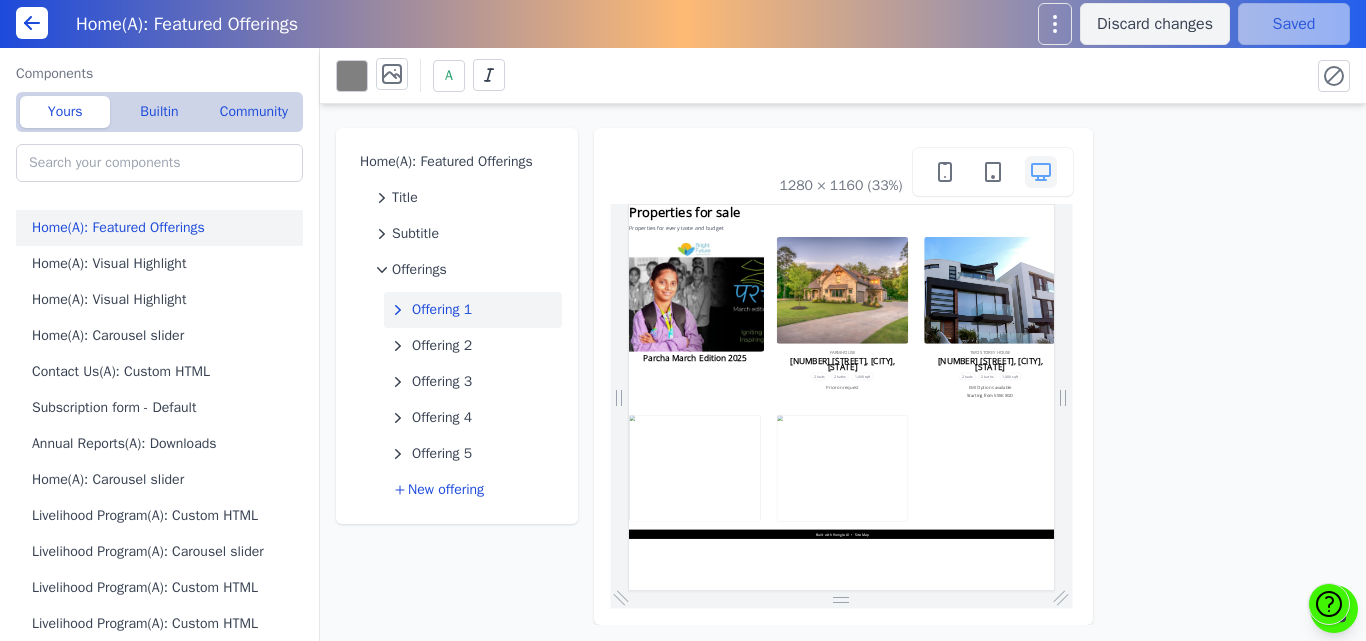 click at bounding box center (825, 477) 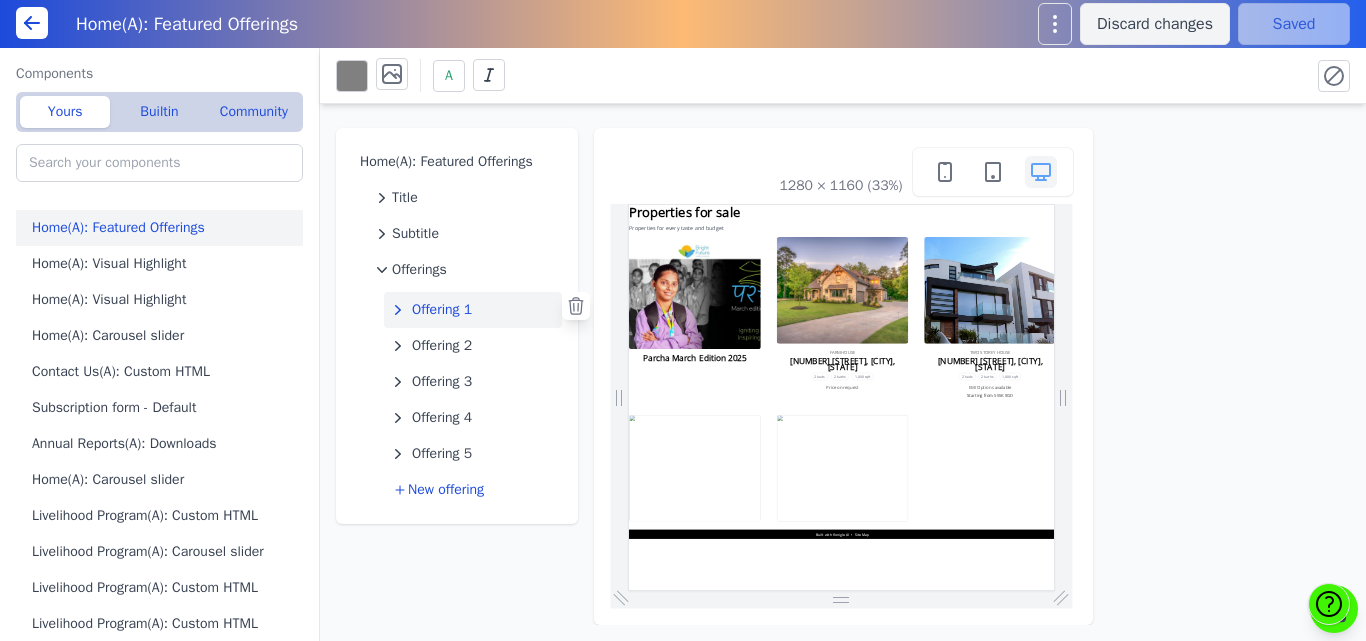 click on "Offering 1" at bounding box center (442, 310) 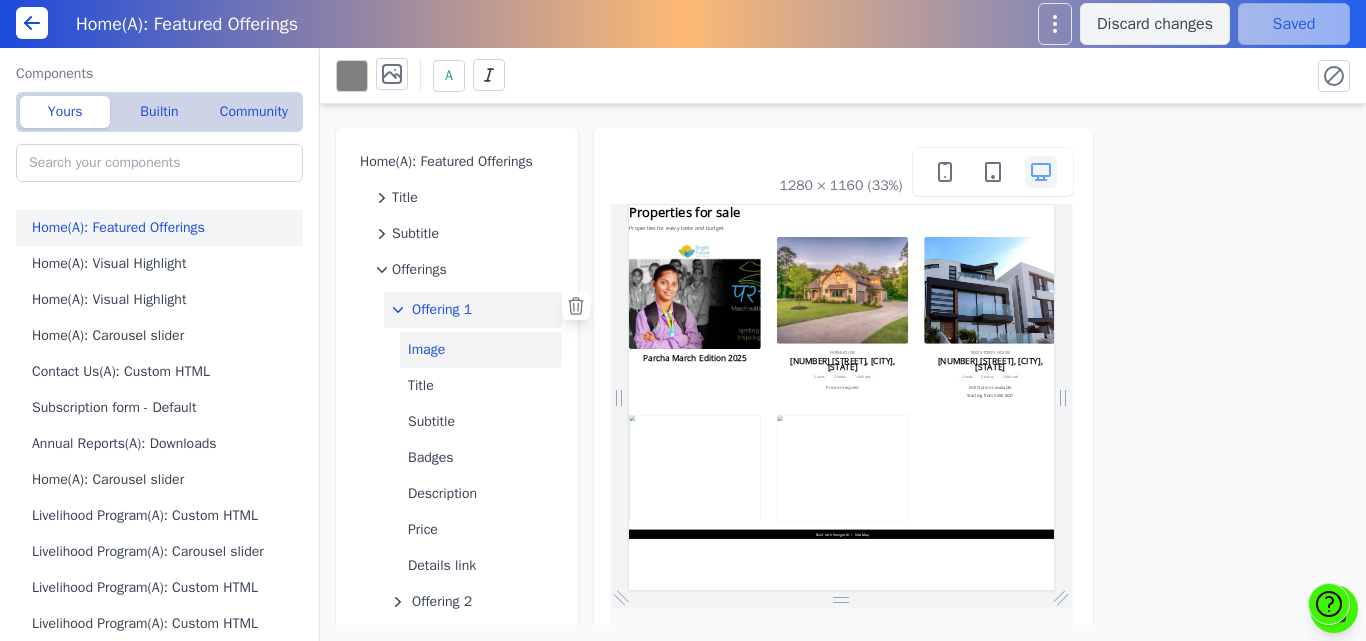 click on "Image" at bounding box center (481, 350) 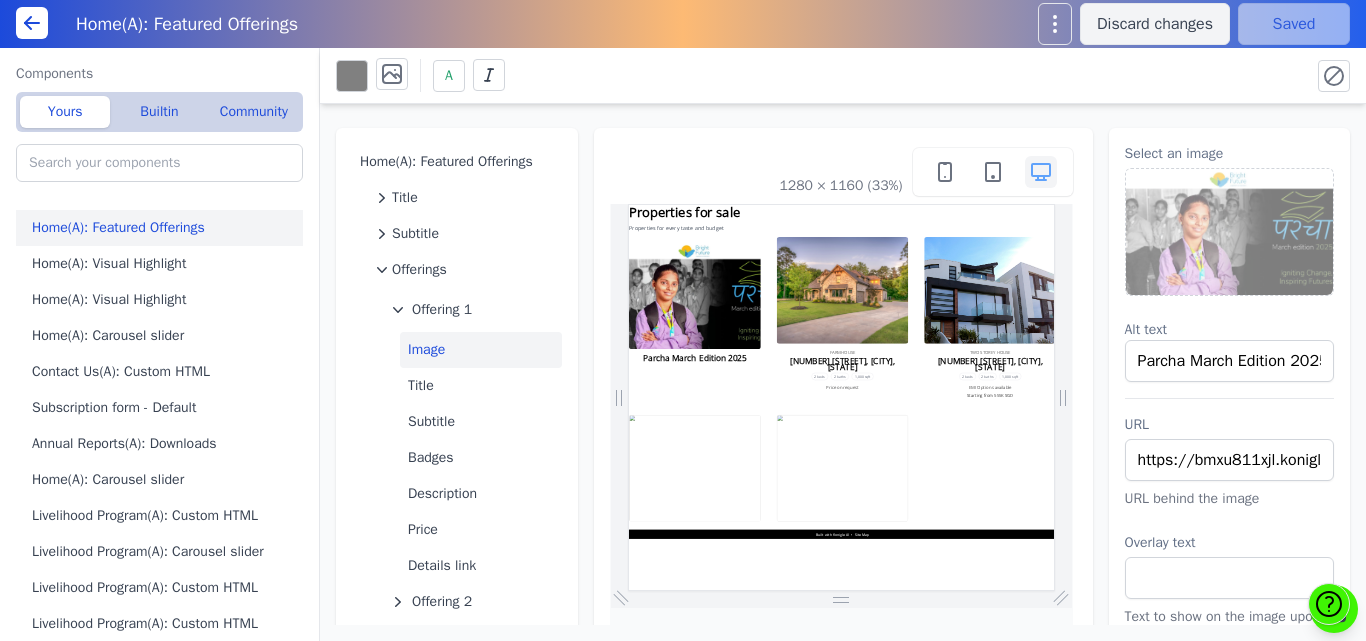 click at bounding box center (1230, 232) 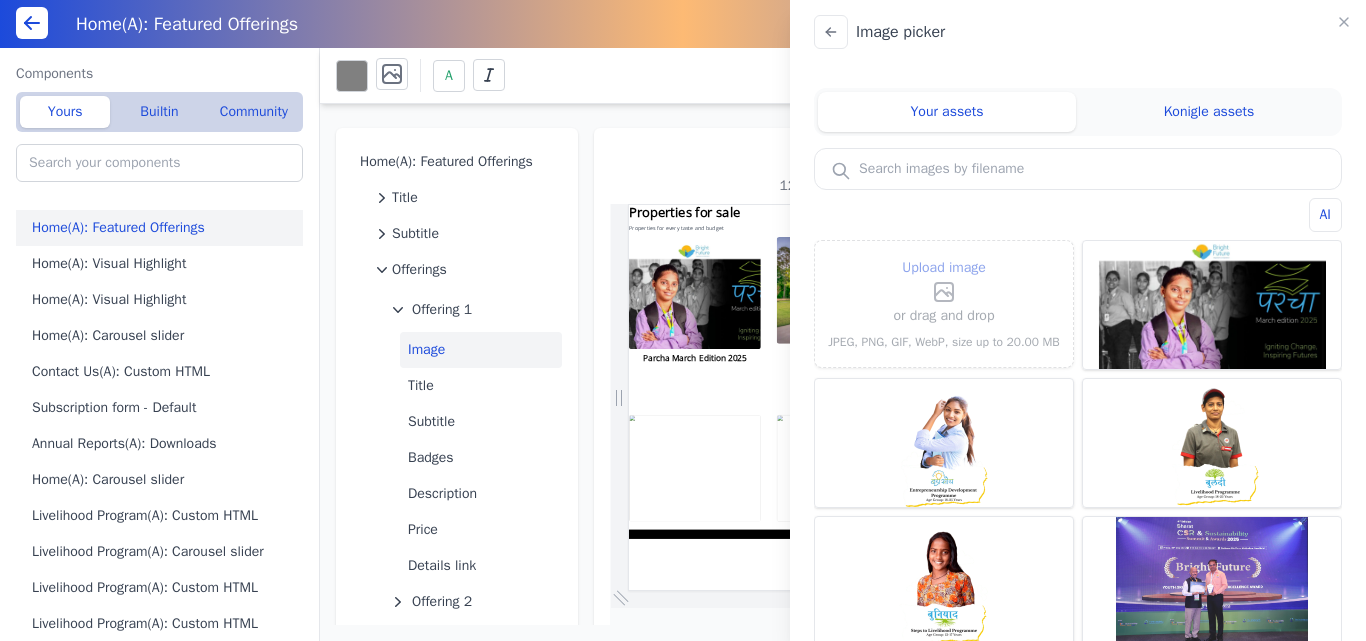 click 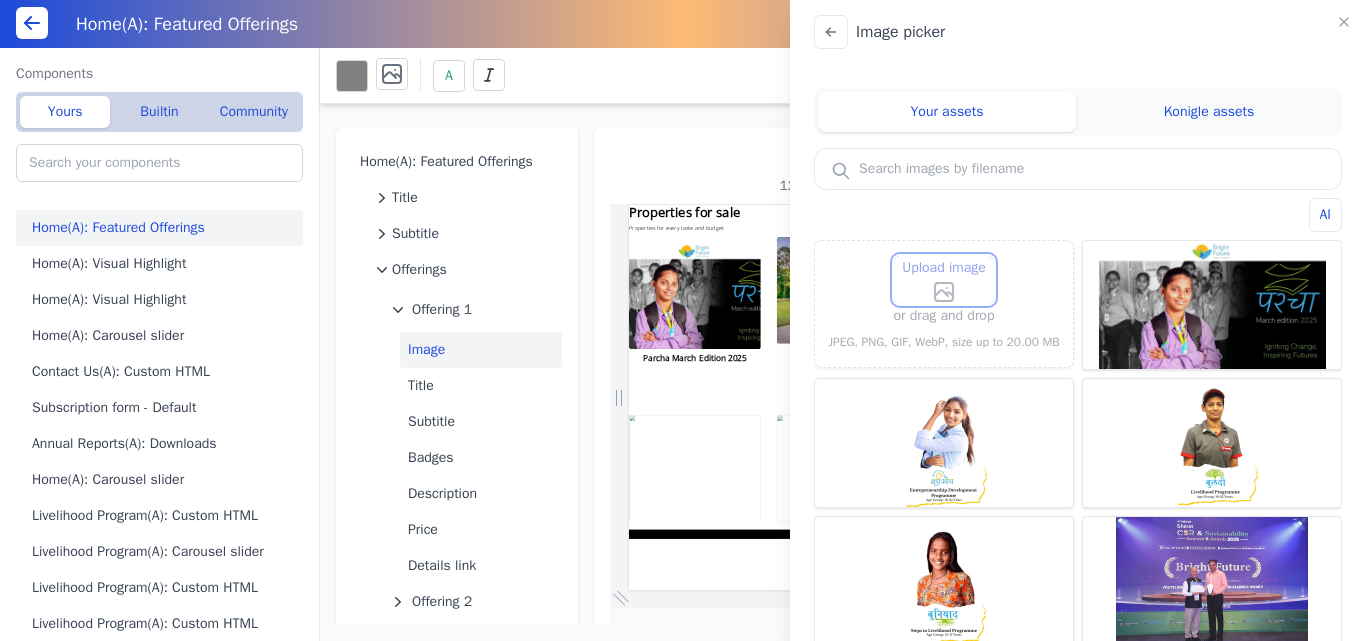 click on "Upload image" at bounding box center [944, 255] 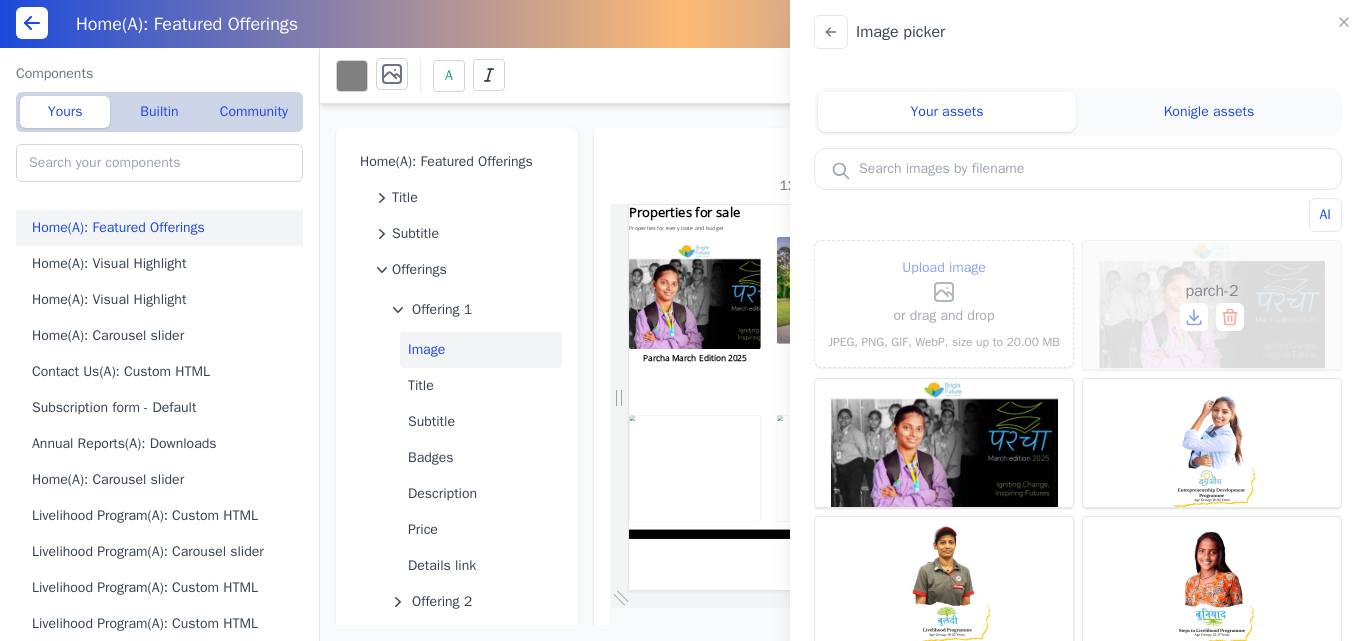 click on "parch-2" at bounding box center (1212, 305) 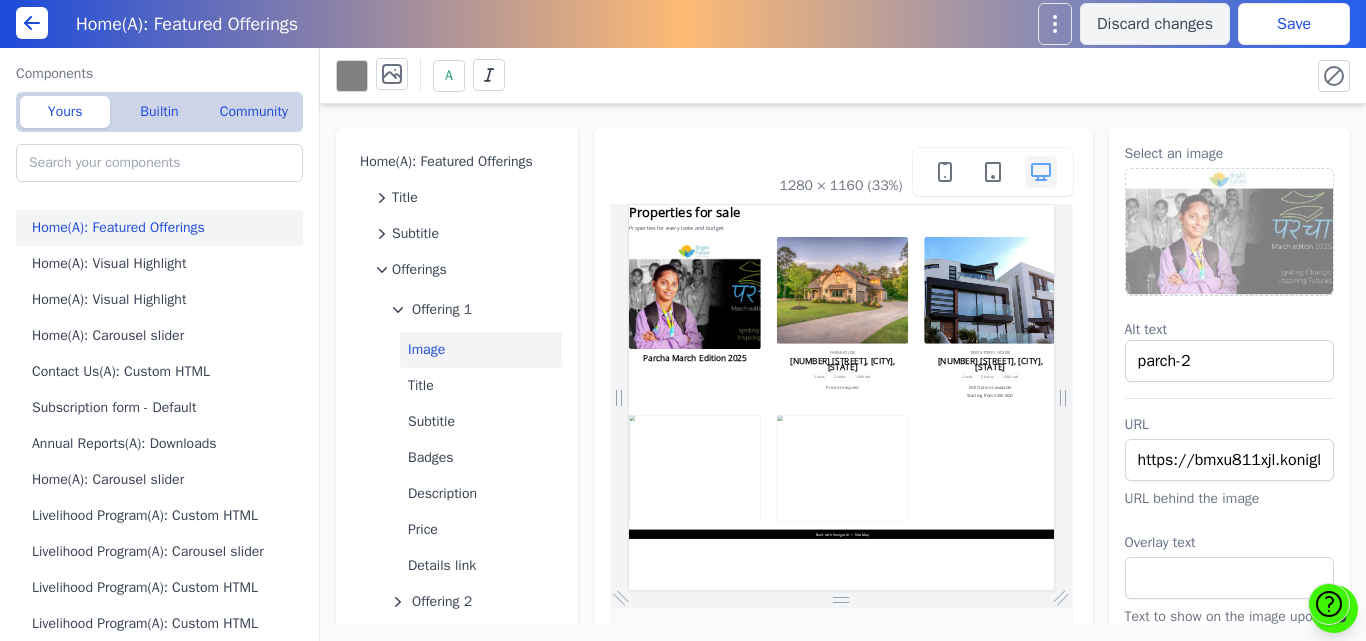click on "Save" at bounding box center (1294, 24) 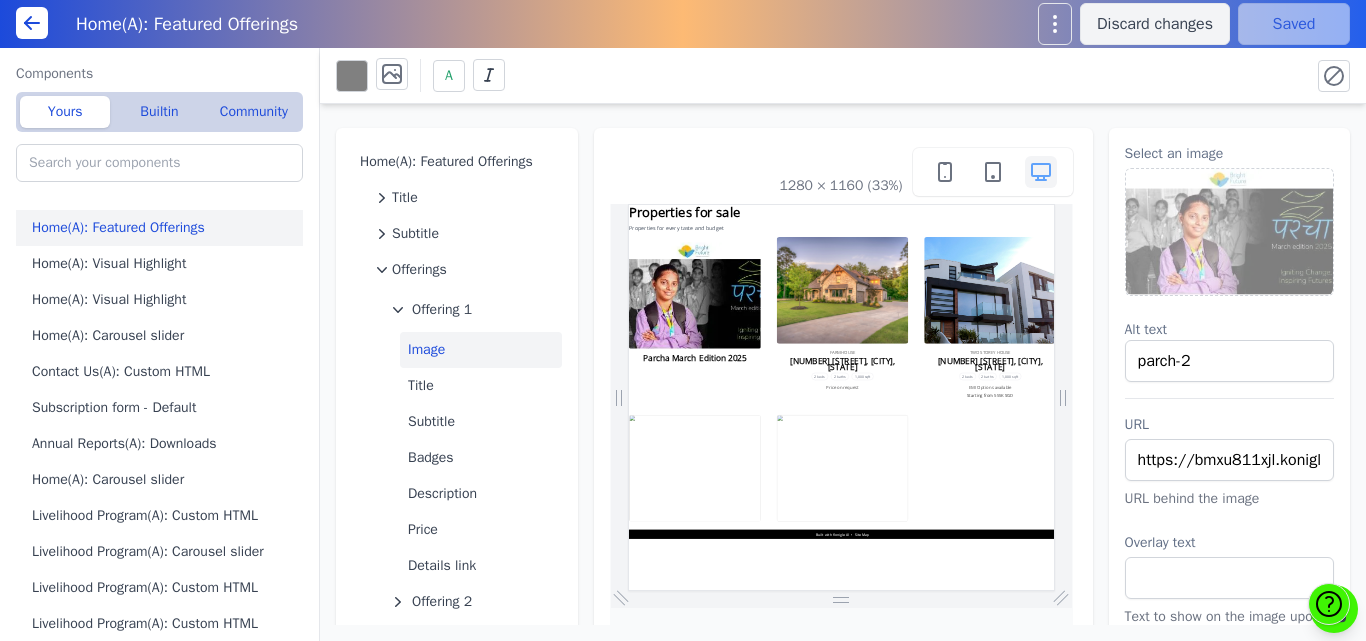 scroll, scrollTop: 0, scrollLeft: 0, axis: both 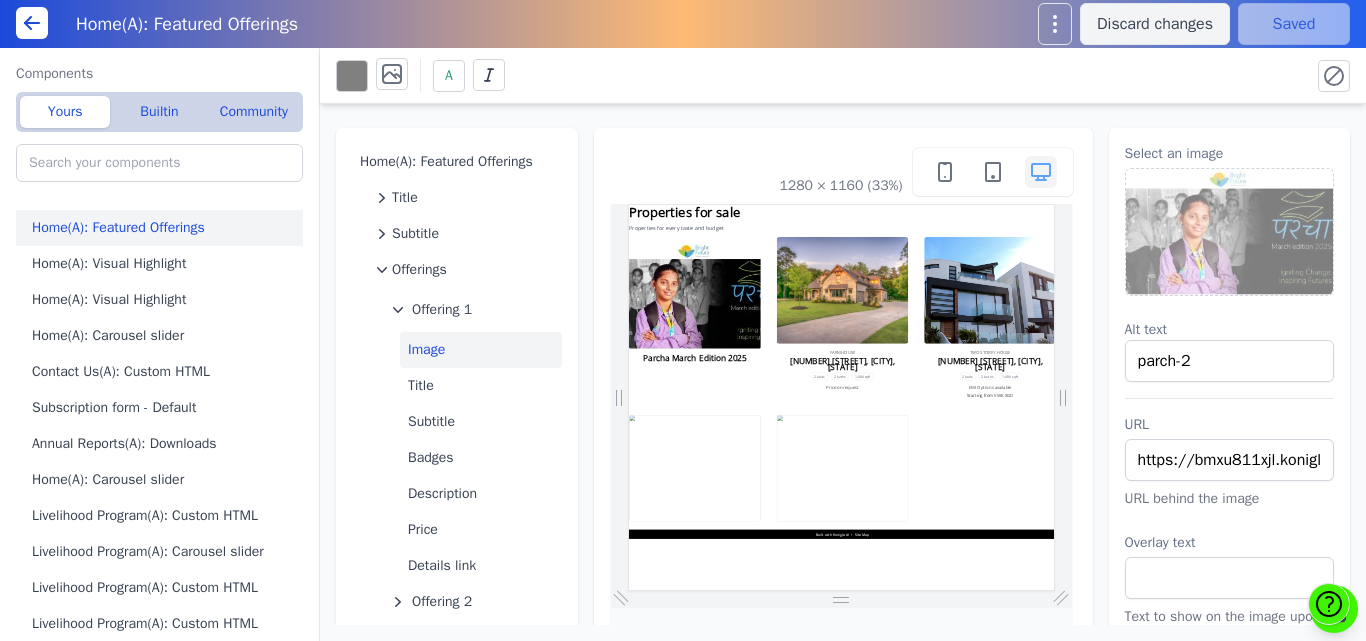 click at bounding box center [1230, 232] 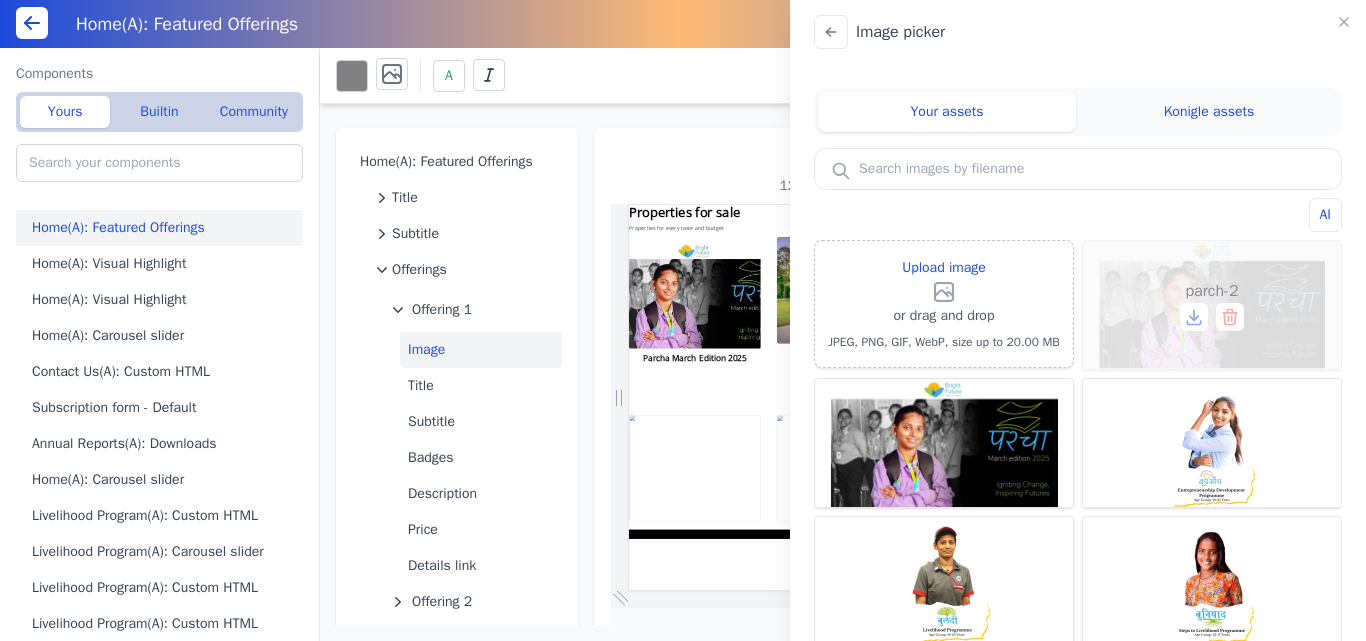 click 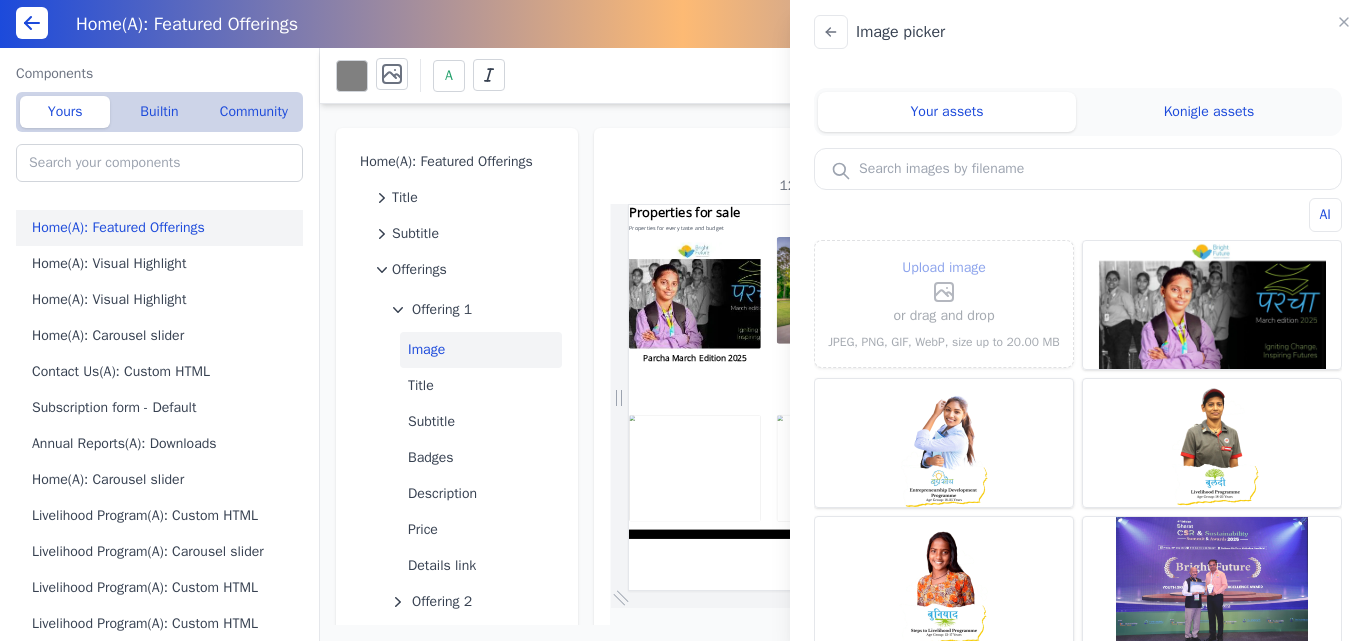 click on "Upload image" at bounding box center (944, 268) 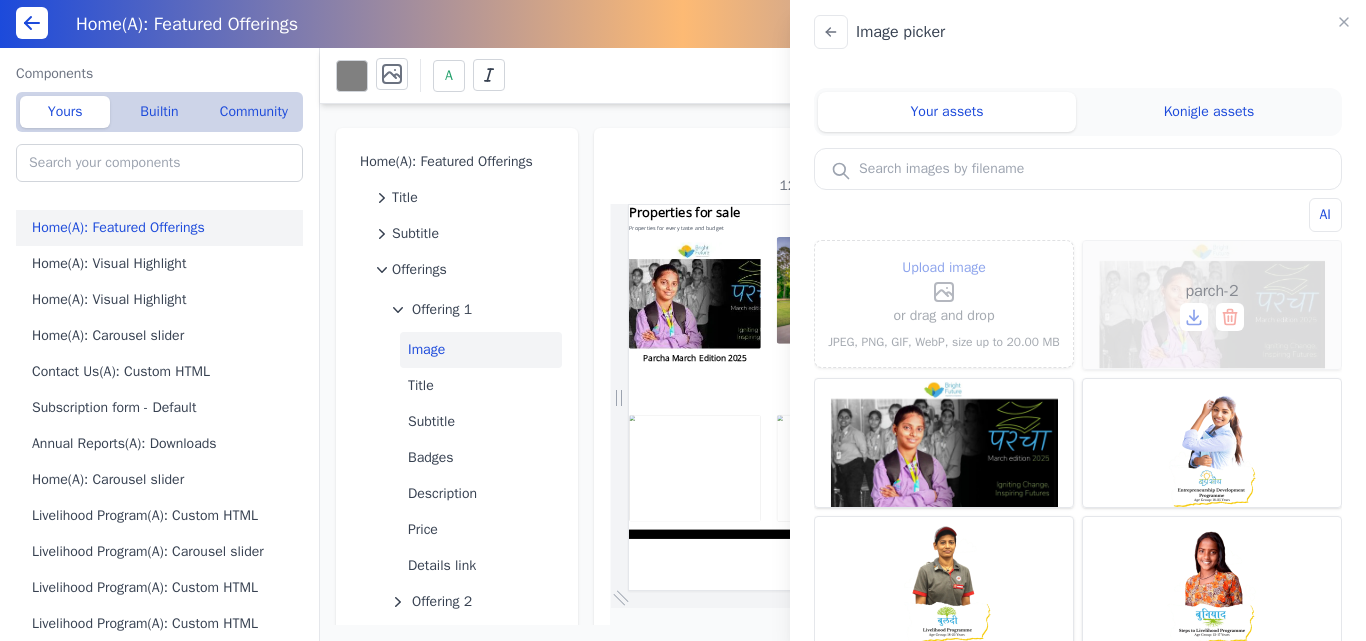 click on "parch-2" at bounding box center (1212, 305) 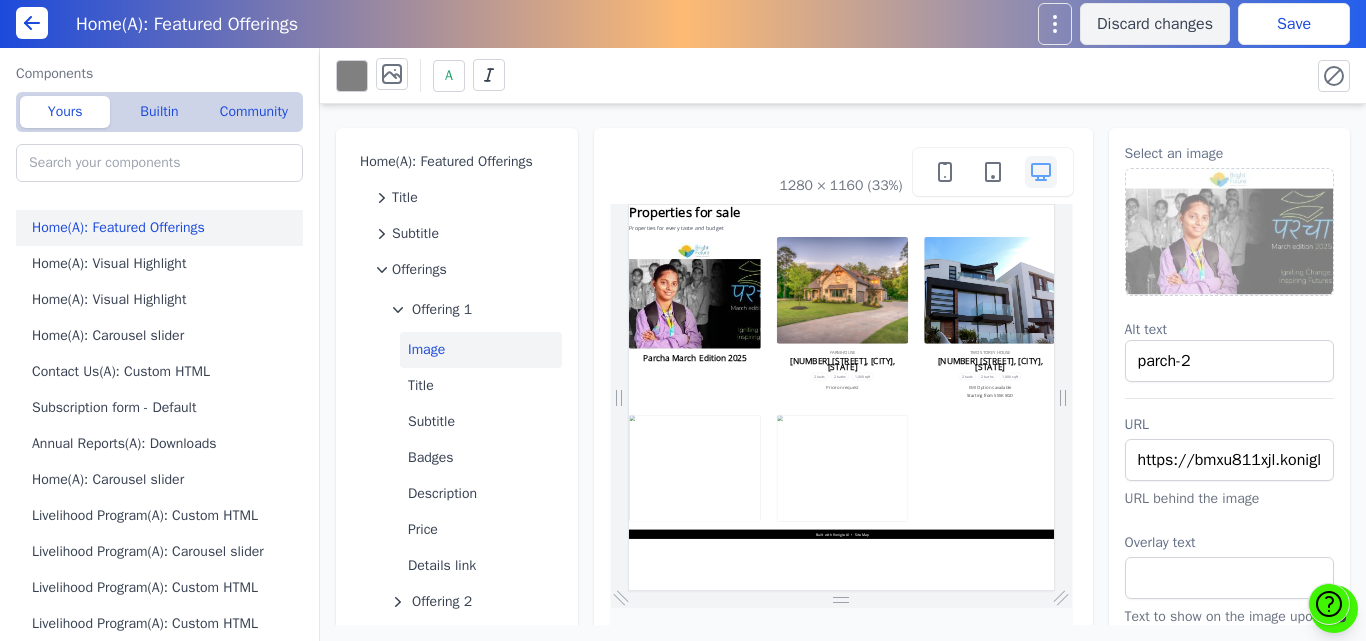 click on "Save" at bounding box center [1294, 24] 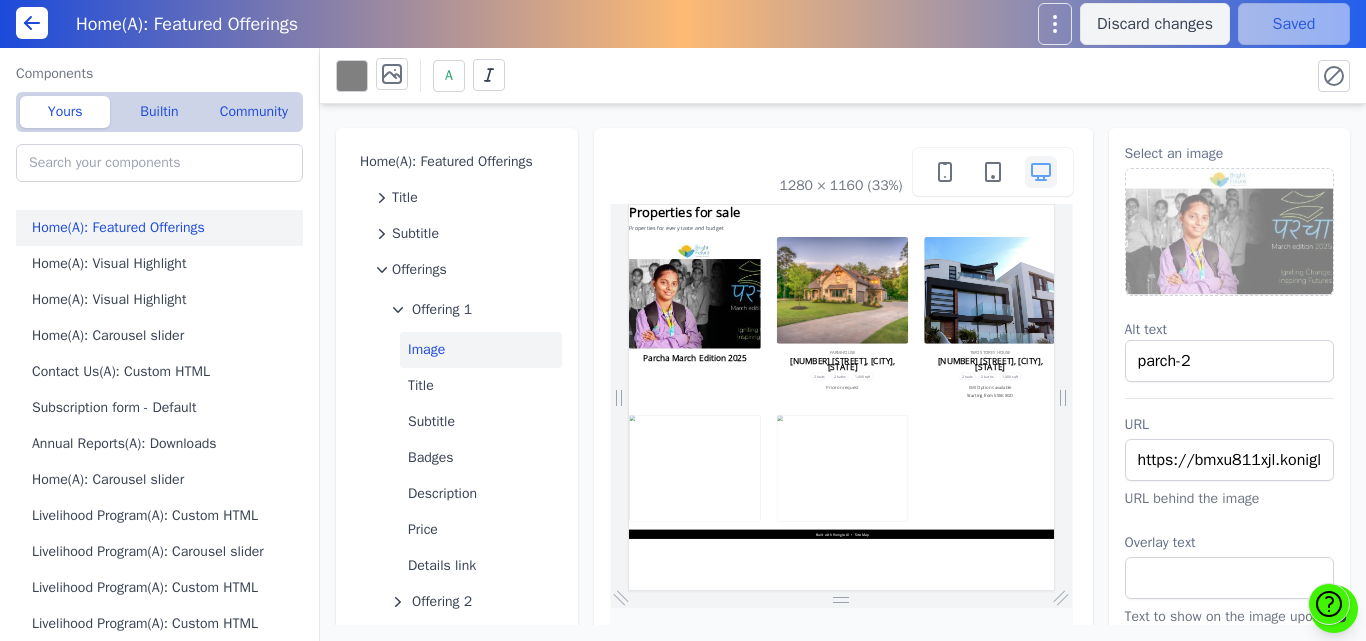scroll, scrollTop: 0, scrollLeft: 0, axis: both 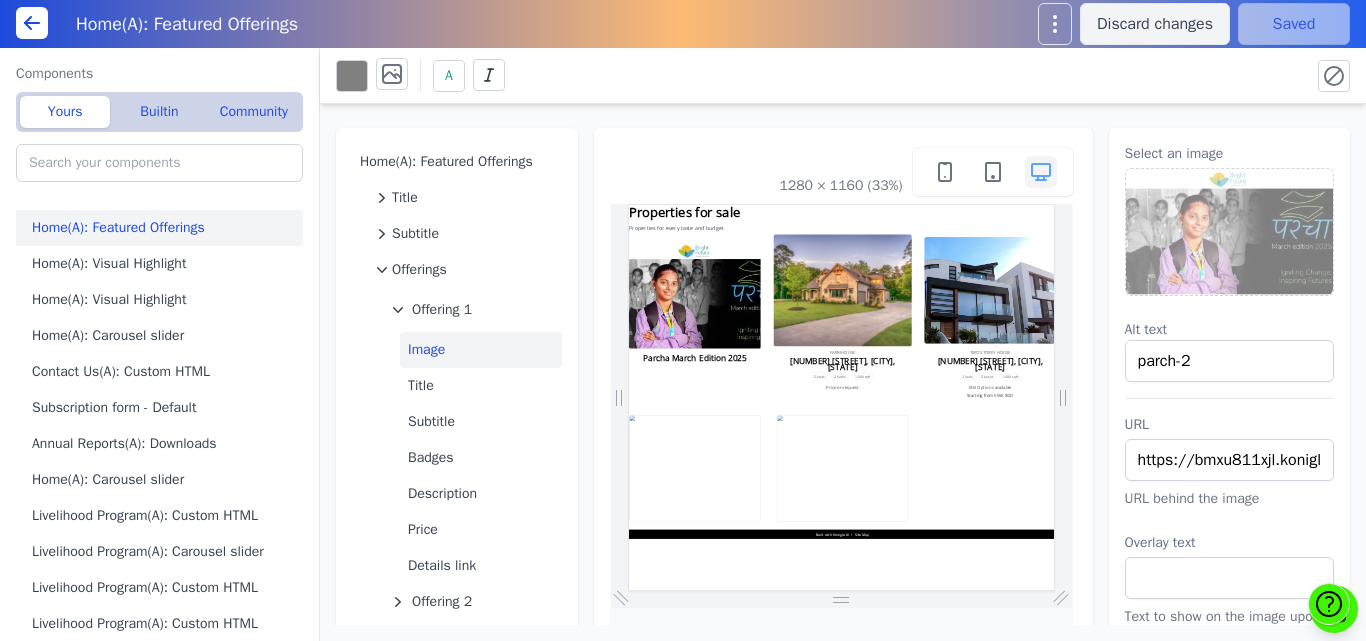 click at bounding box center [1268, 461] 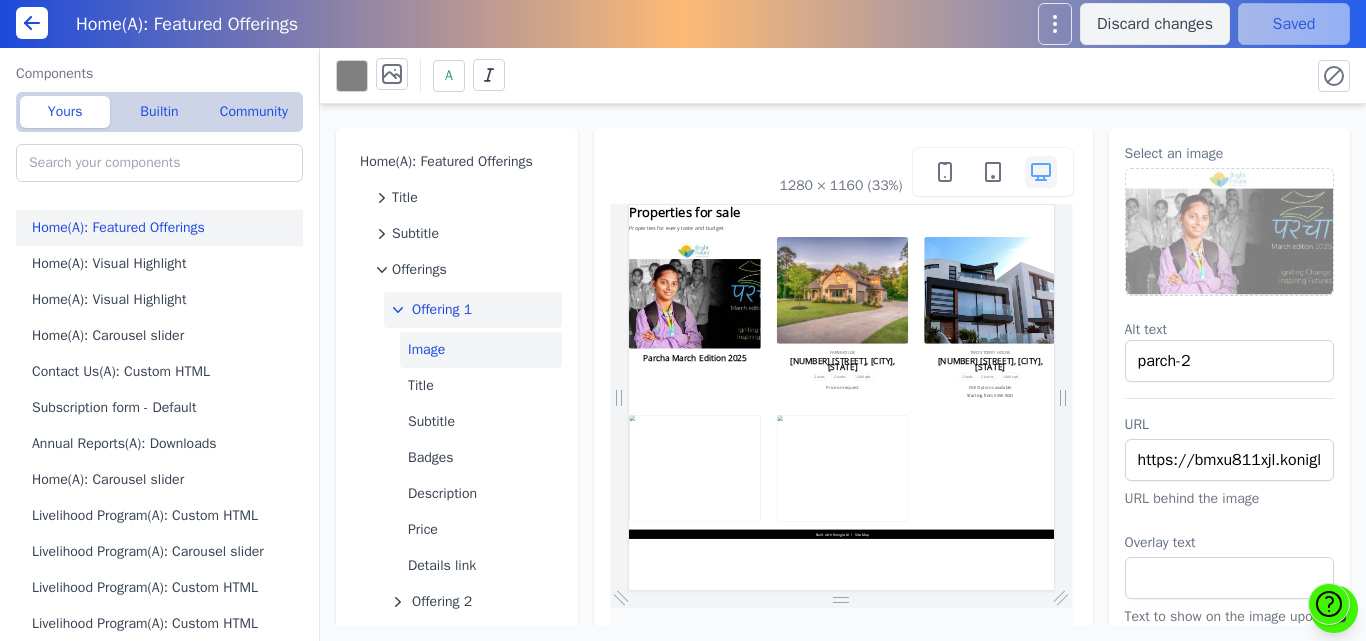 click on "Offering 1" at bounding box center (442, 310) 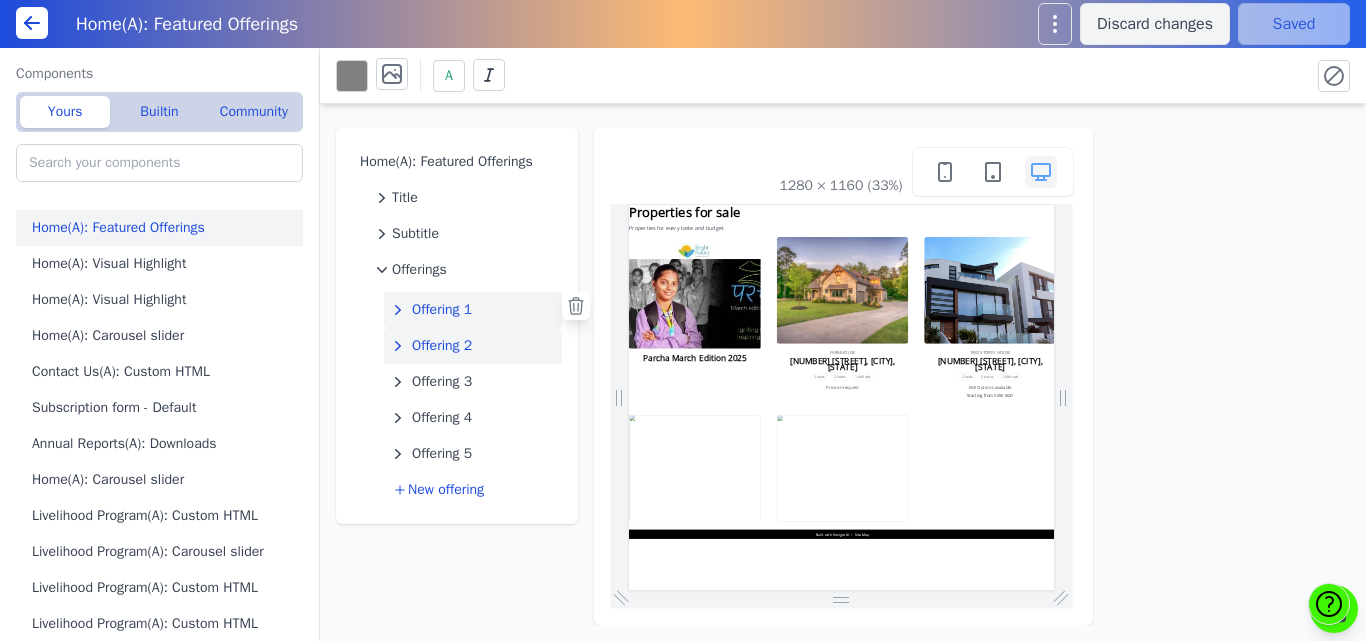 click on "Offering 2" at bounding box center (442, 346) 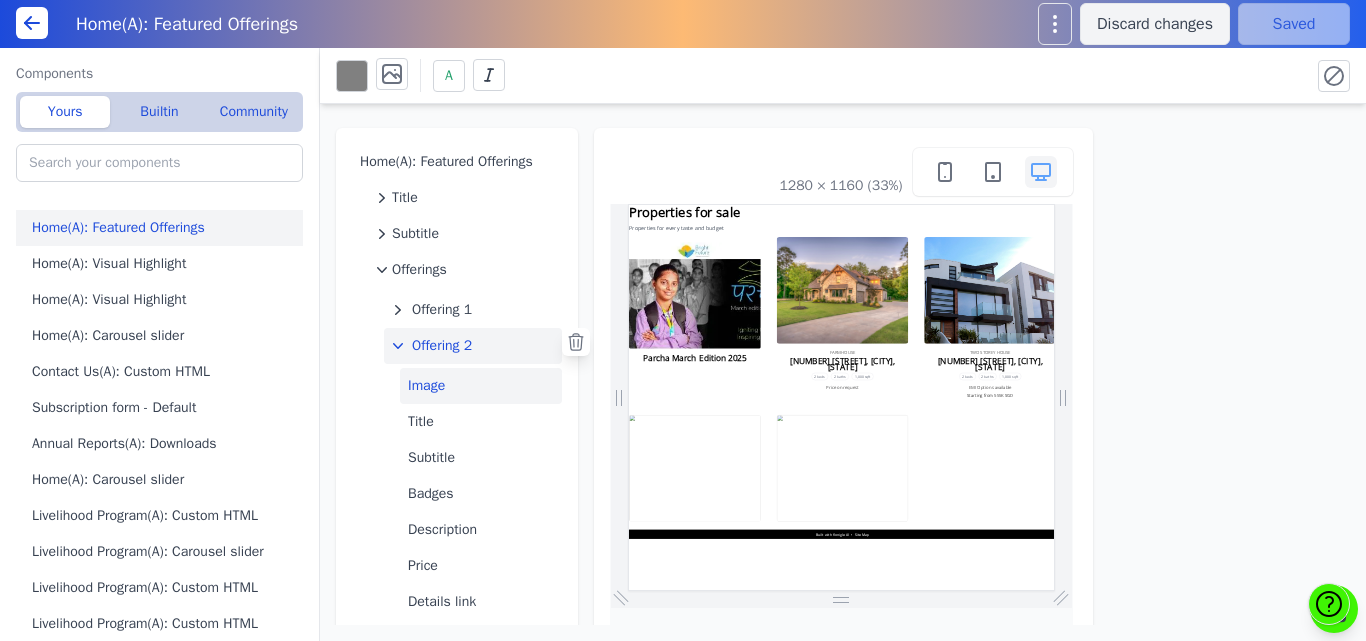 click on "Image" at bounding box center [481, 386] 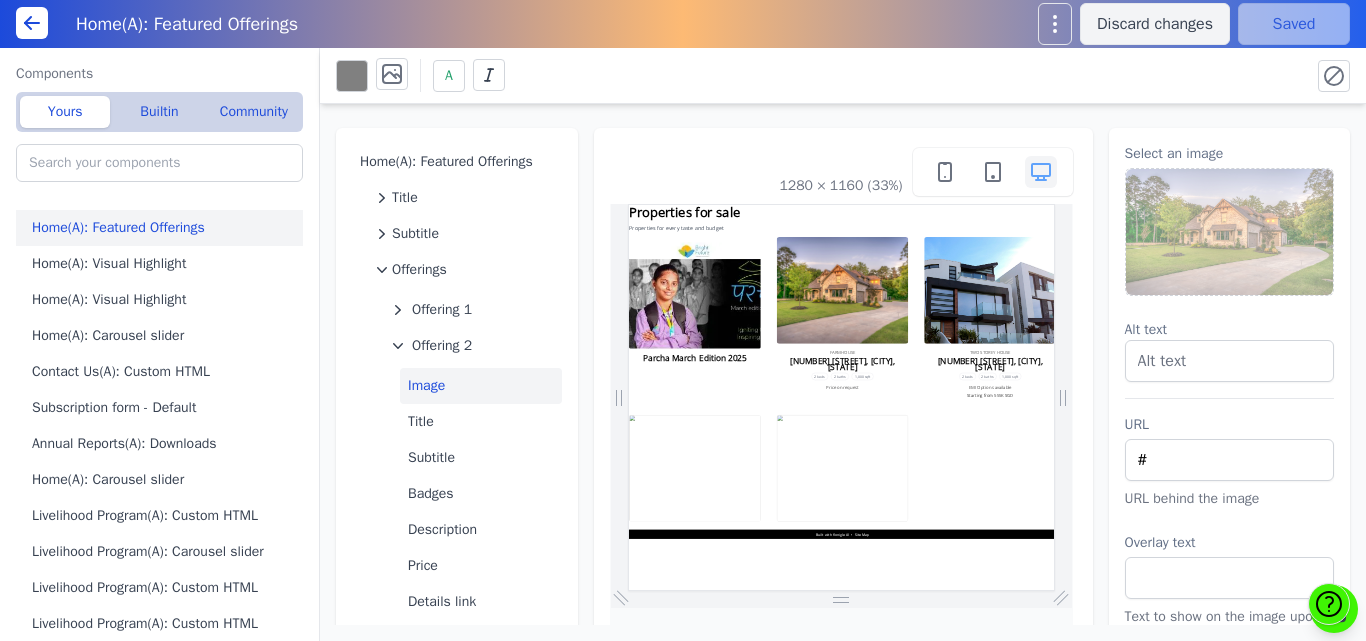 click at bounding box center (1230, 232) 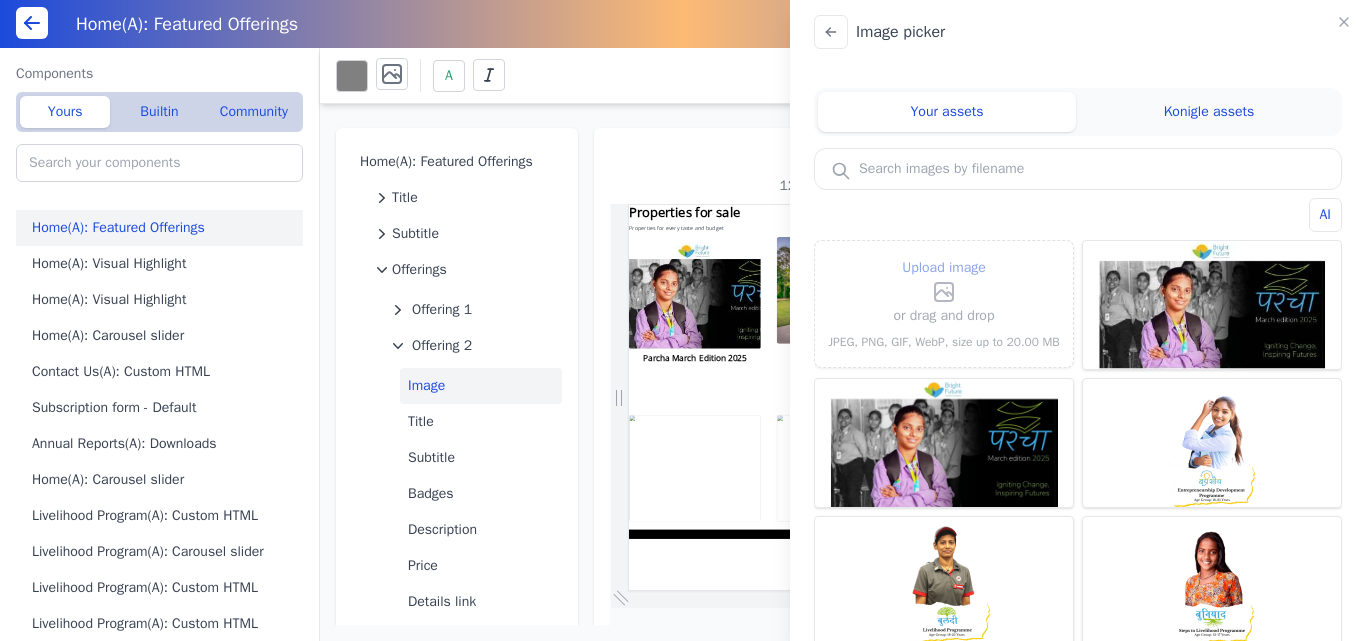 click on "Upload image" at bounding box center (944, 280) 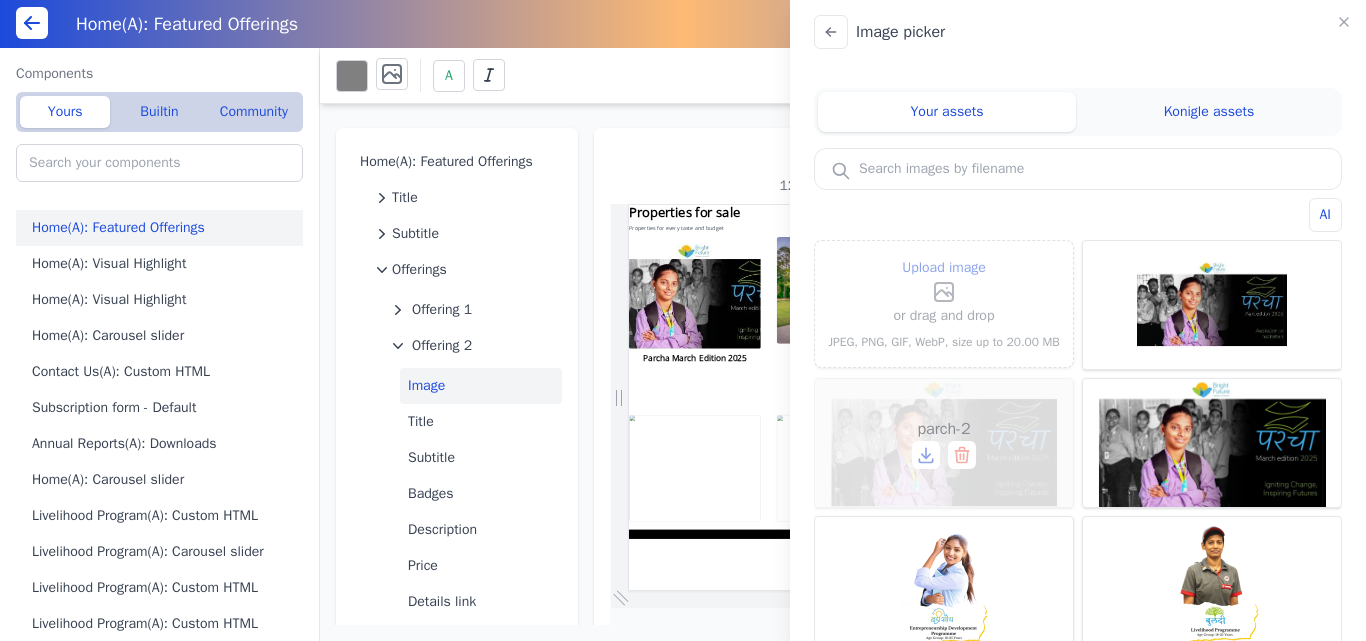 click 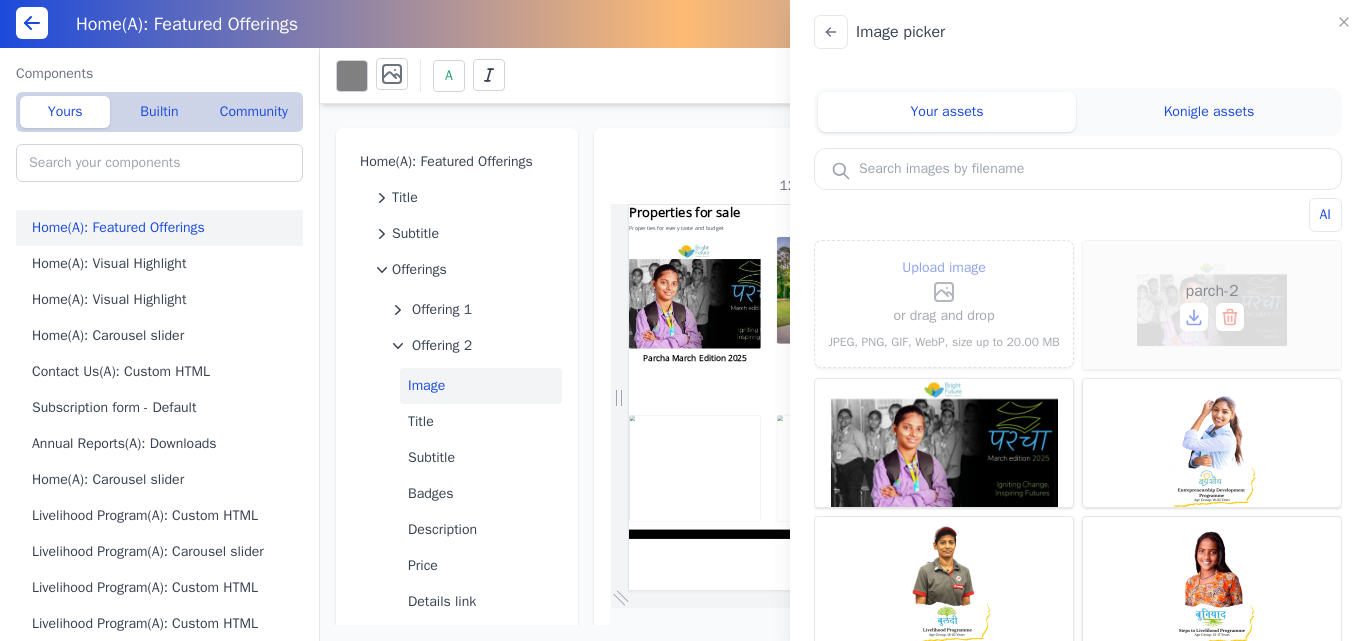 click on "parch-2" at bounding box center (1212, 305) 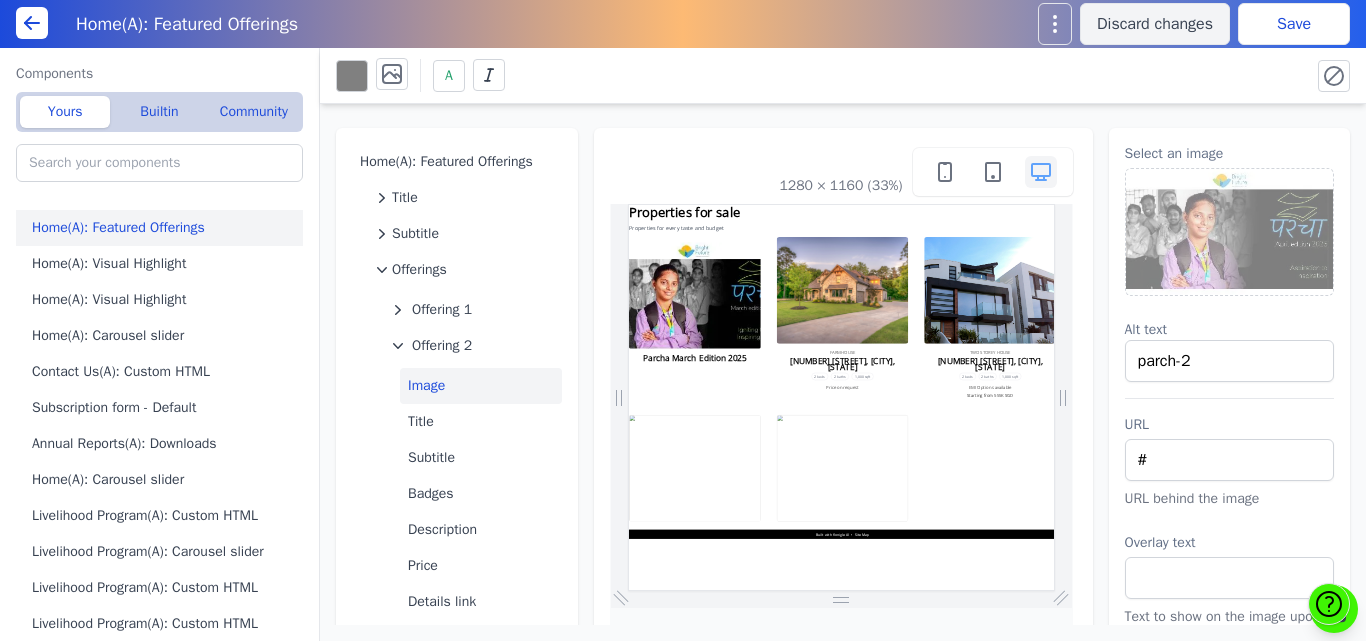 click on "Save" at bounding box center [1294, 24] 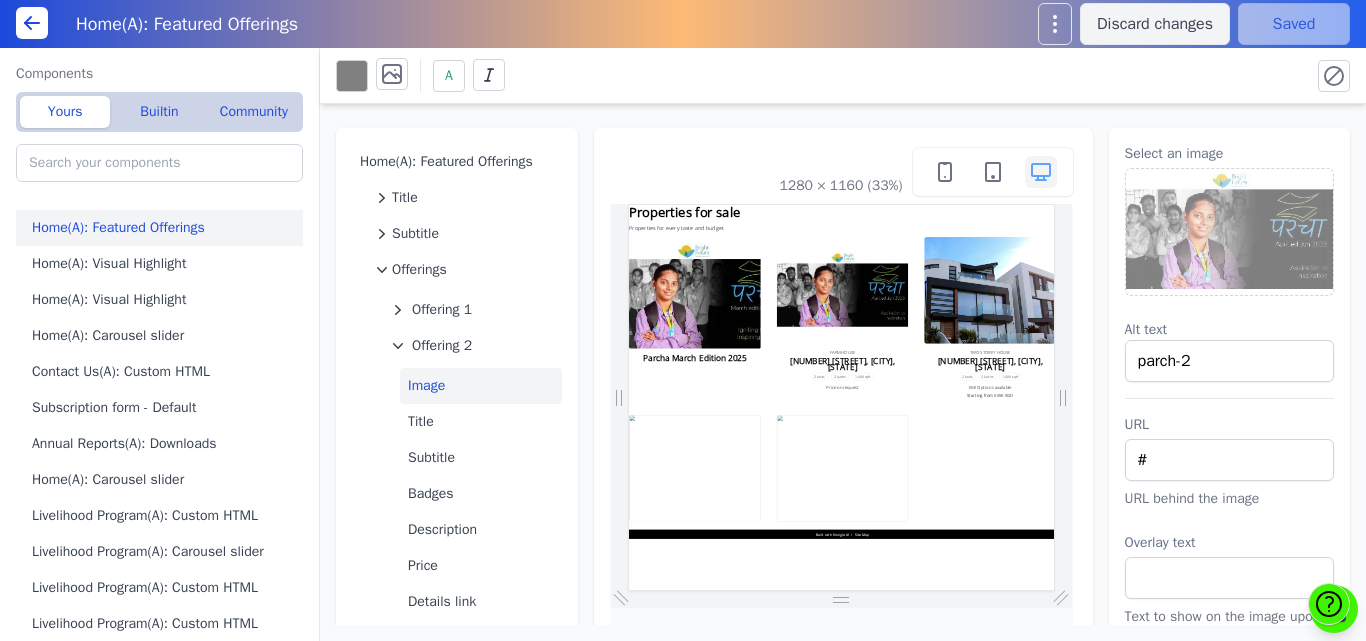 scroll, scrollTop: 0, scrollLeft: 0, axis: both 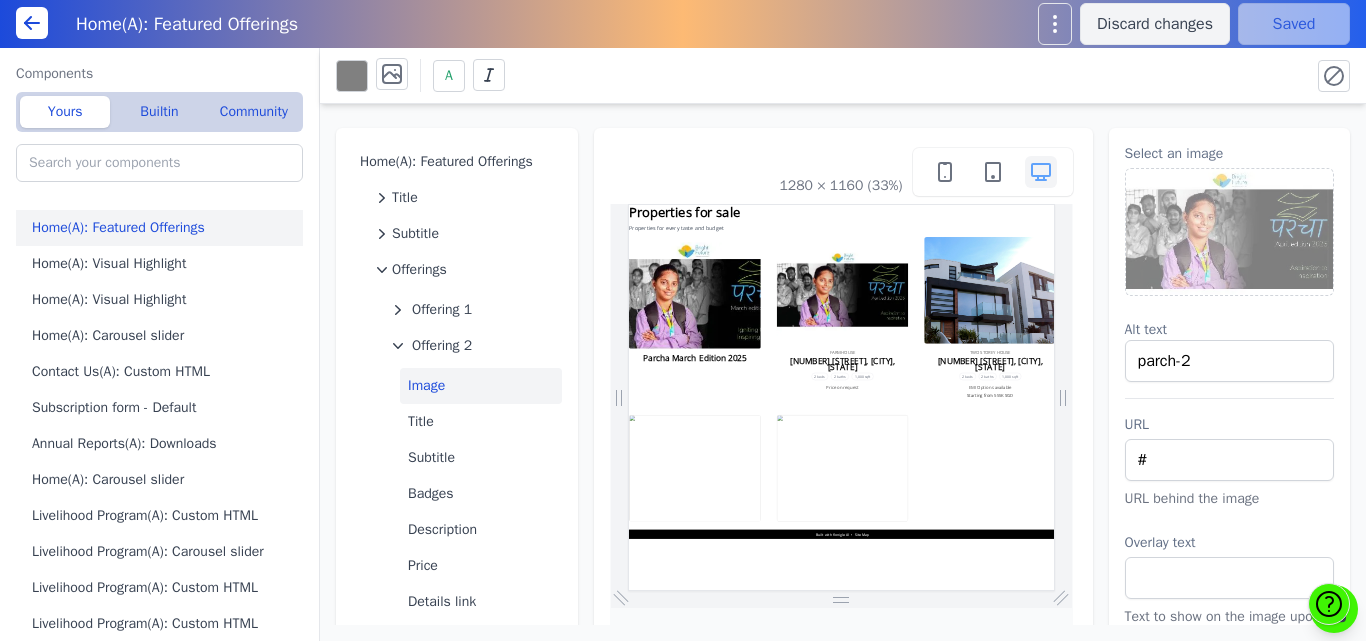 click at bounding box center (1230, 232) 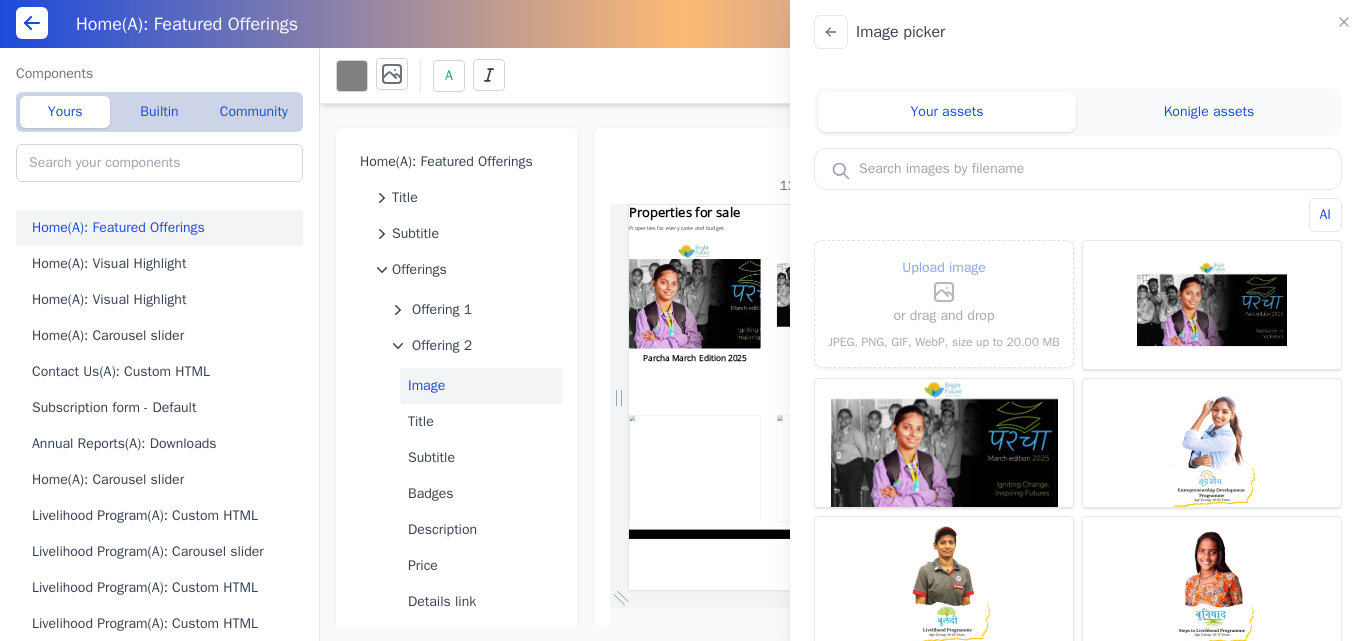 click on "Upload image" at bounding box center (944, 280) 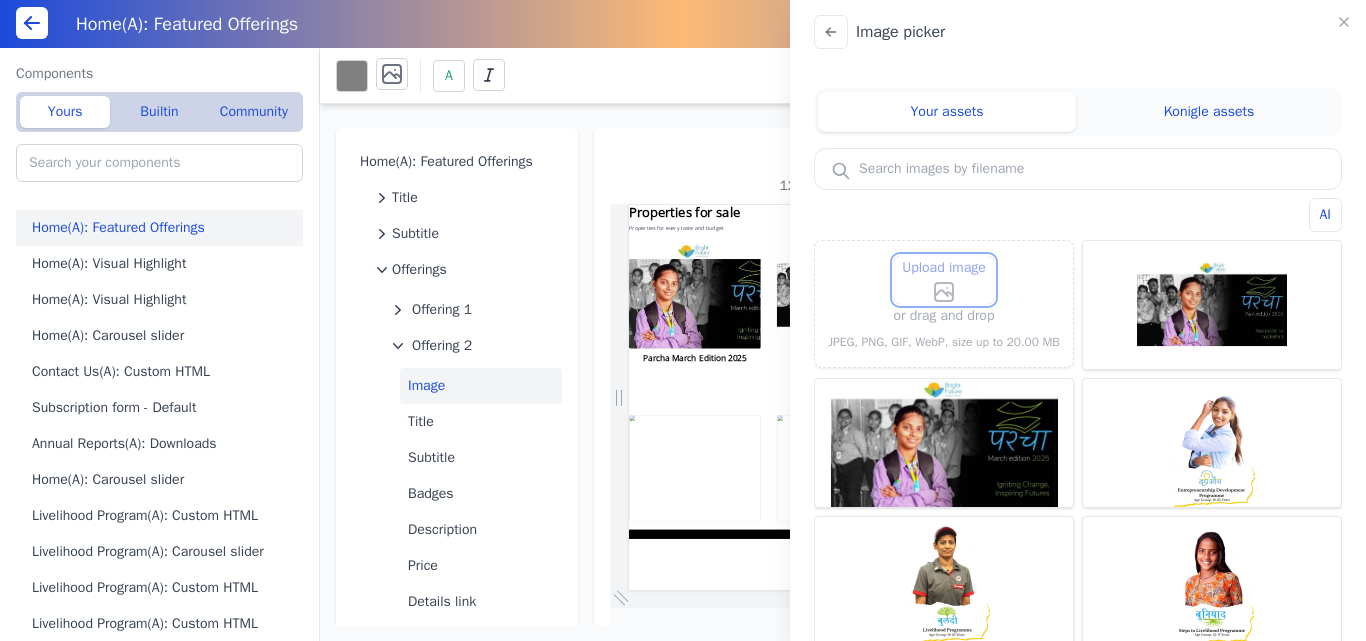 click on "Upload image" at bounding box center [944, 255] 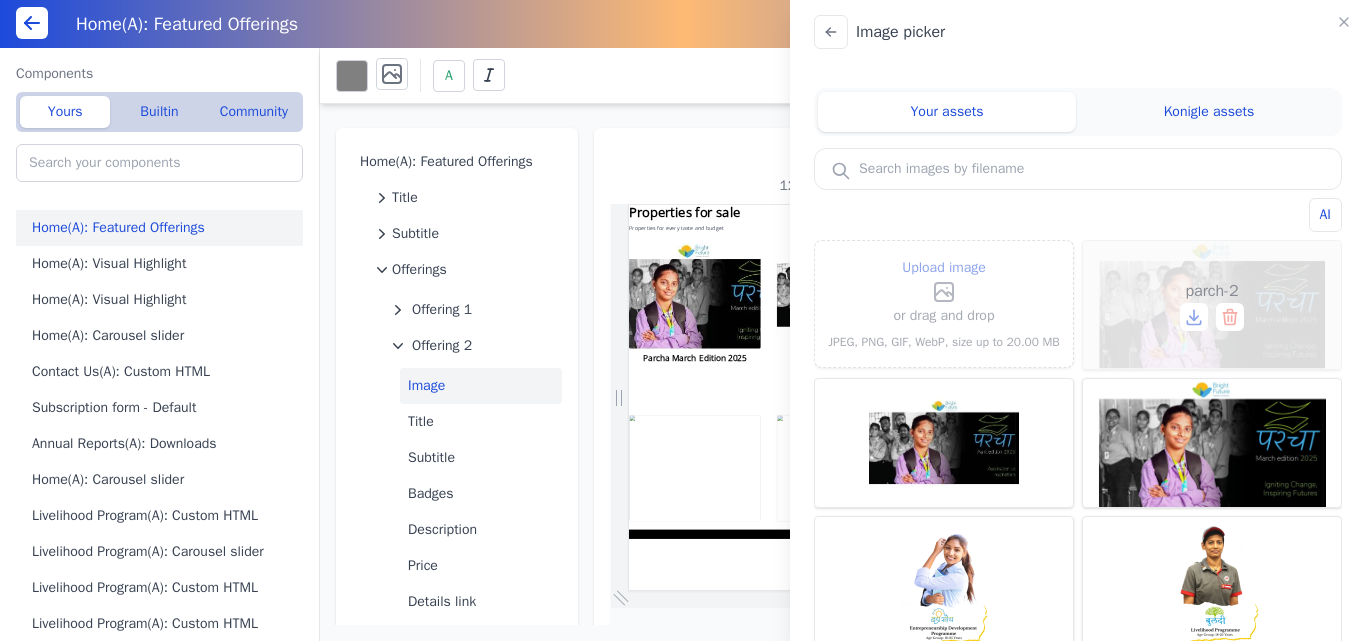 click on "parch-2" at bounding box center [1212, 305] 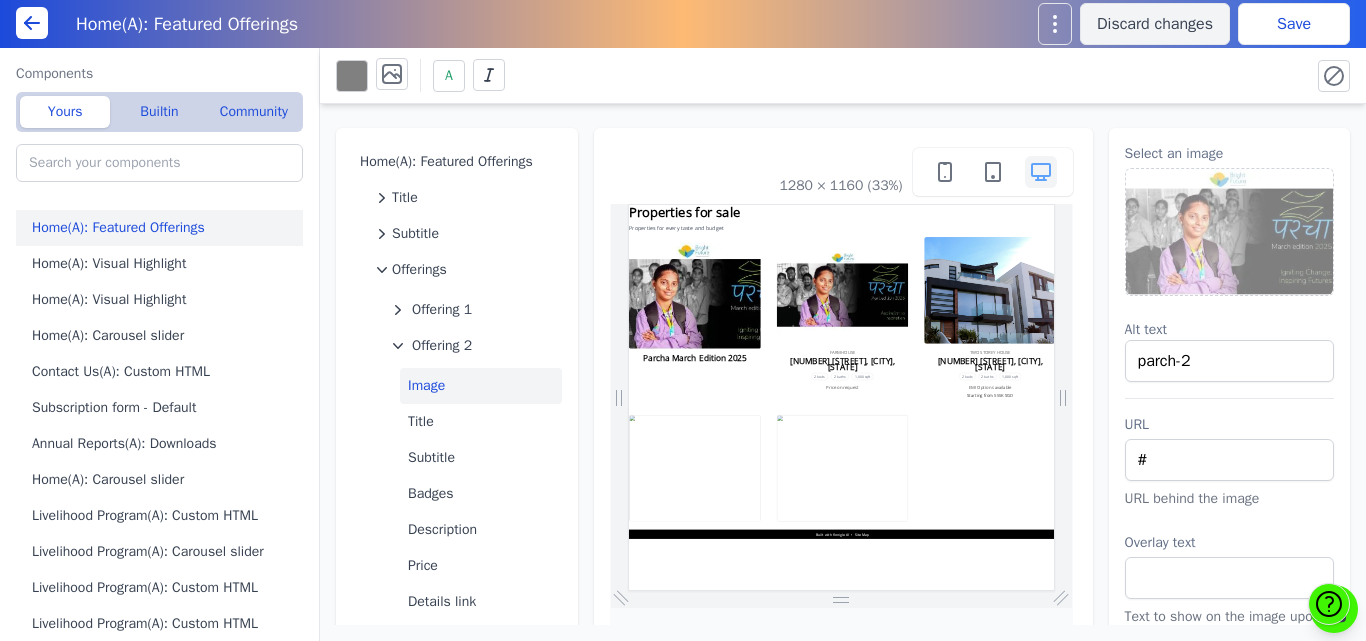 click on "Save" at bounding box center (1294, 24) 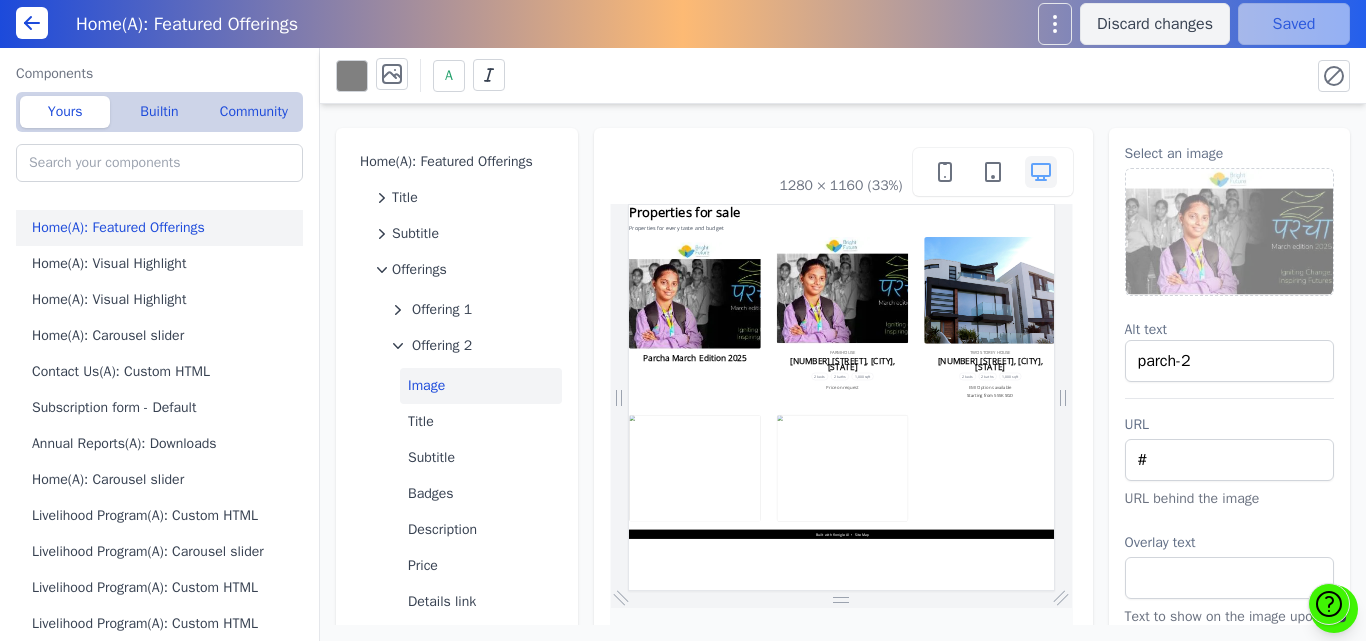 scroll, scrollTop: 0, scrollLeft: 0, axis: both 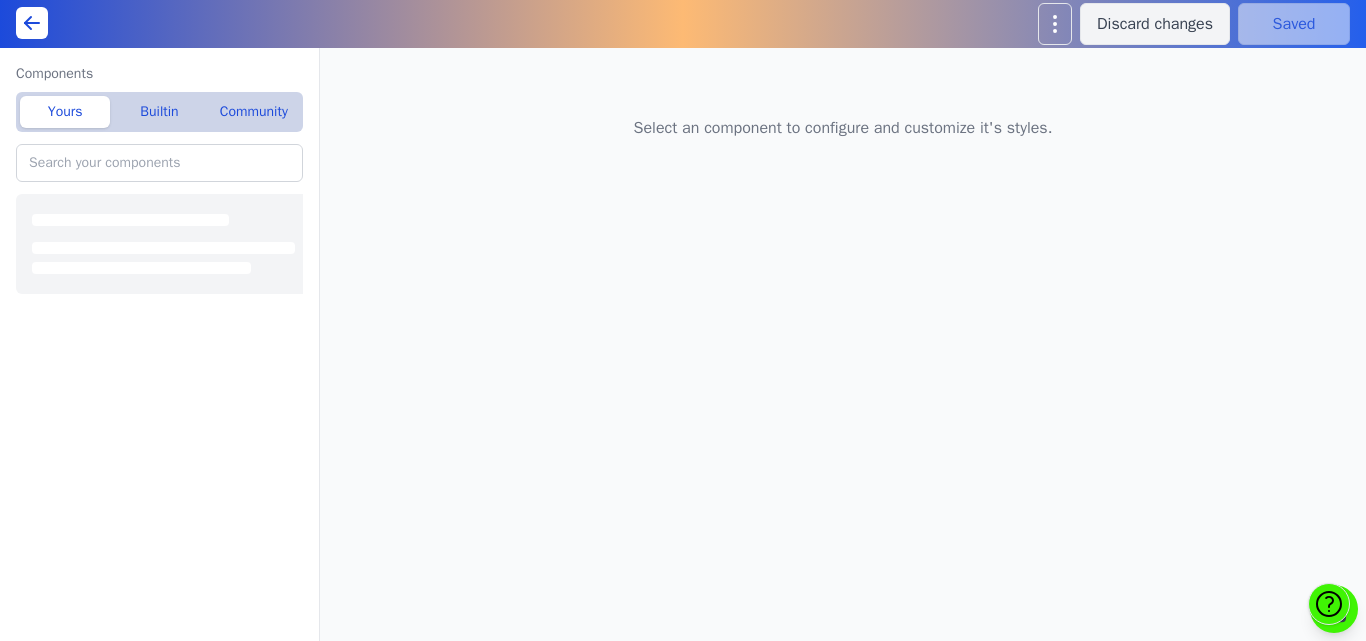 type on "Home(A): Visual Highlight" 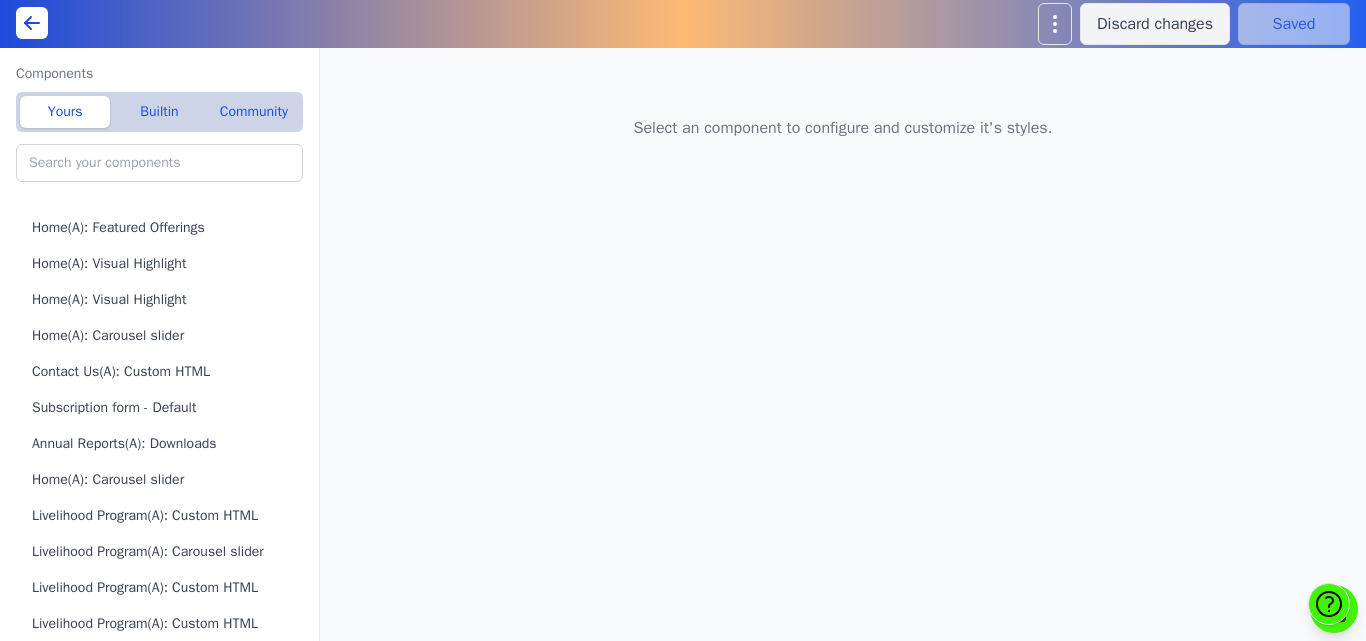 type on "Footer - Split-With-Cta" 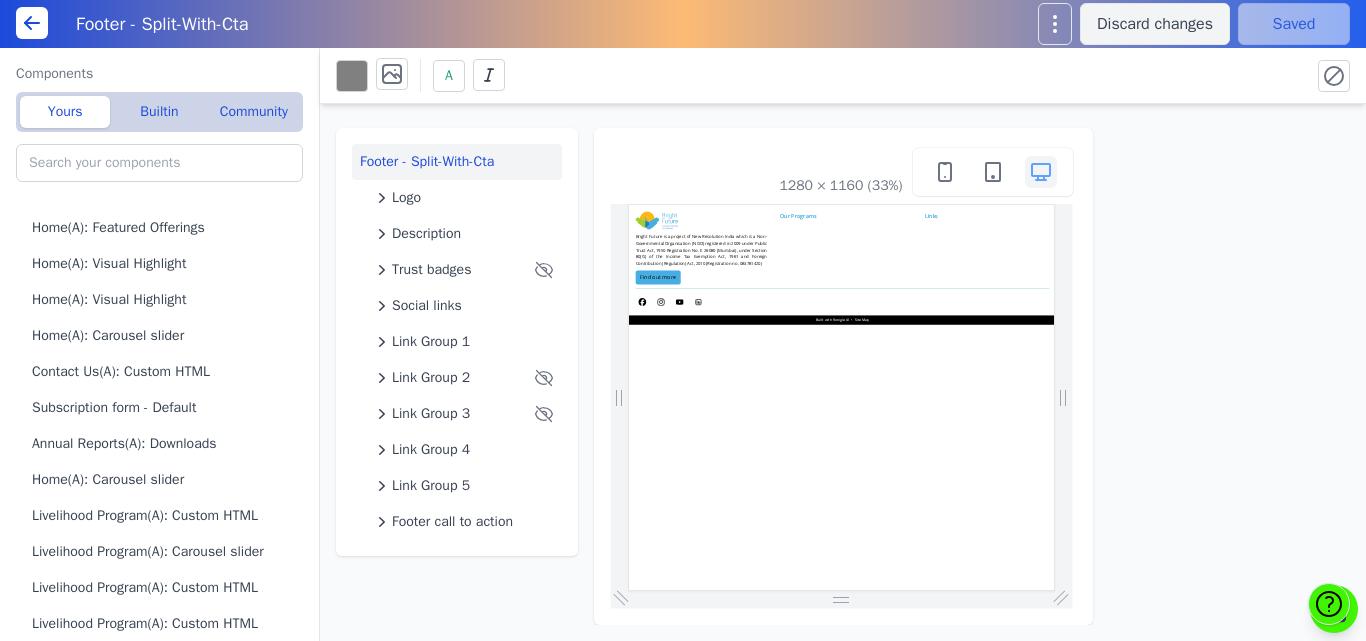 scroll, scrollTop: 0, scrollLeft: 0, axis: both 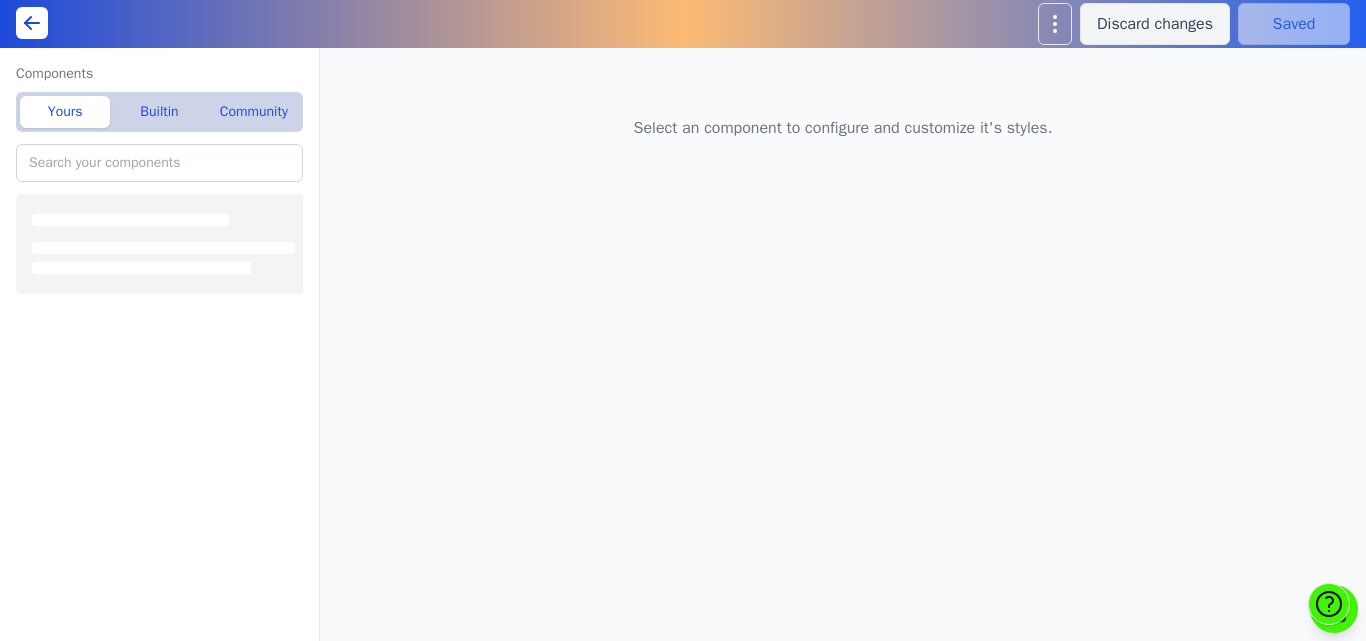 type on "Home(A): Visual Highlight" 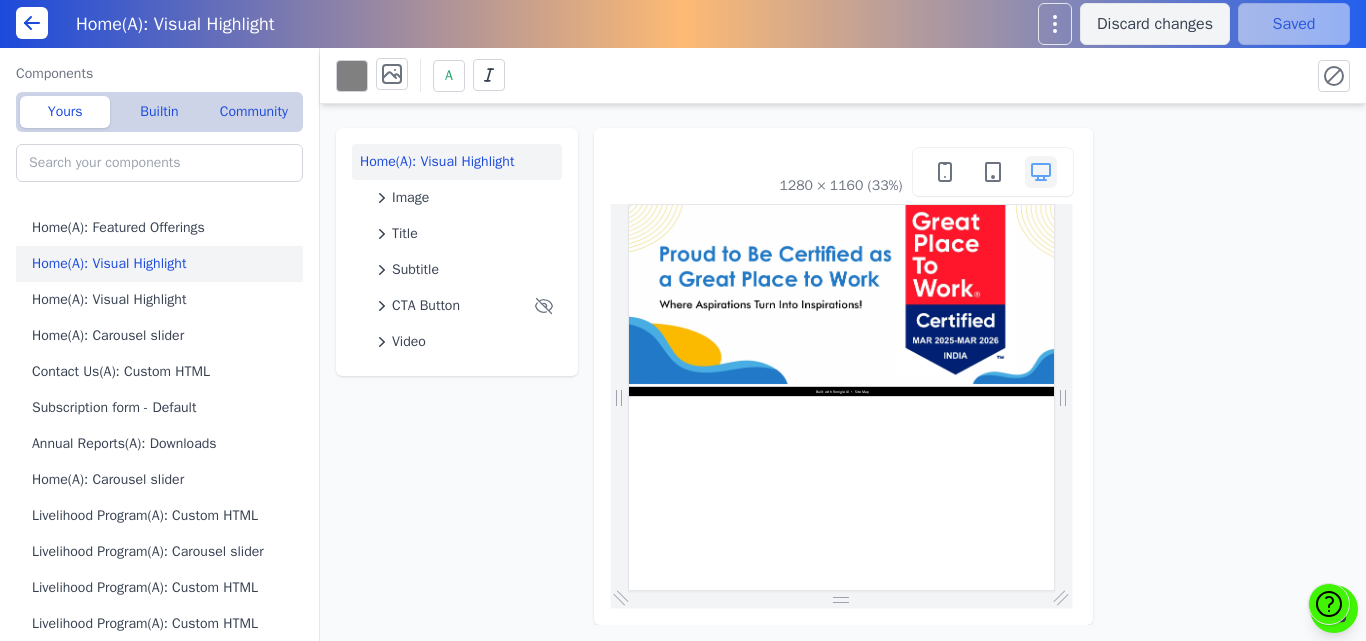 scroll, scrollTop: 0, scrollLeft: 0, axis: both 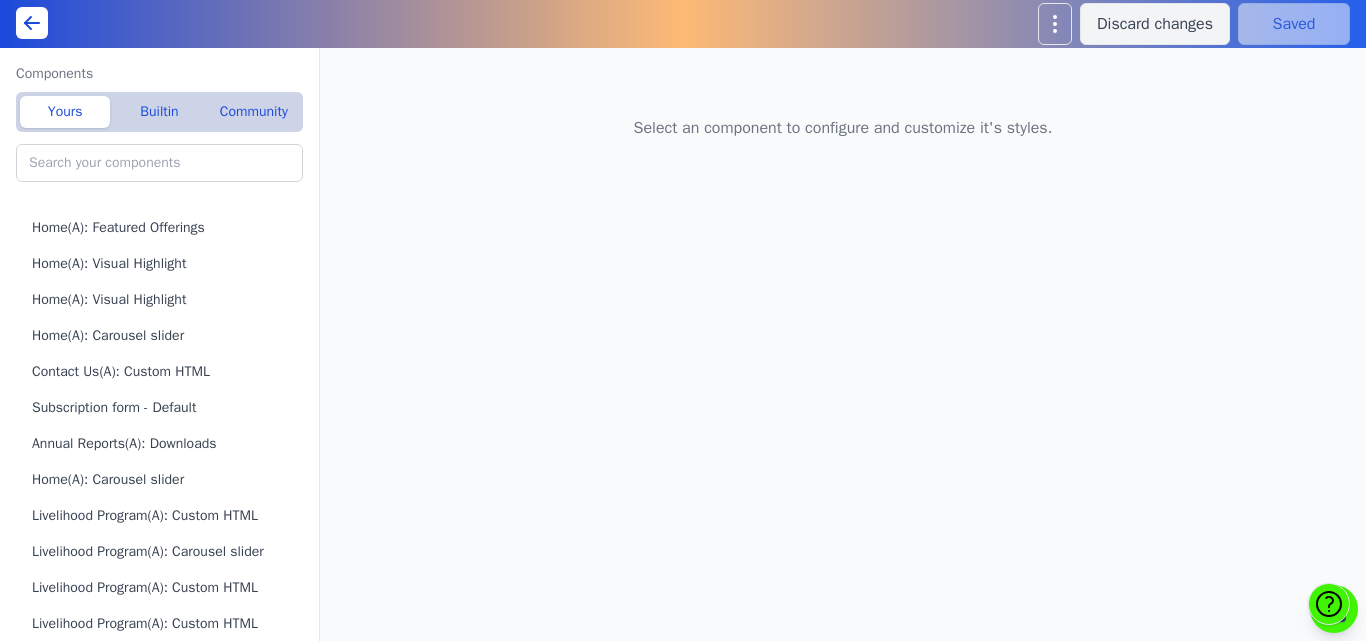 type on "Footer - Split-With-Cta" 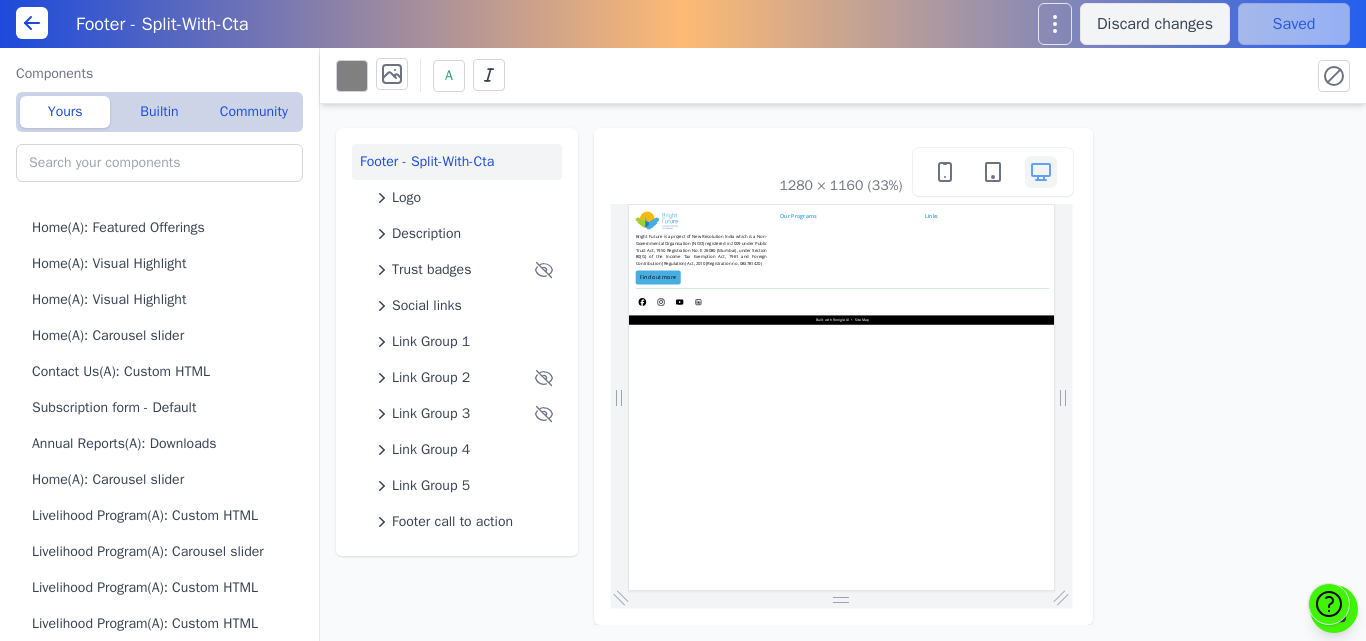 scroll, scrollTop: 0, scrollLeft: 0, axis: both 